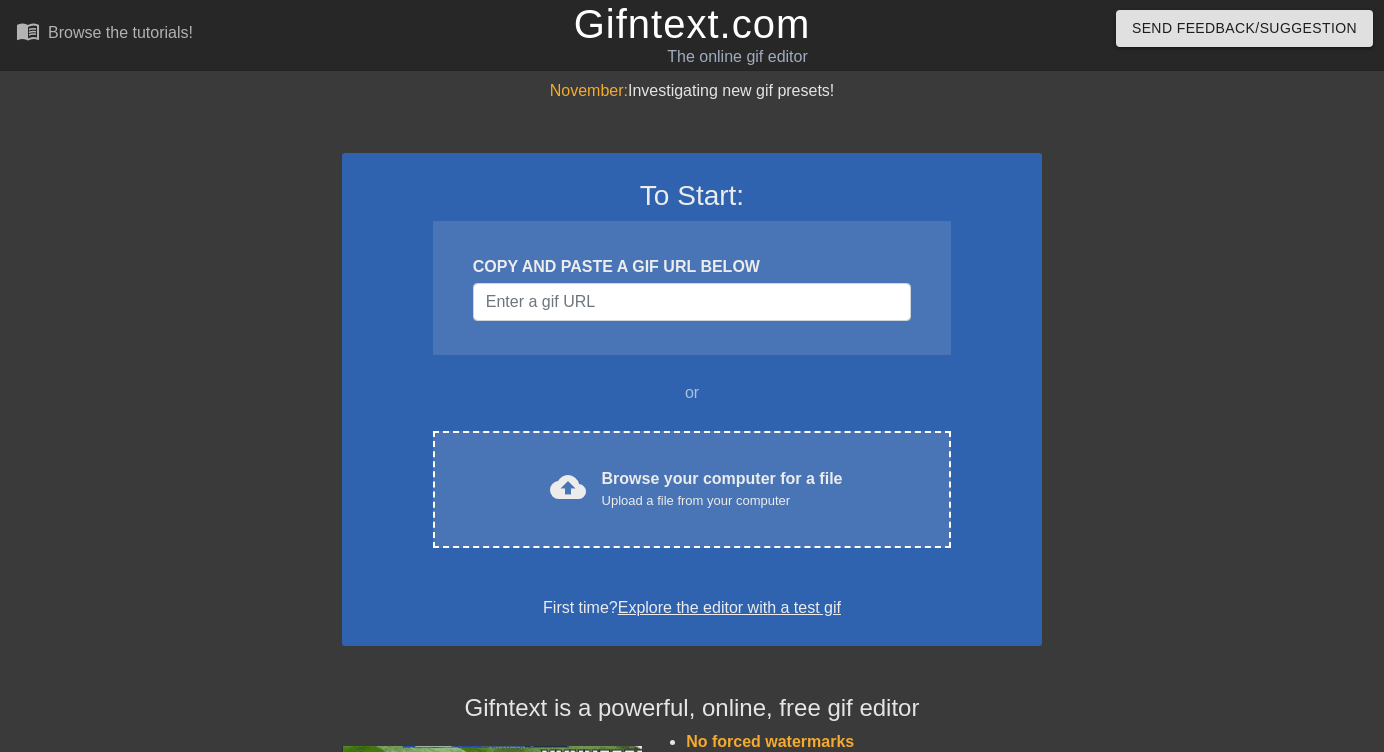 scroll, scrollTop: 0, scrollLeft: 0, axis: both 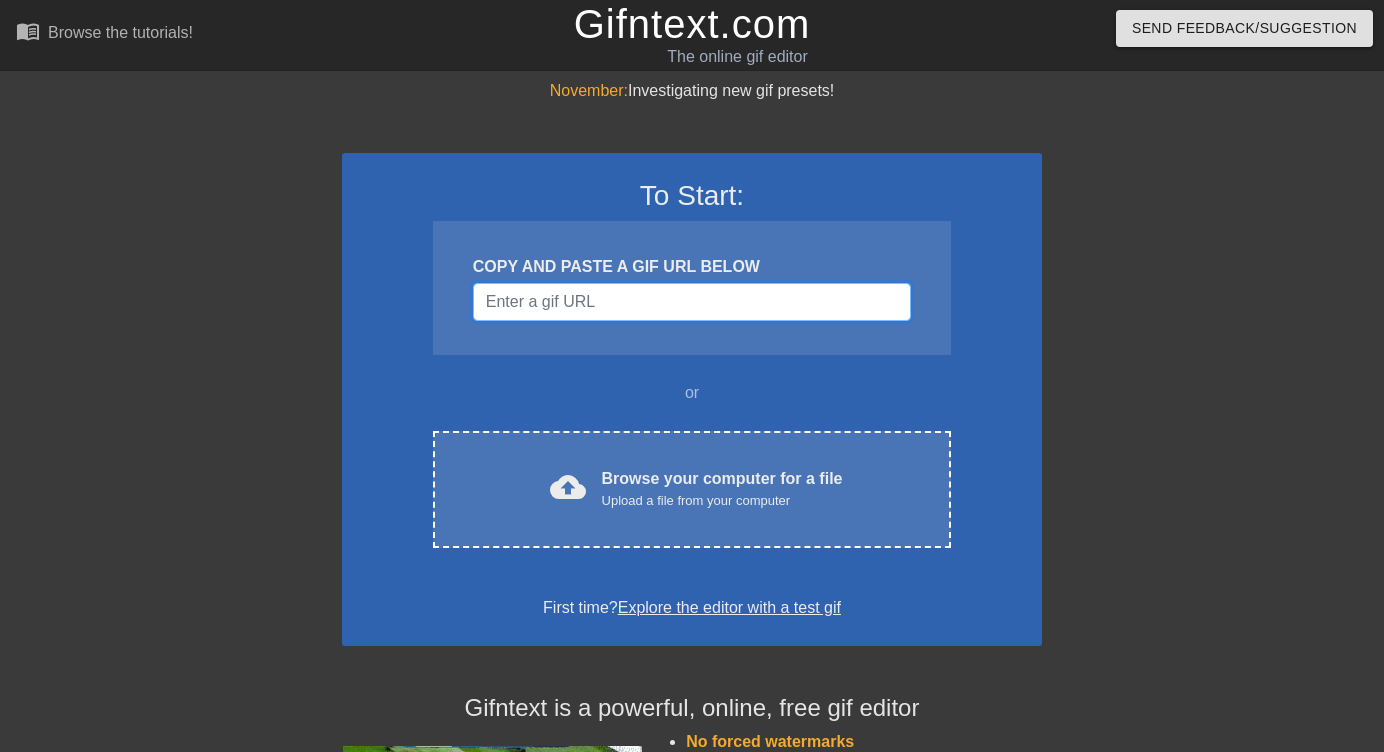 click at bounding box center [692, 302] 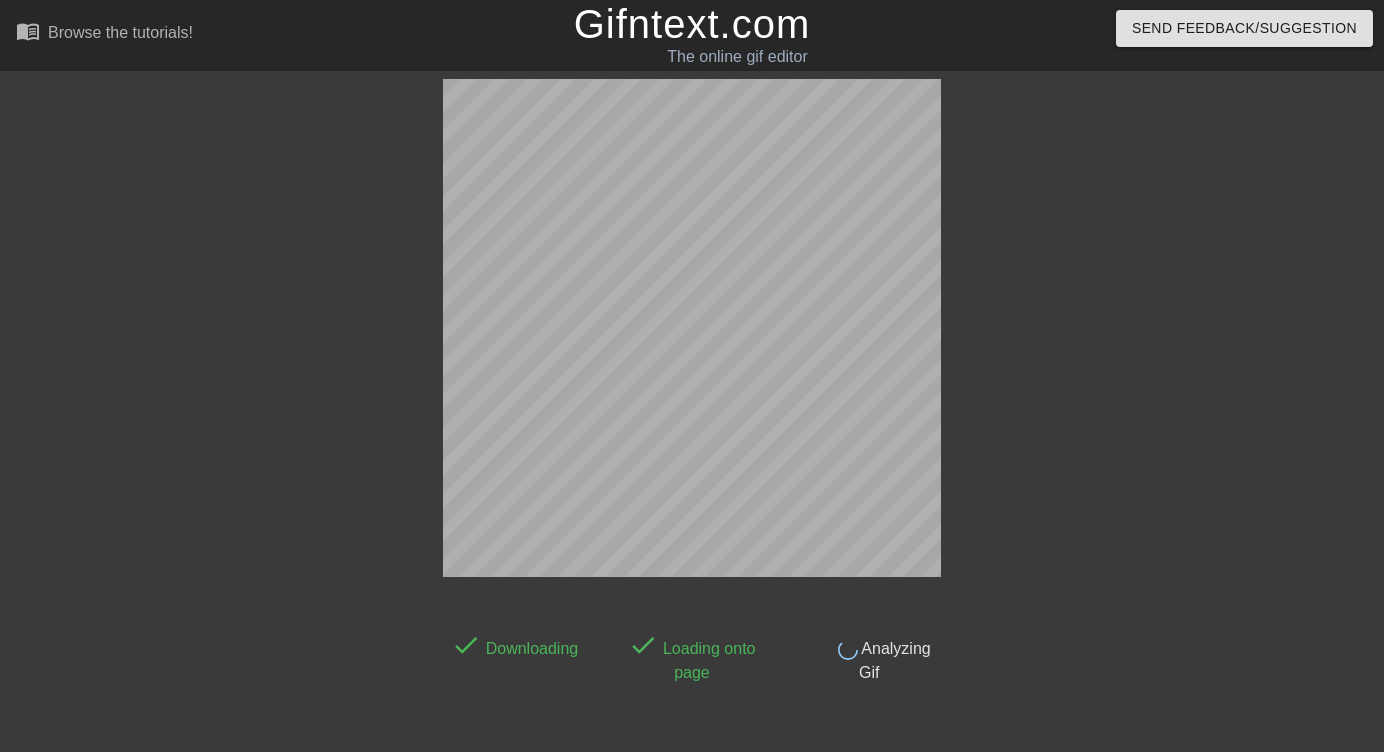 scroll, scrollTop: 49, scrollLeft: 0, axis: vertical 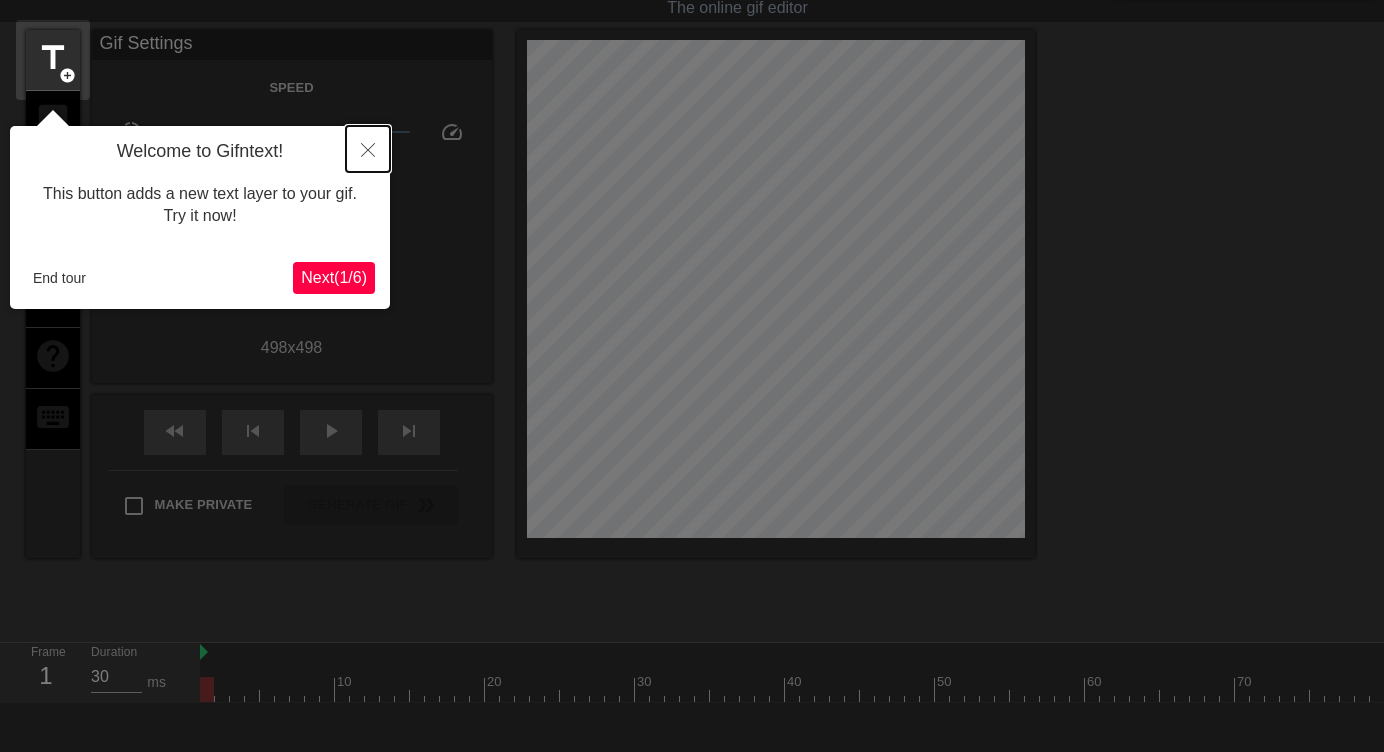 click 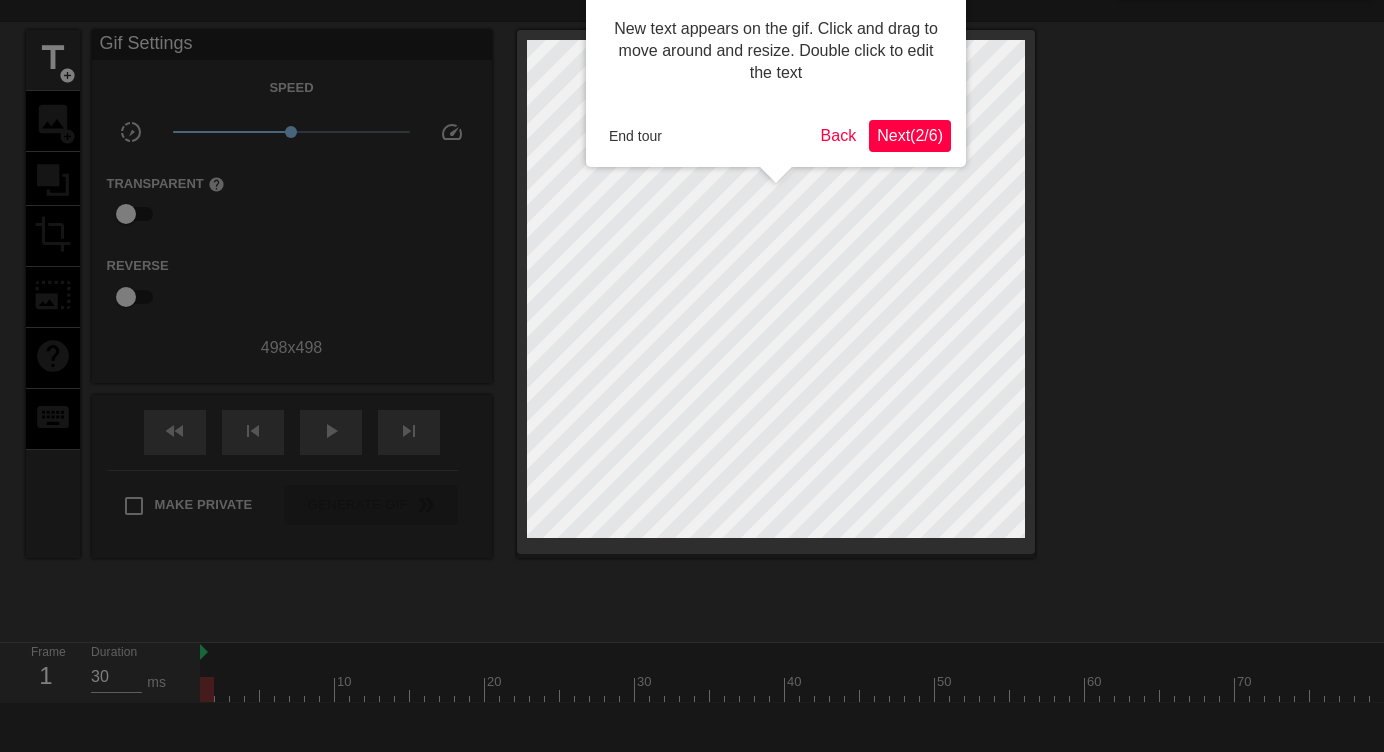 scroll, scrollTop: 0, scrollLeft: 0, axis: both 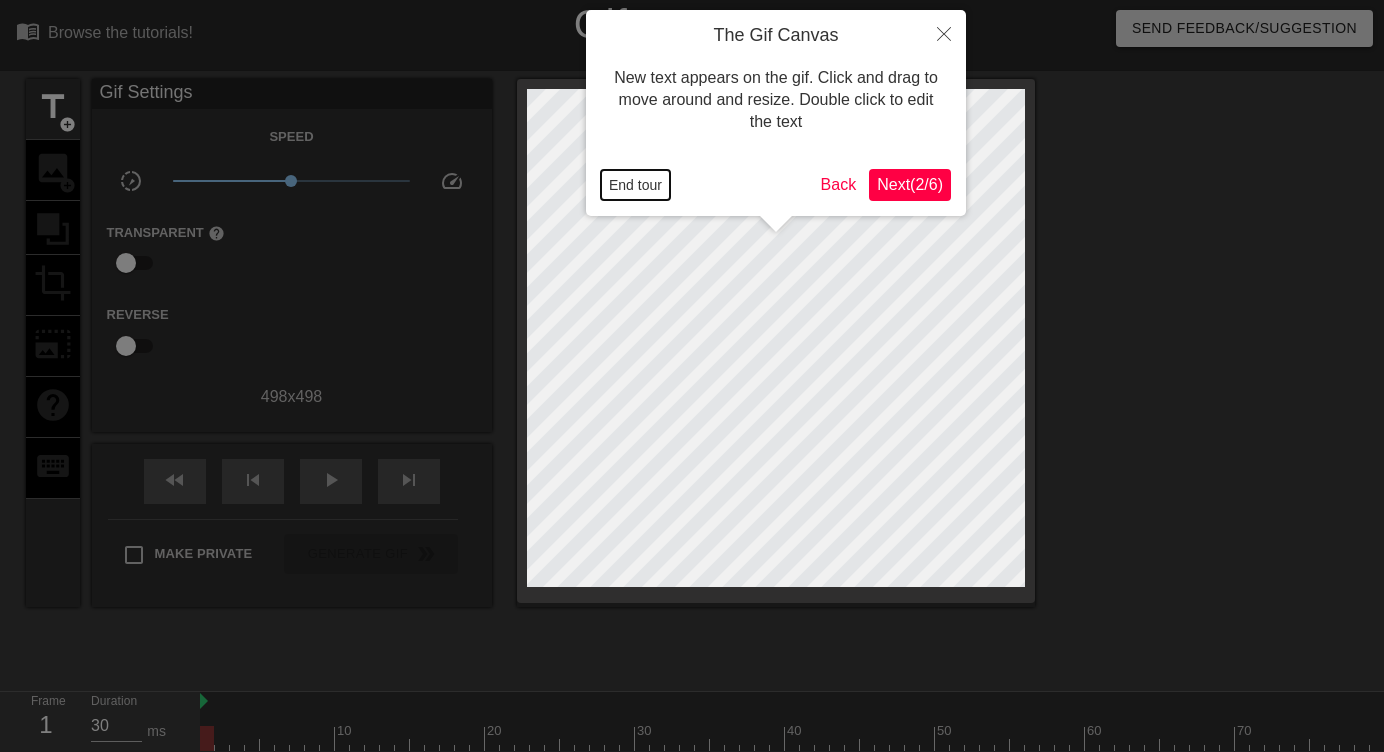 click on "End tour" at bounding box center [635, 185] 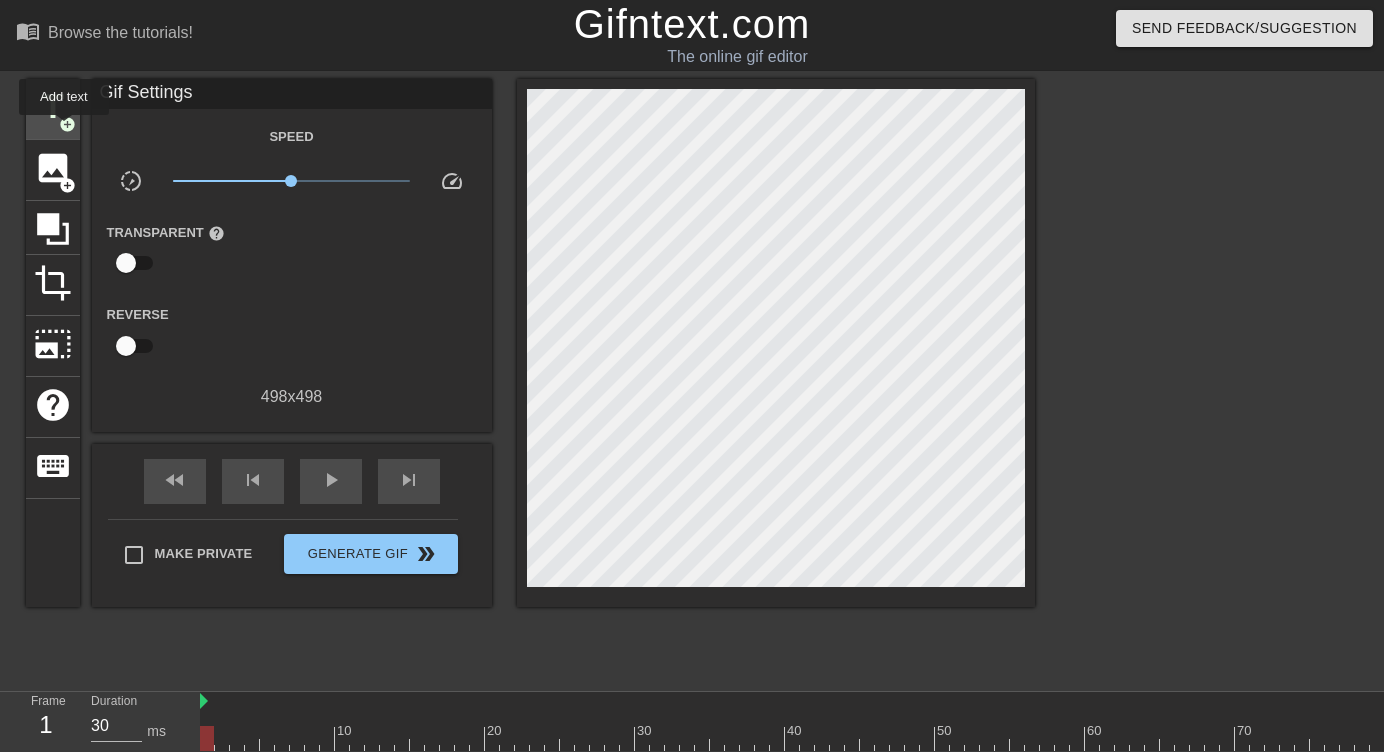 click on "title" at bounding box center (53, 107) 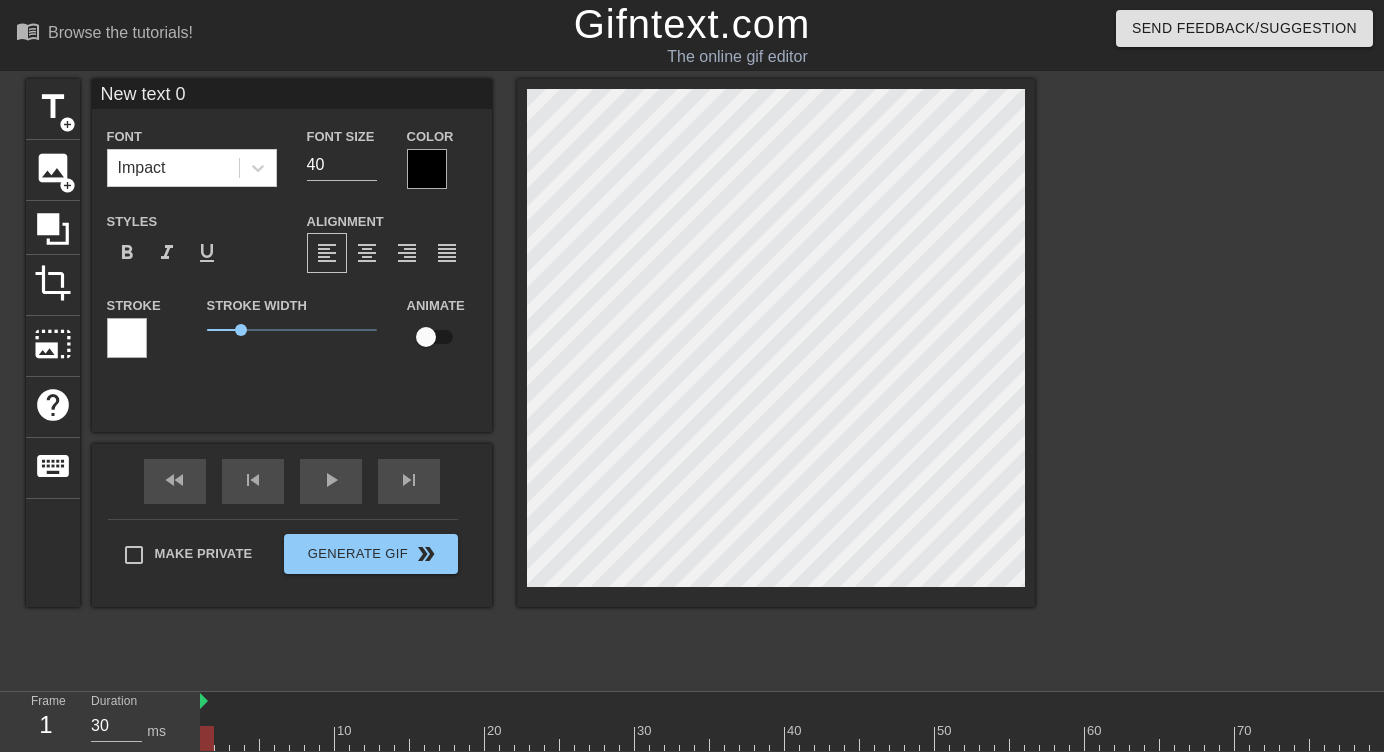 scroll, scrollTop: 0, scrollLeft: 1, axis: horizontal 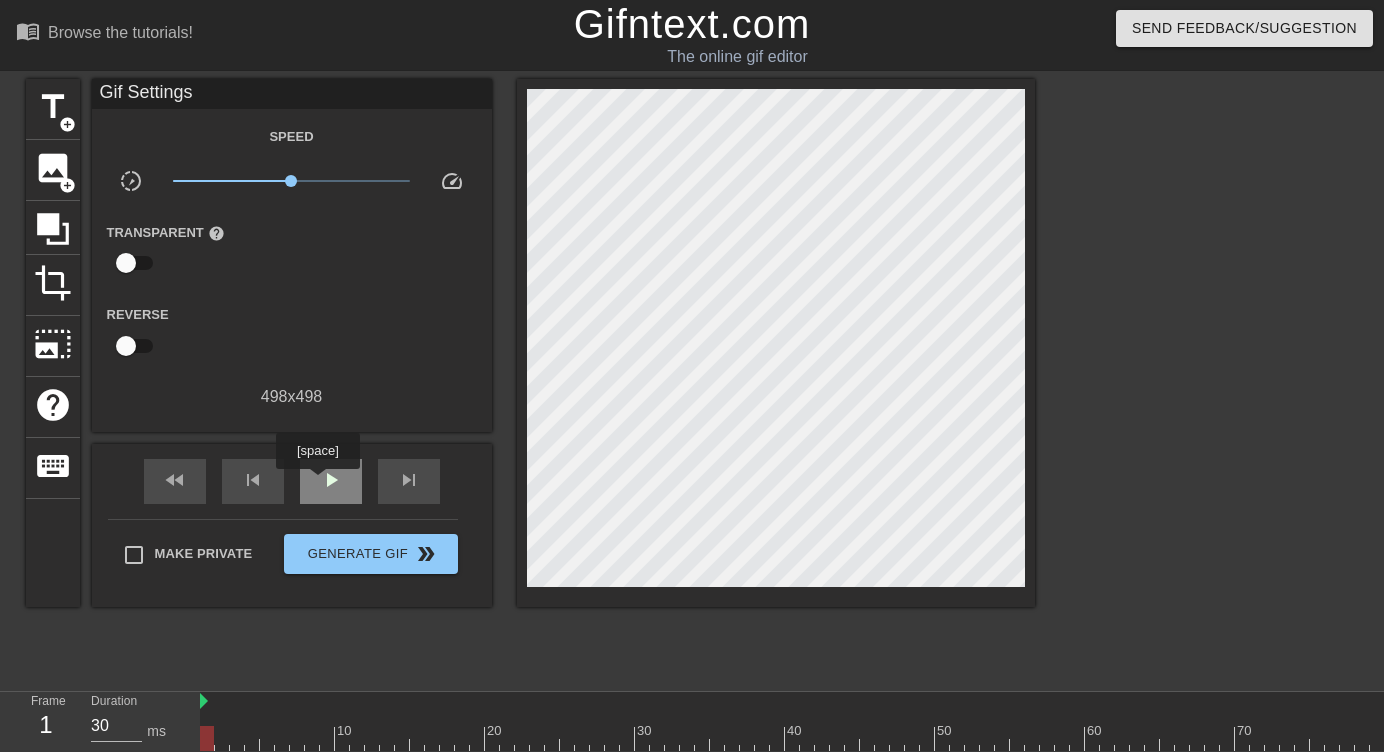 click on "play_arrow" at bounding box center [331, 480] 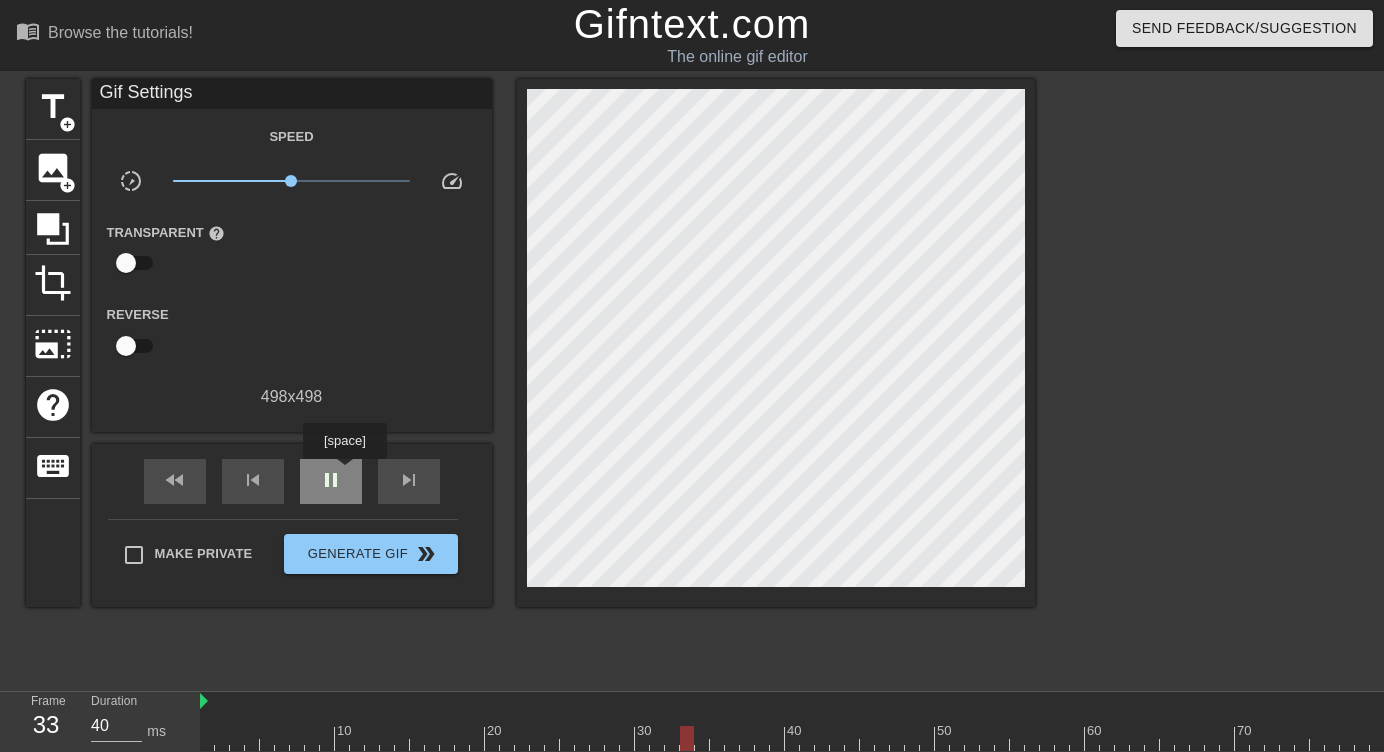 type on "30" 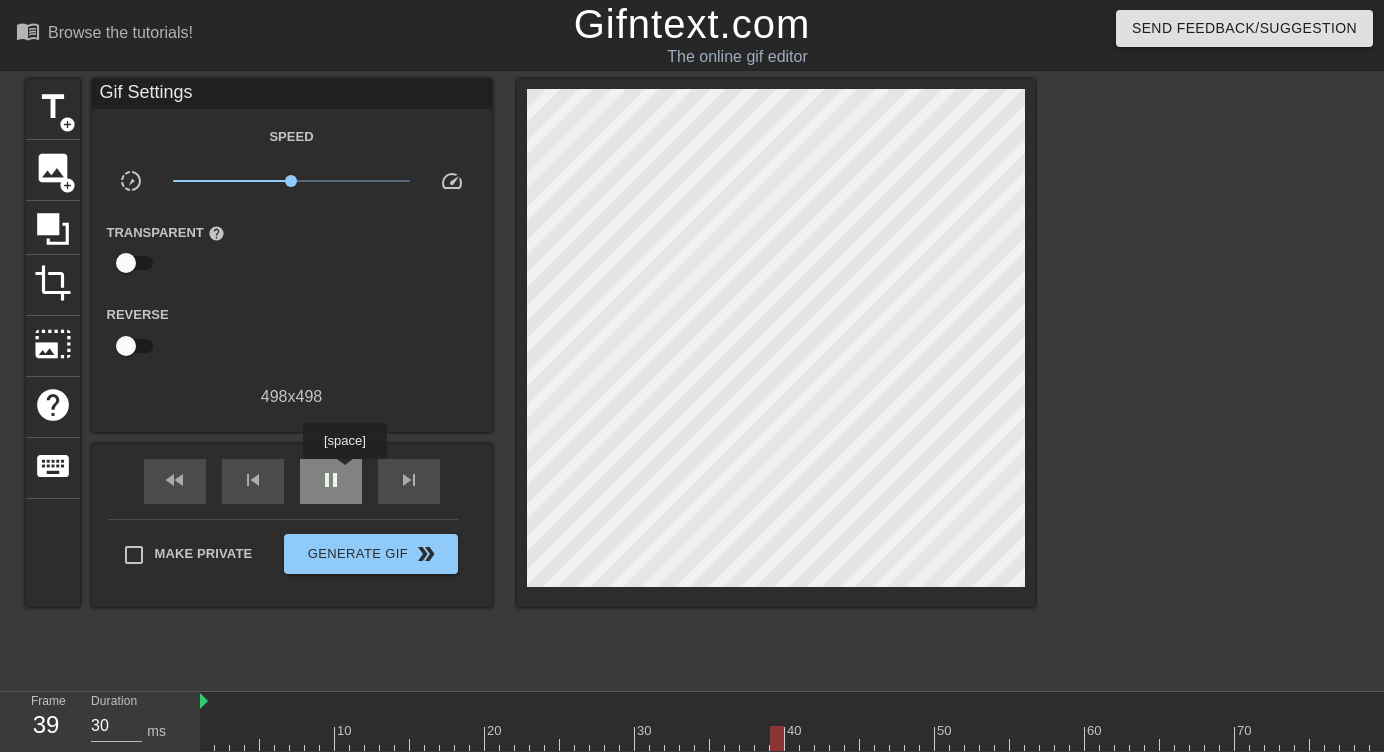 click on "pause" at bounding box center (331, 481) 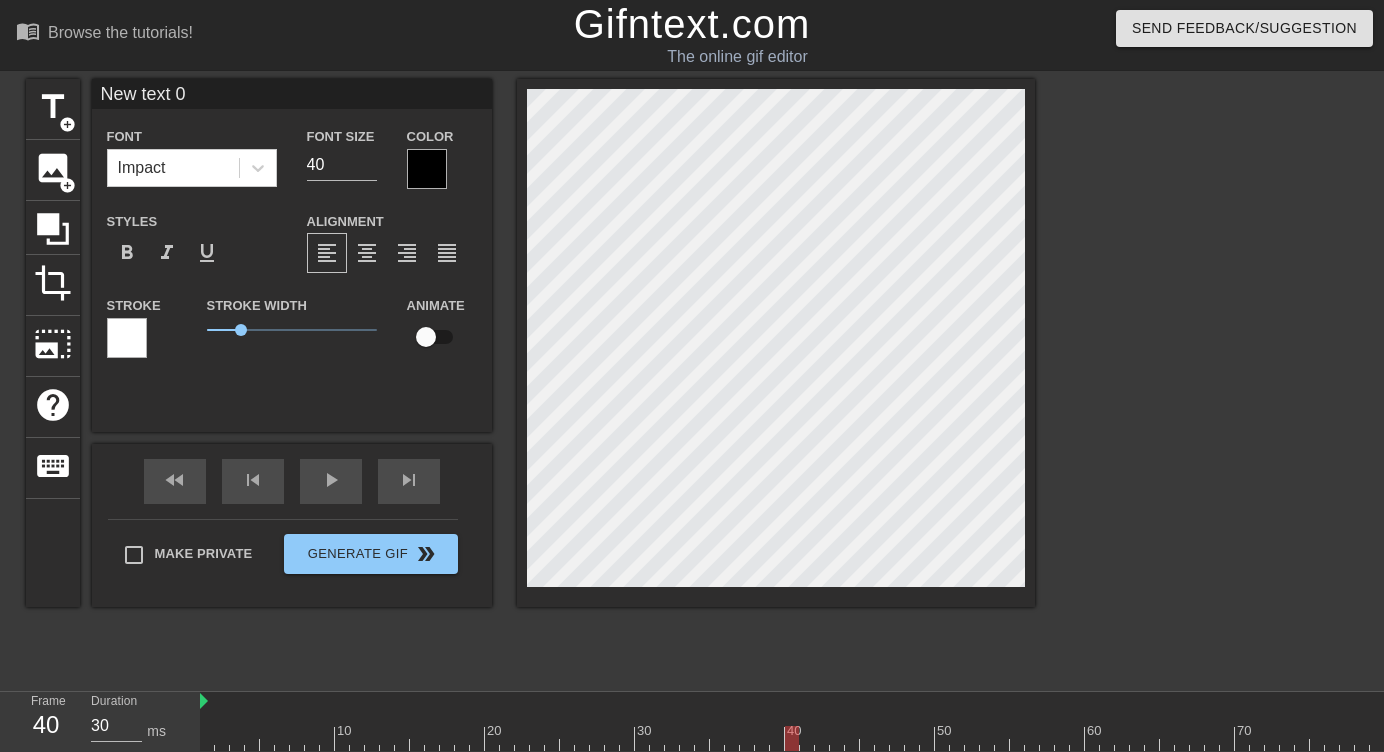 scroll, scrollTop: 0, scrollLeft: 3, axis: horizontal 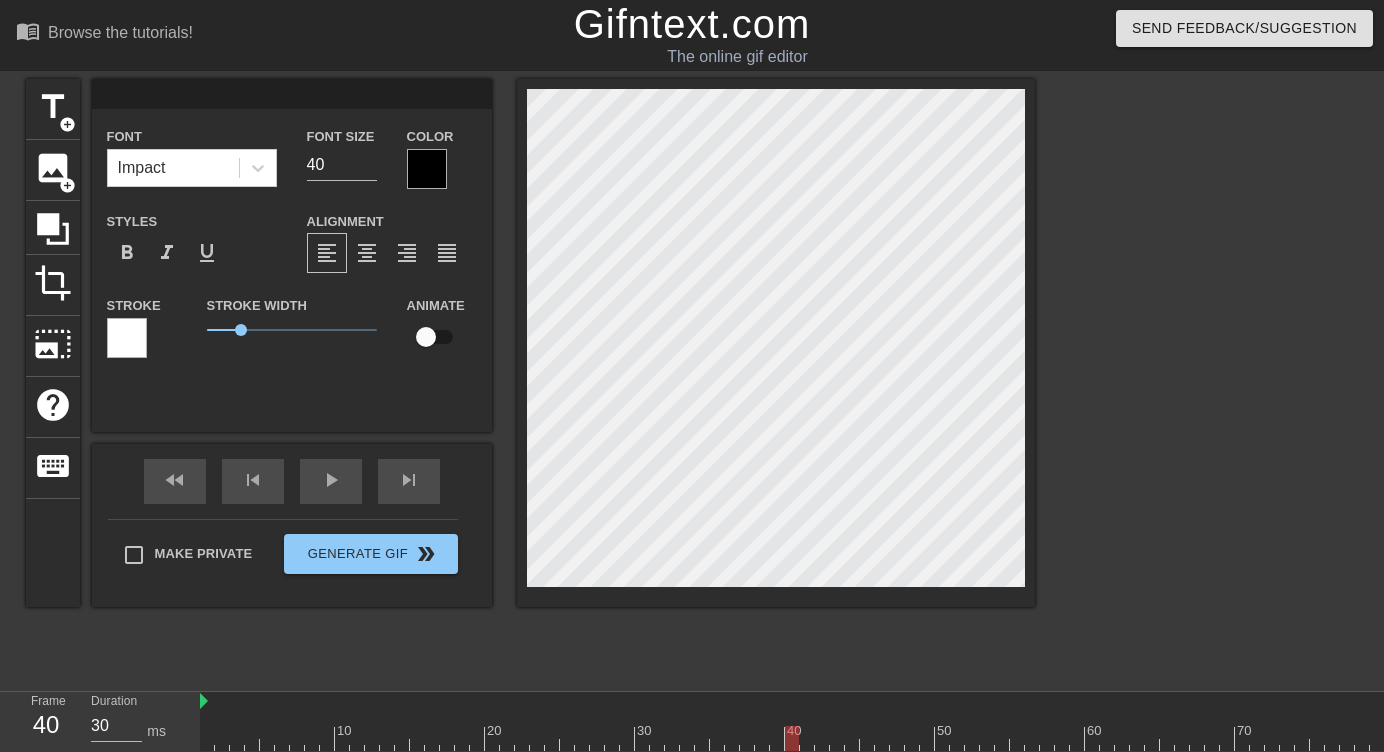 type on "Q" 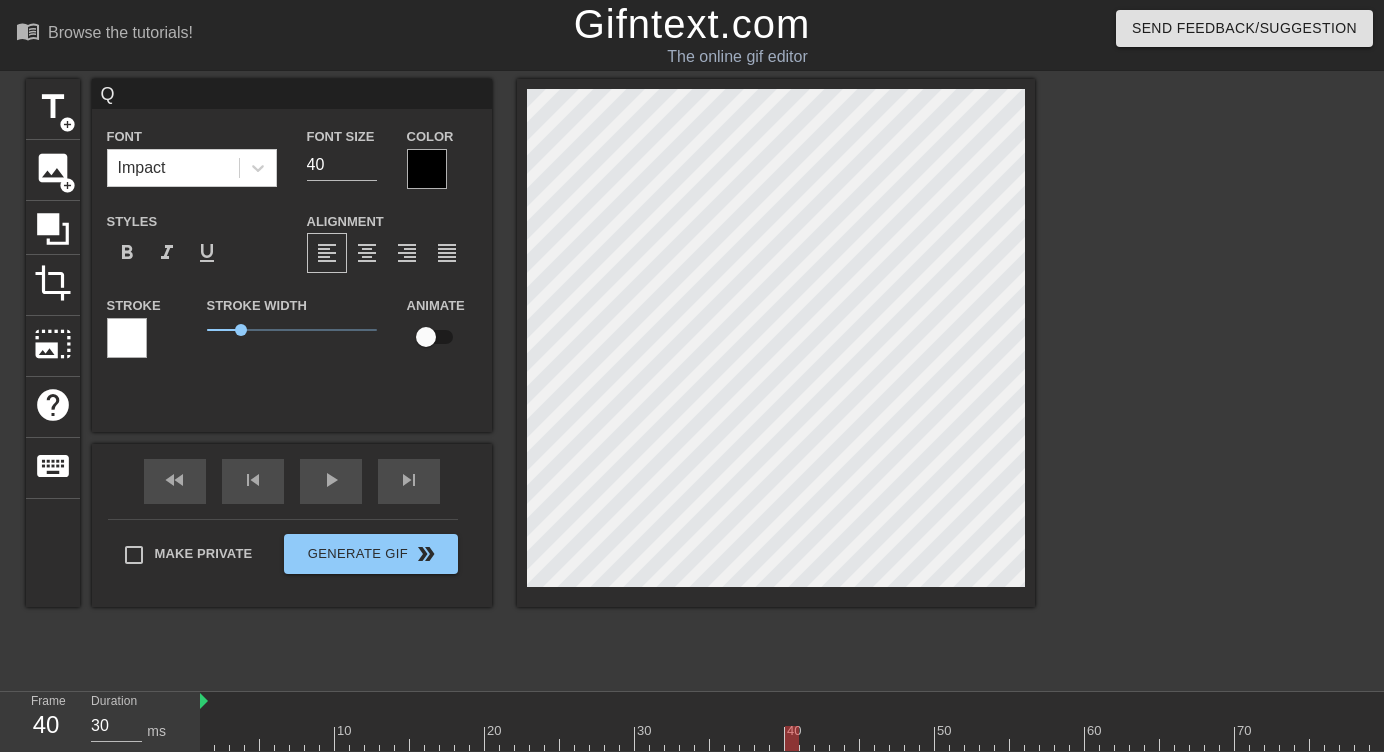 type on "Qh" 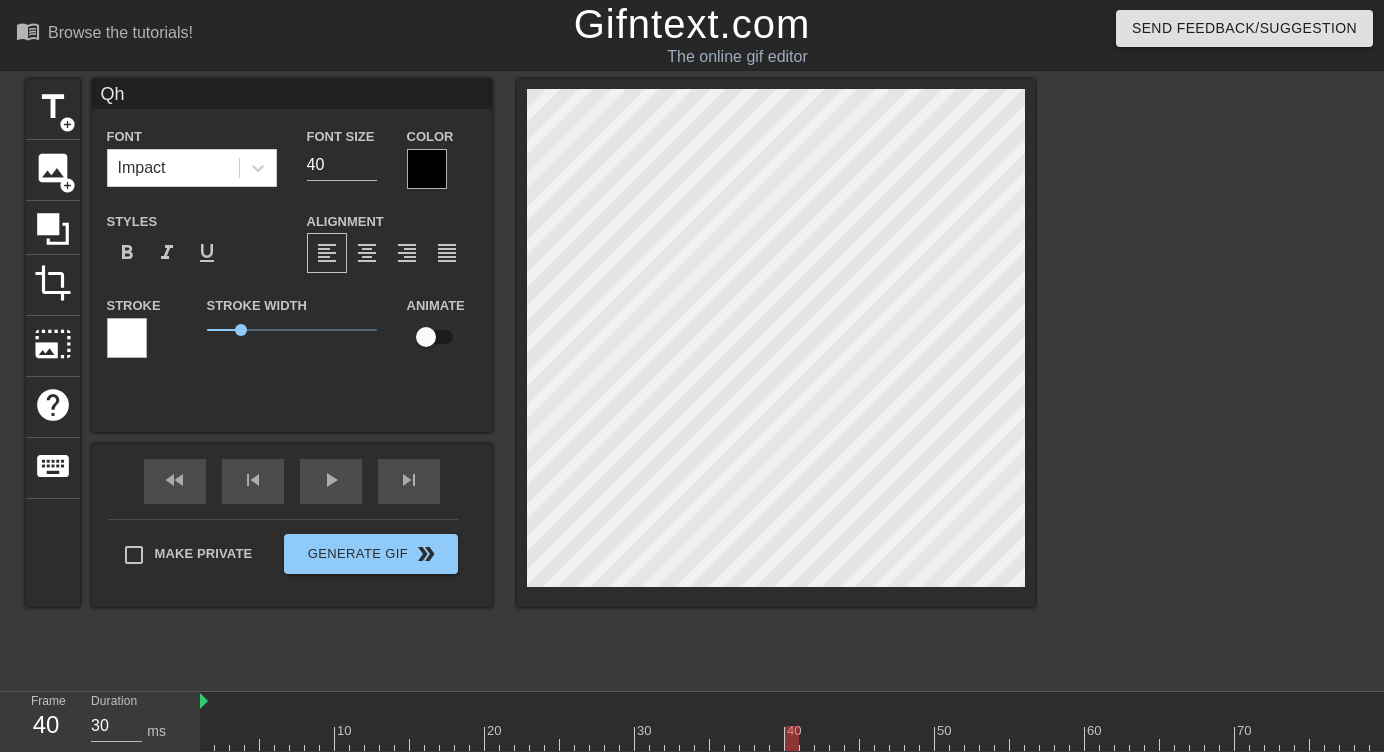 type on "Qh" 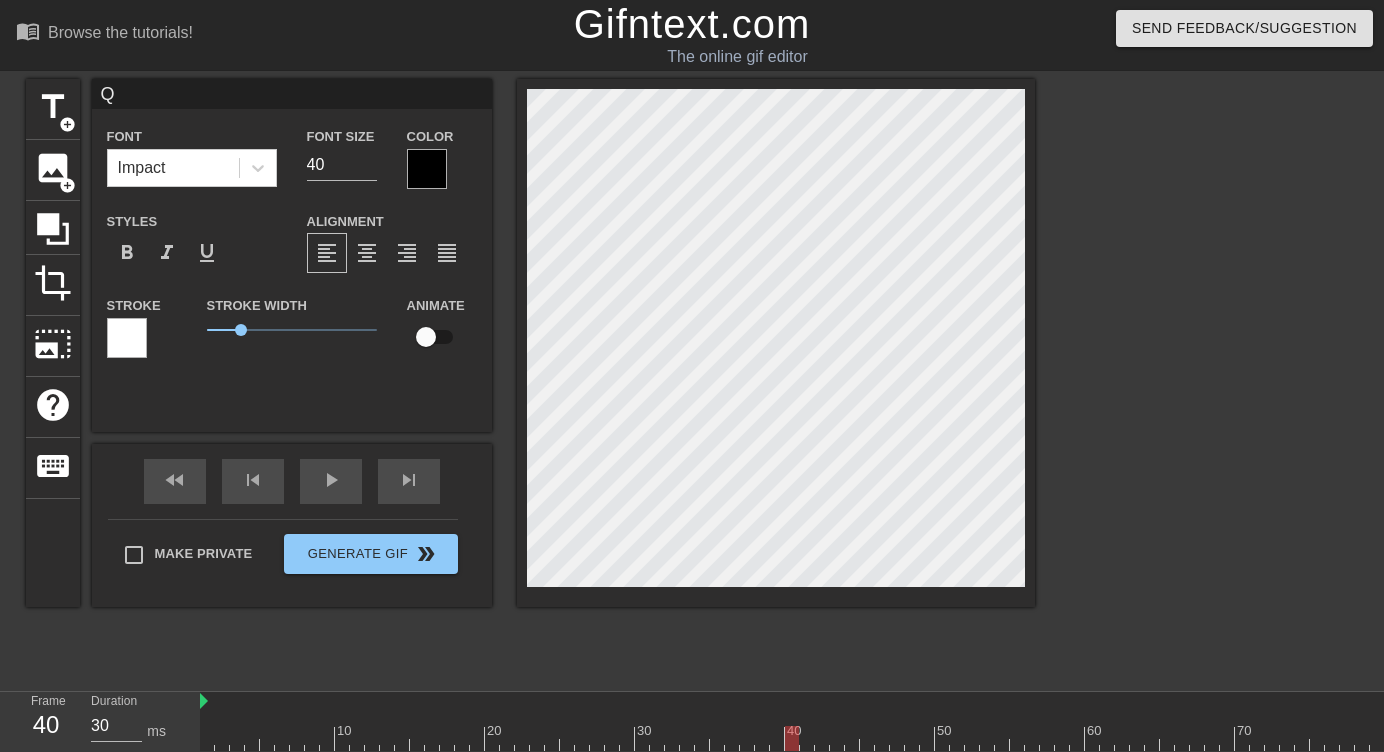 type 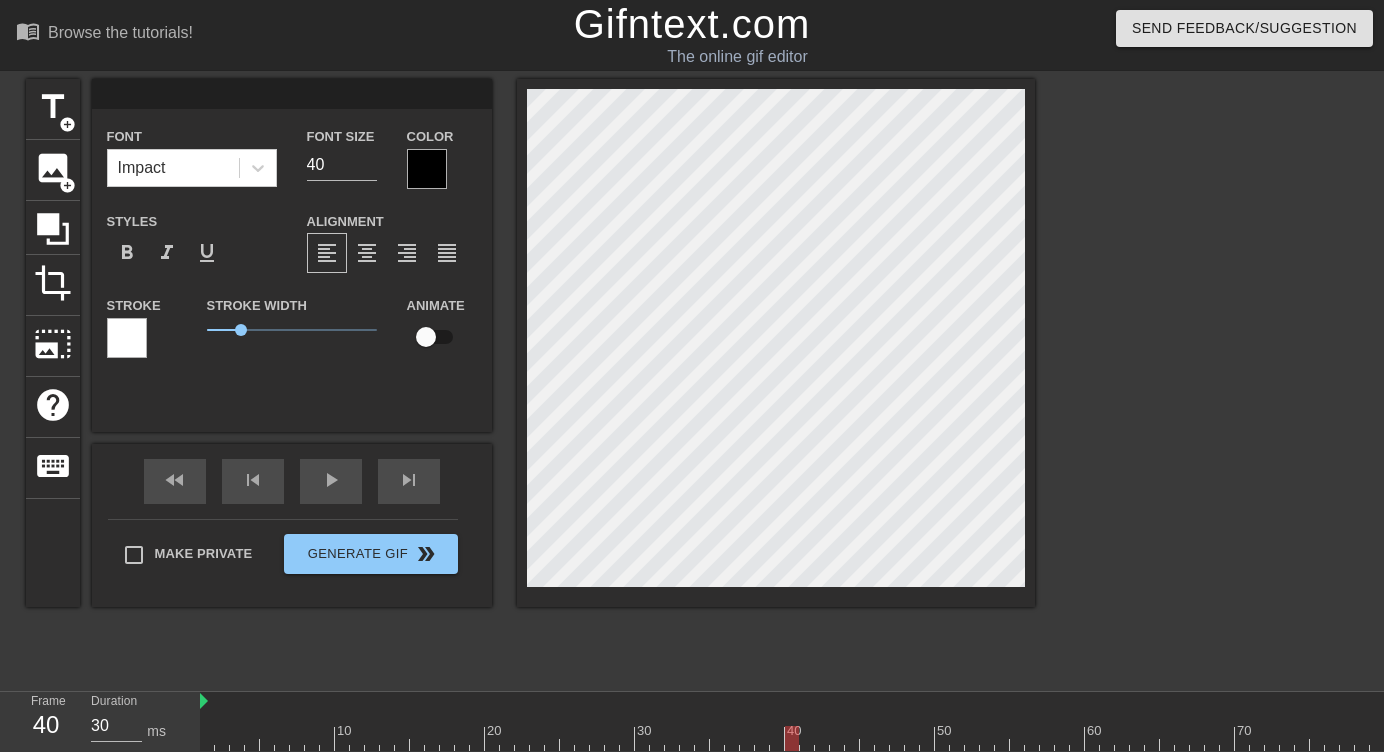type on "W" 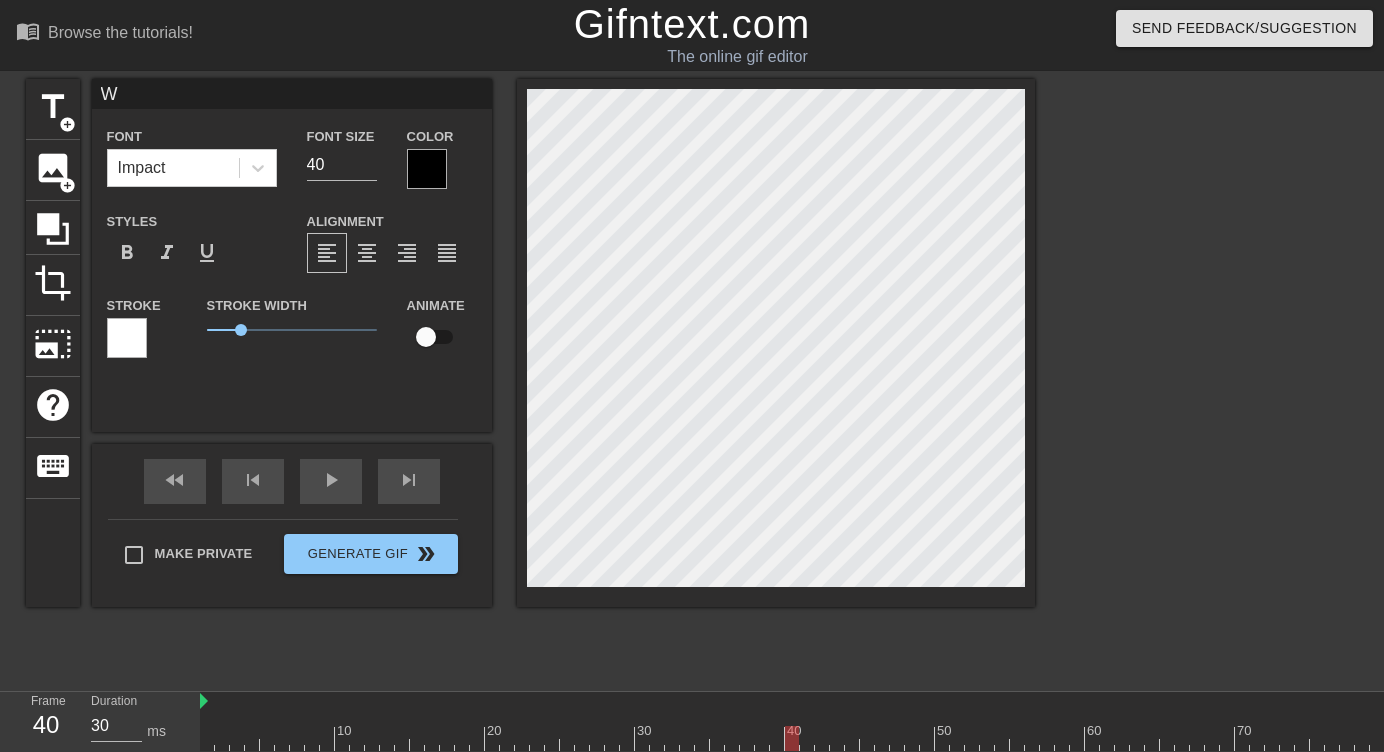 type on "Wh" 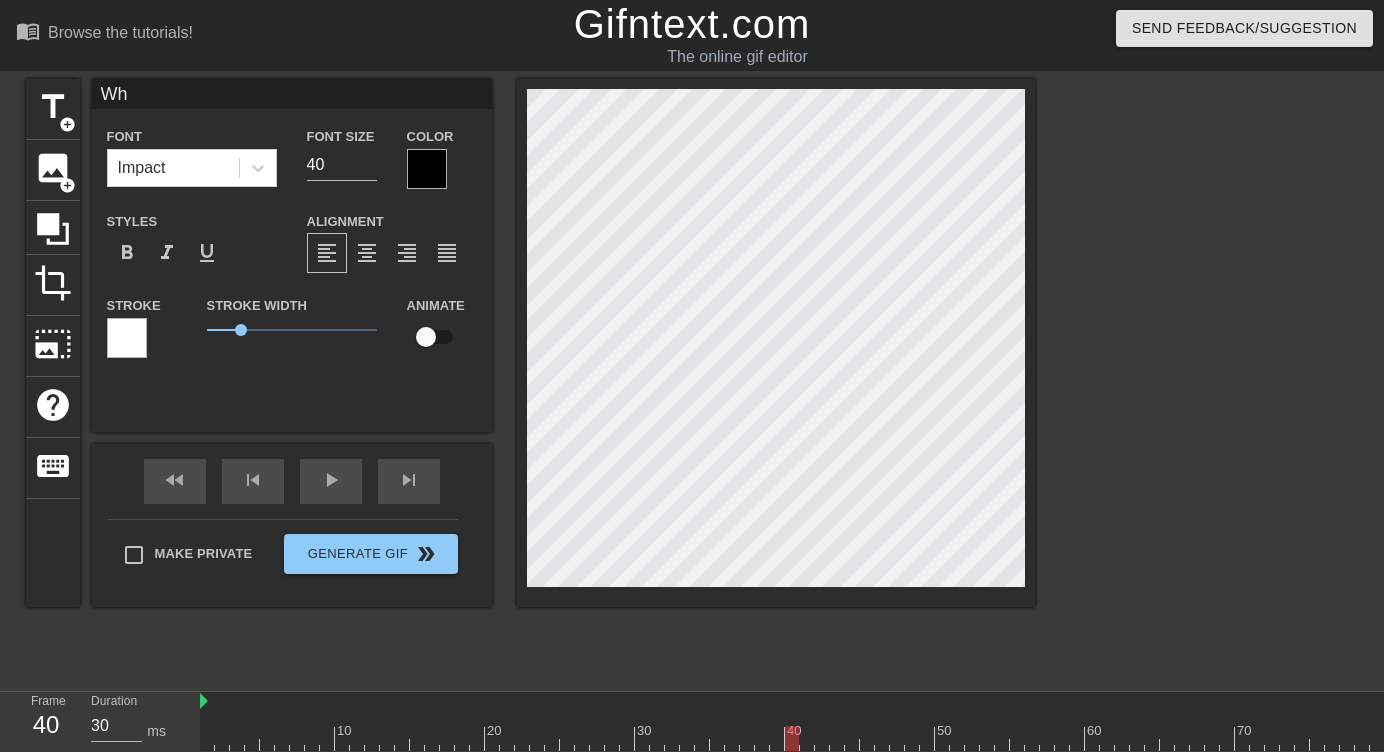 type on "Whe" 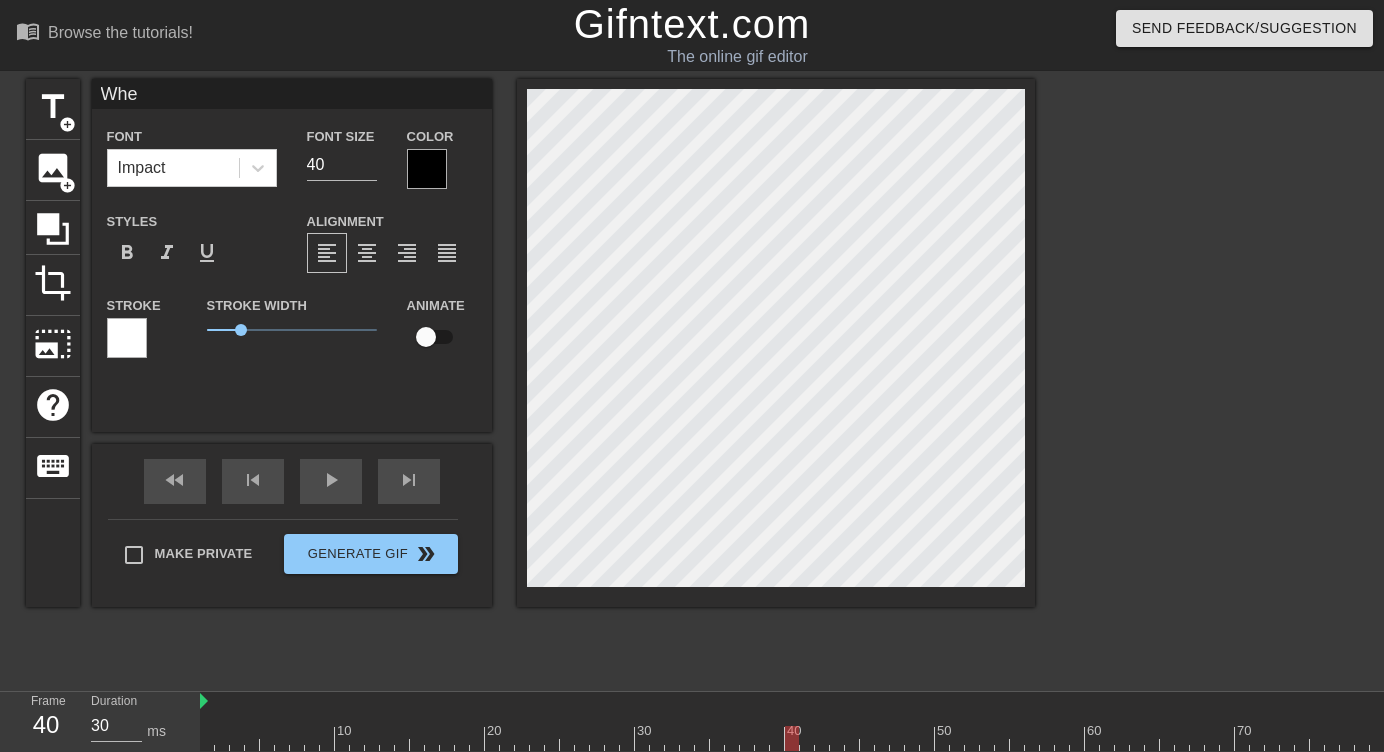 type on "When" 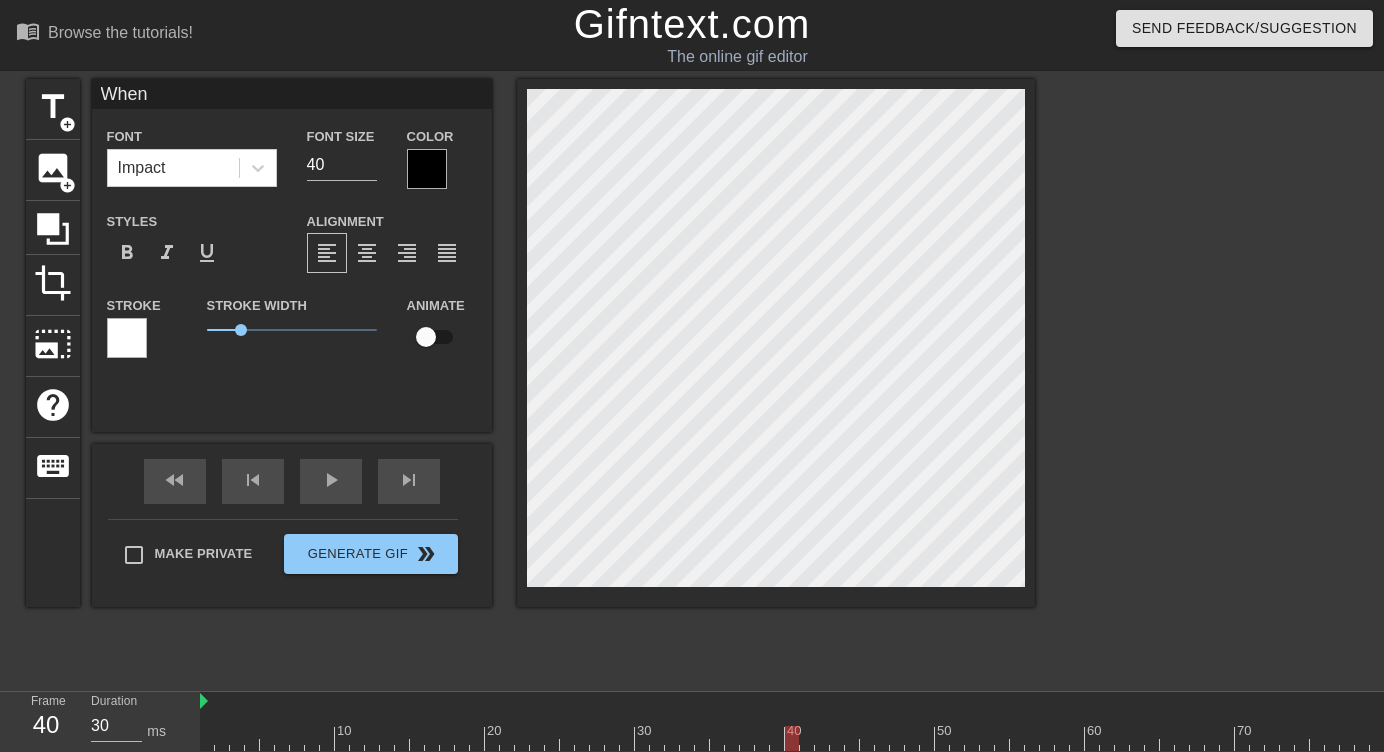 type on "When" 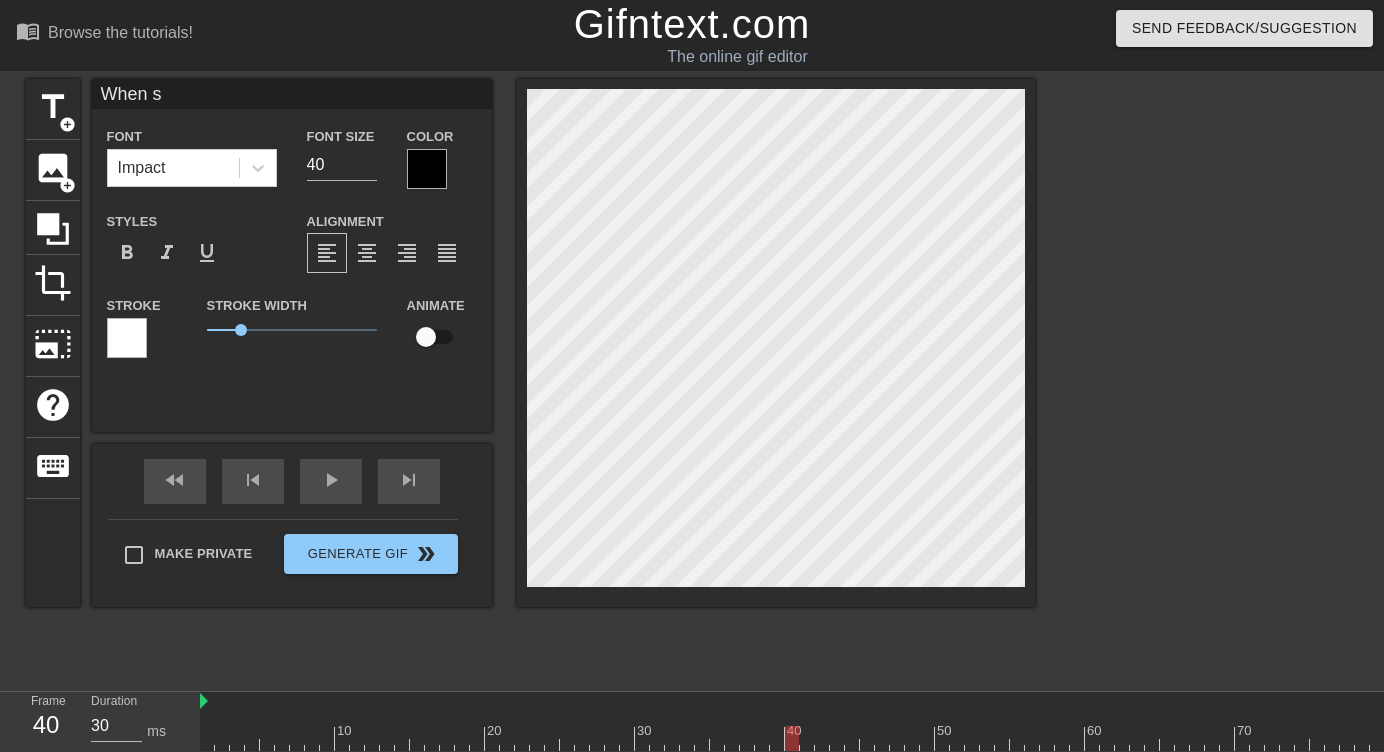 type on "When sh" 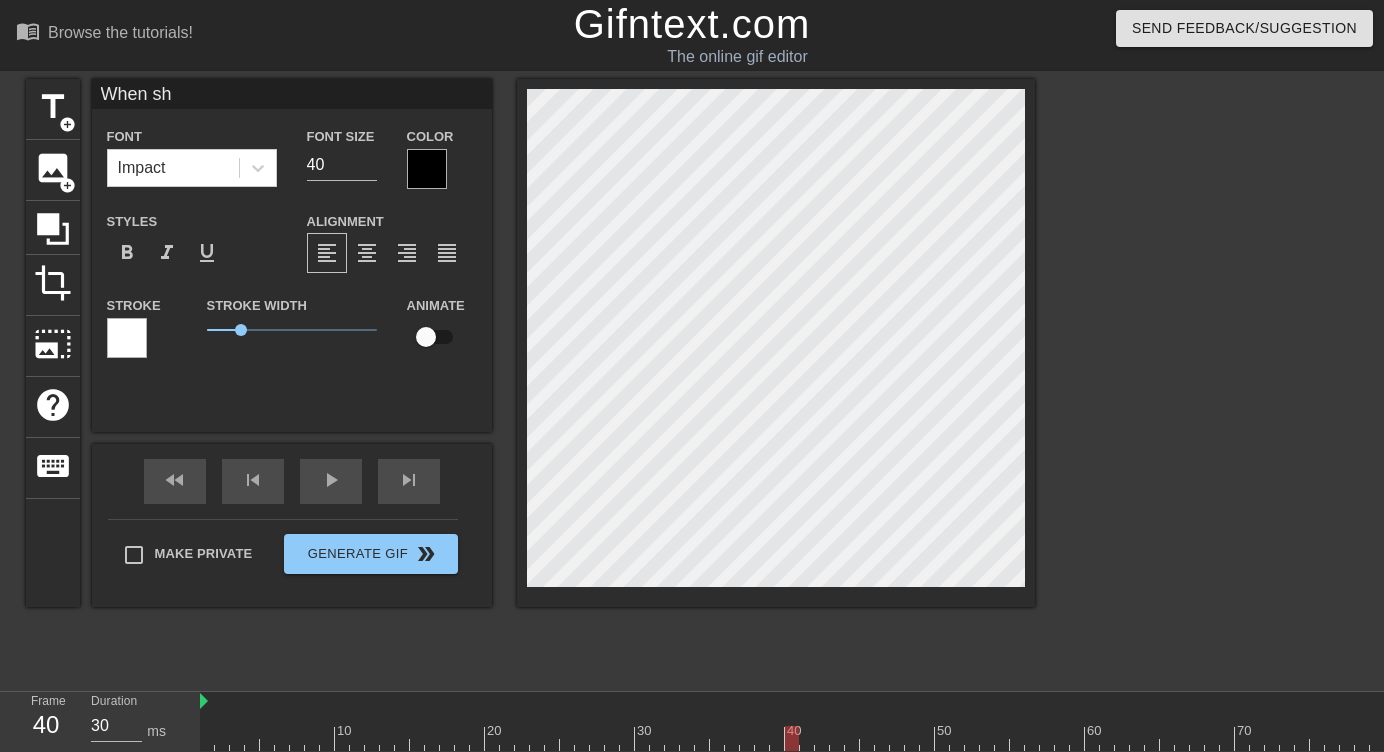 type on "When she" 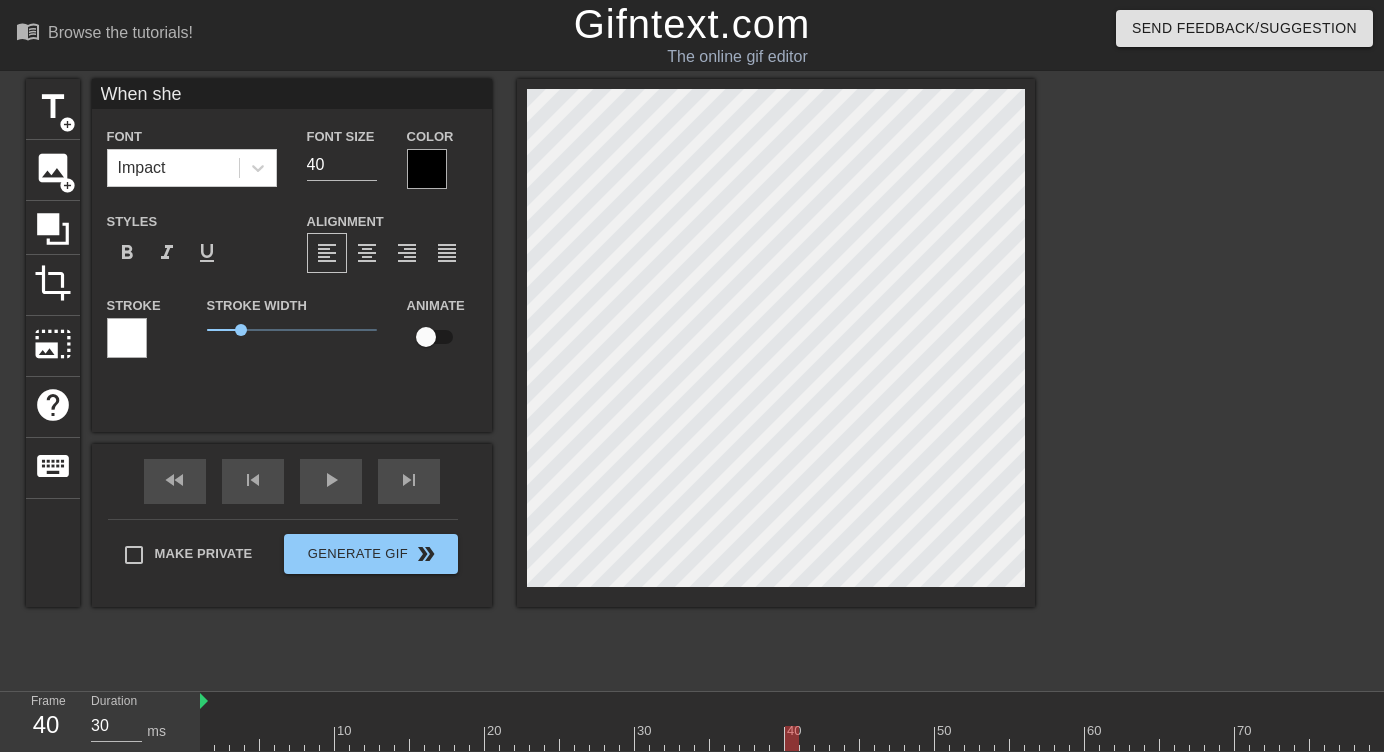 type on "When she" 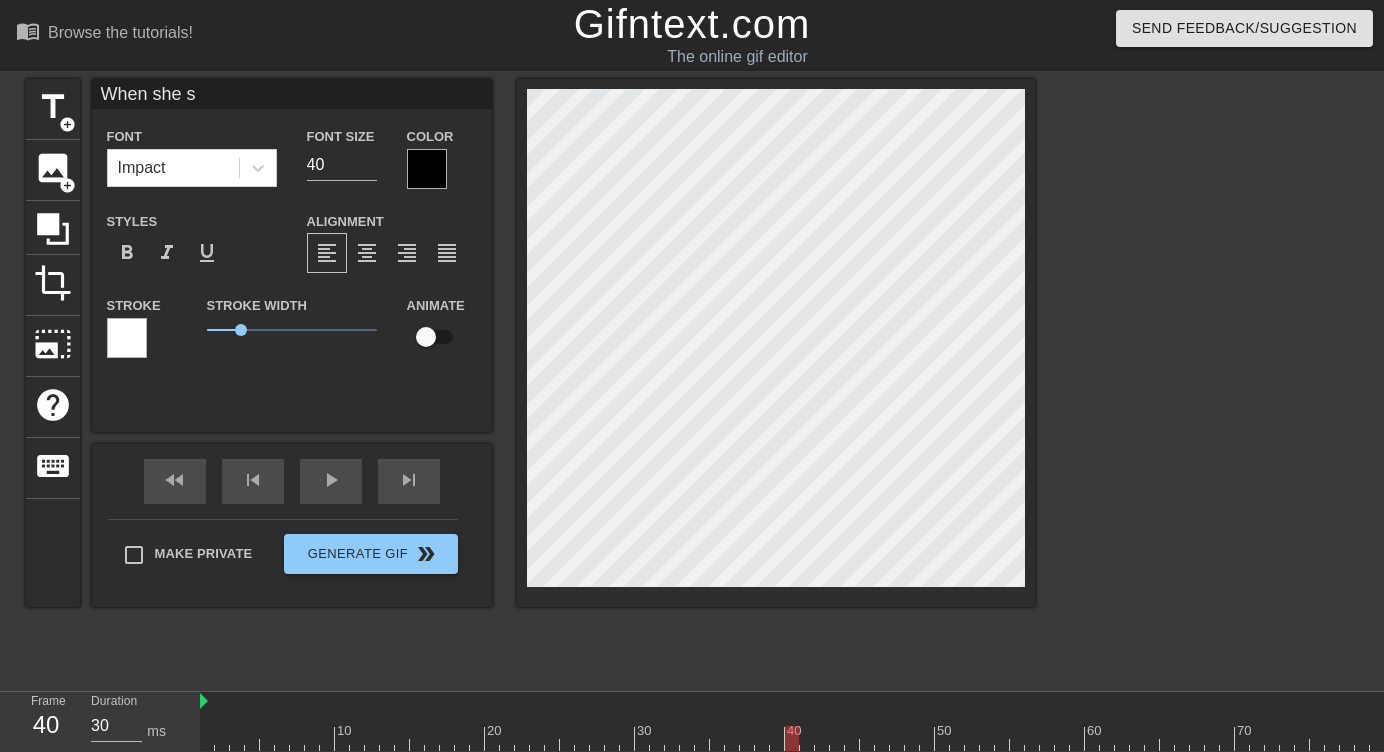 type on "When she sa" 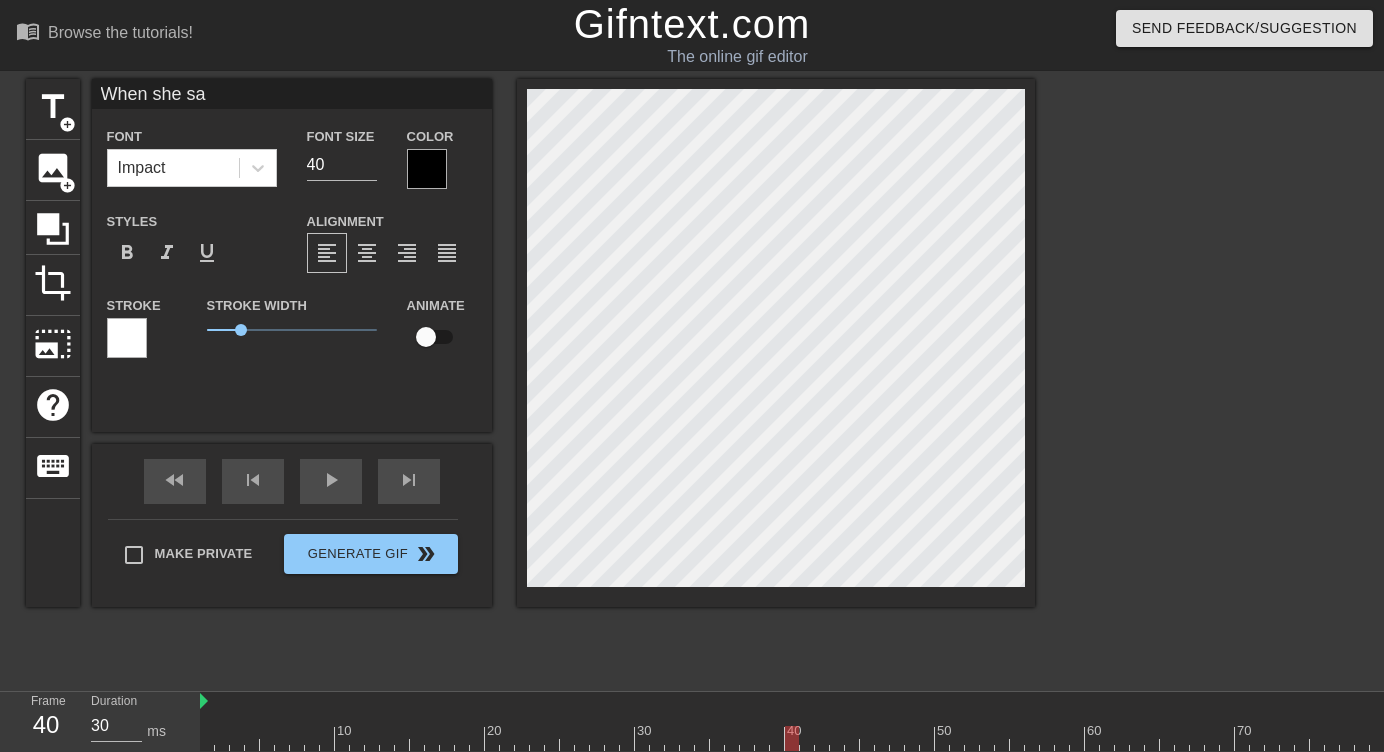 type on "When she say" 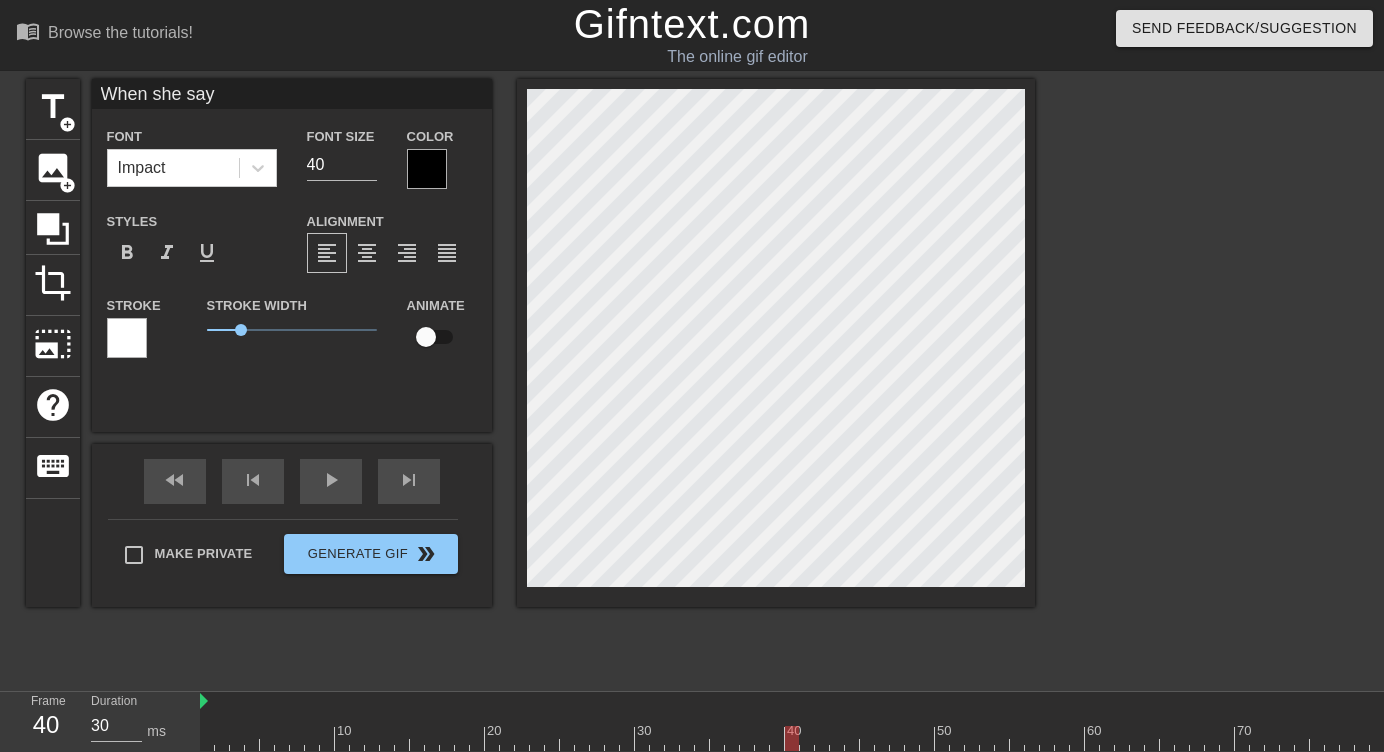 type on "When she says" 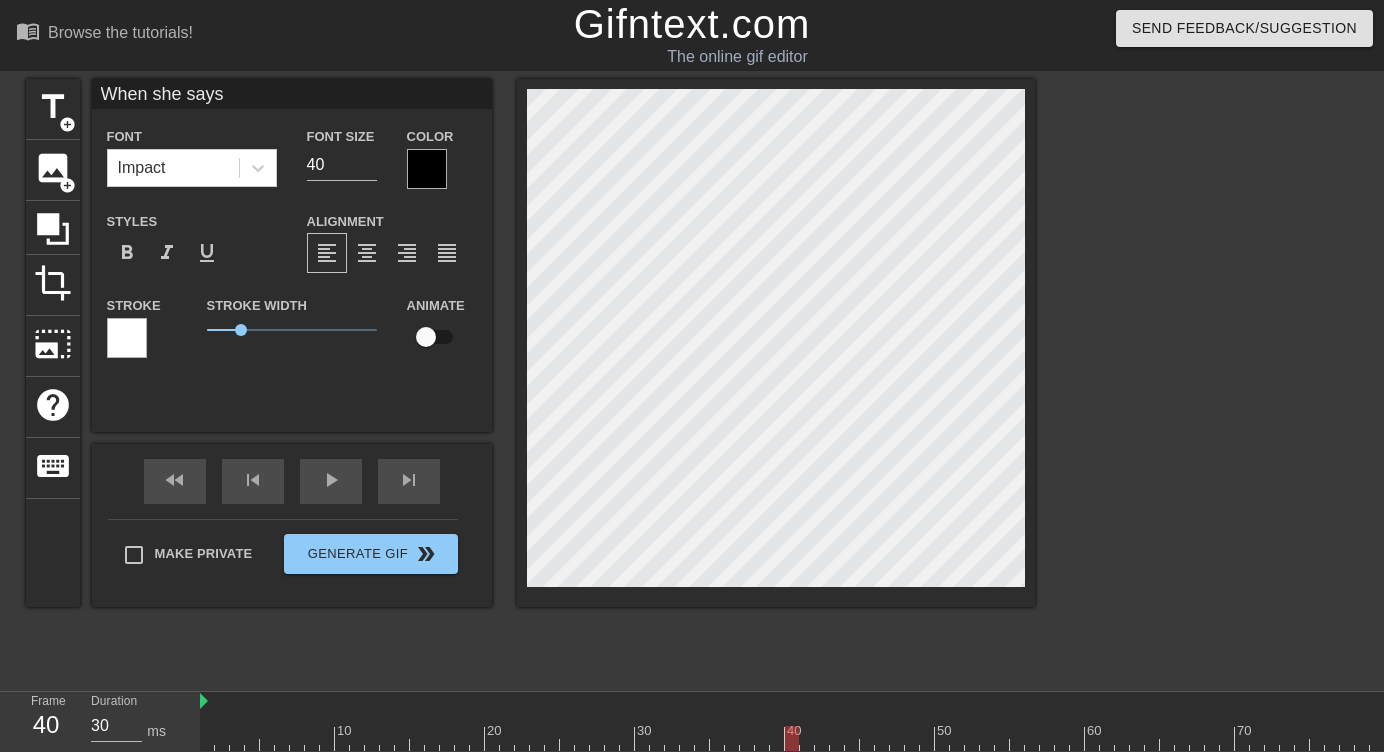 type on "When she says" 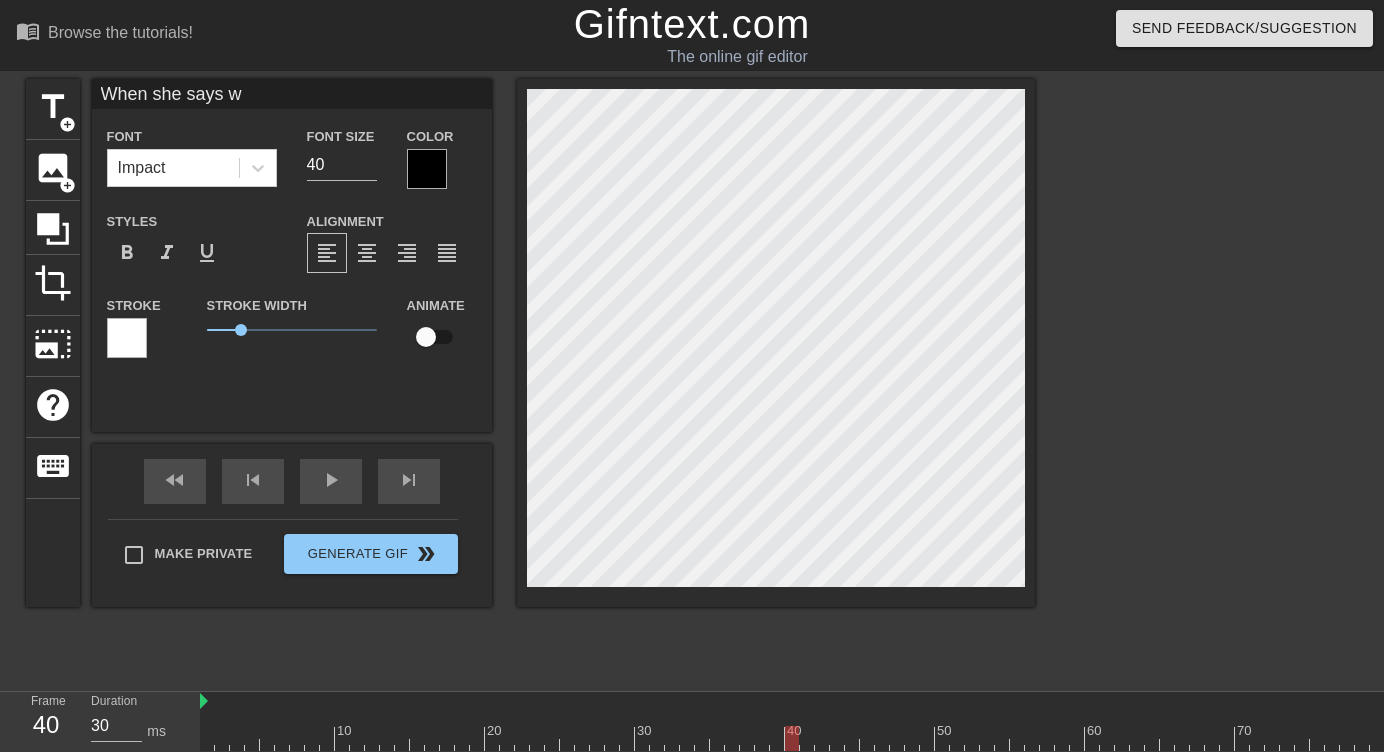 type on "When she says we" 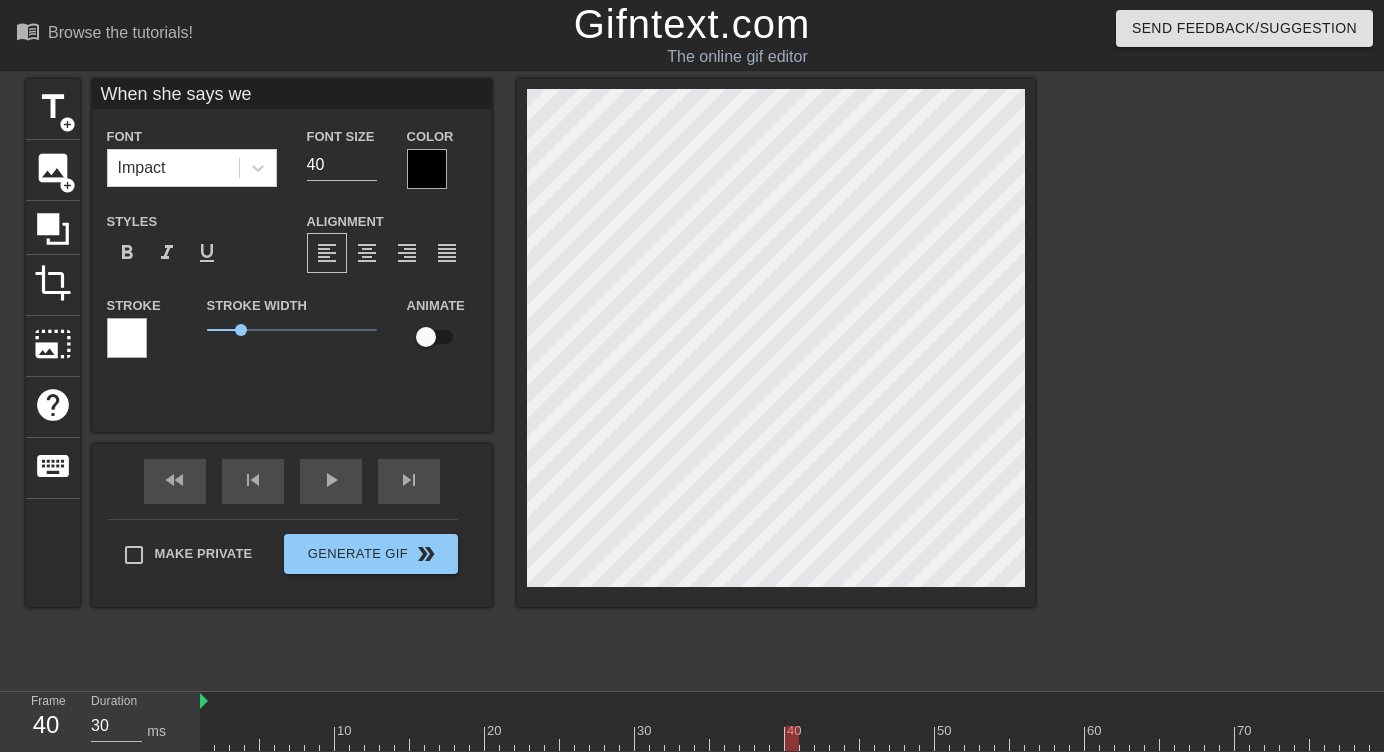 type on "When she says wed" 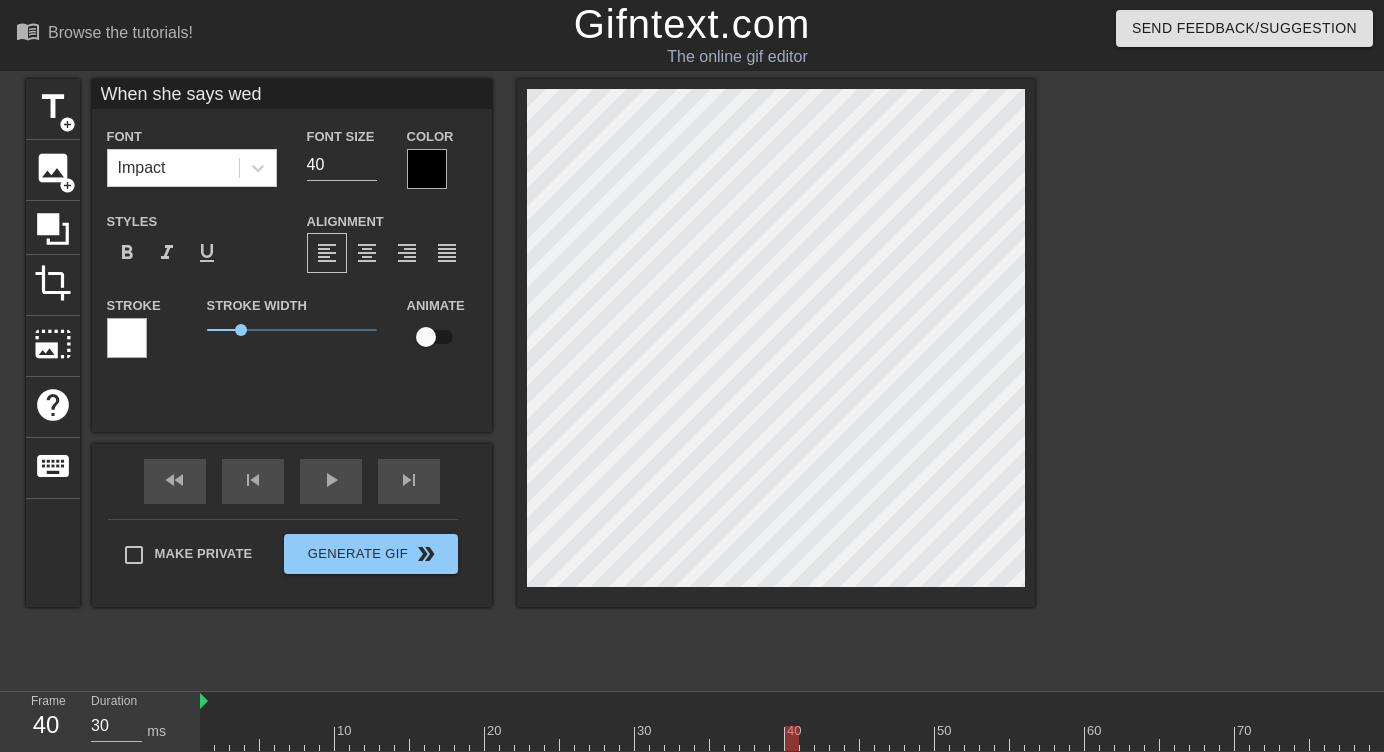 type on "When she says wedd" 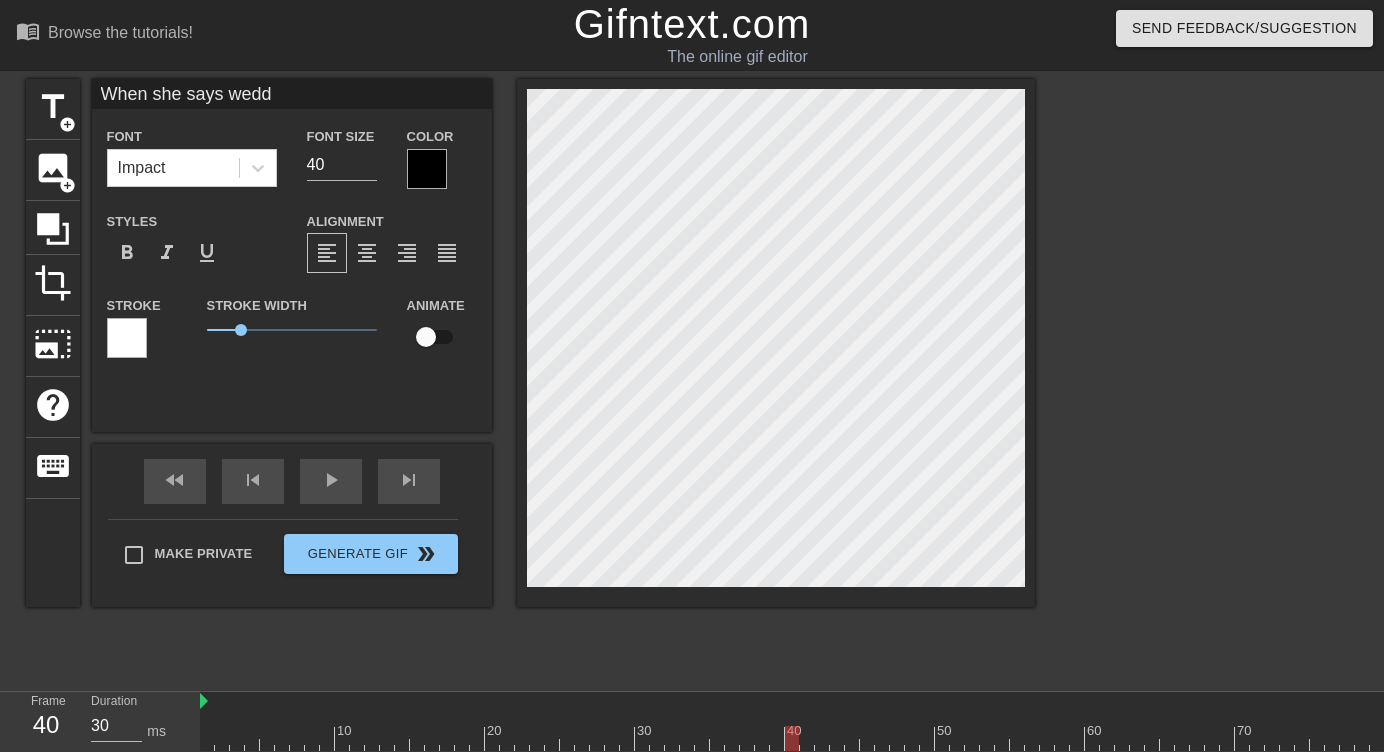 type on "When she says weddi" 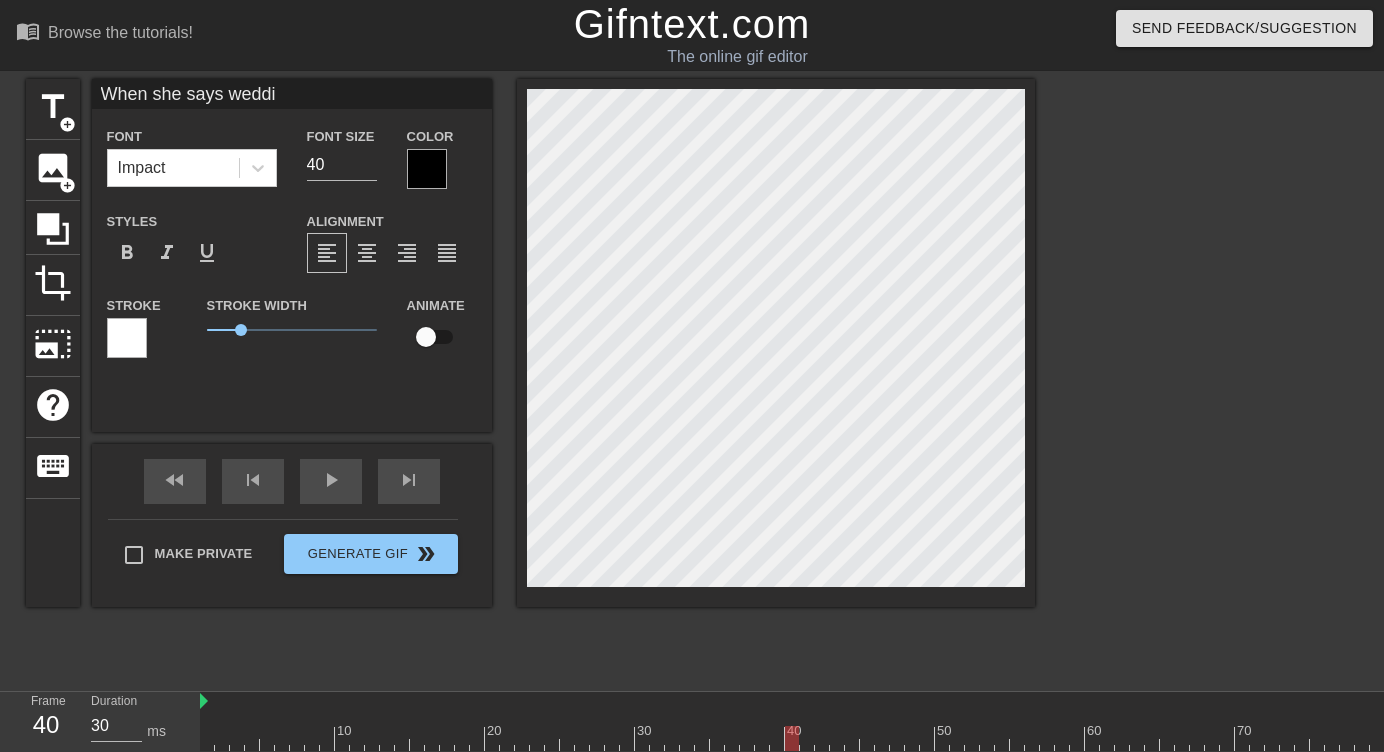 type on "When she says weddin" 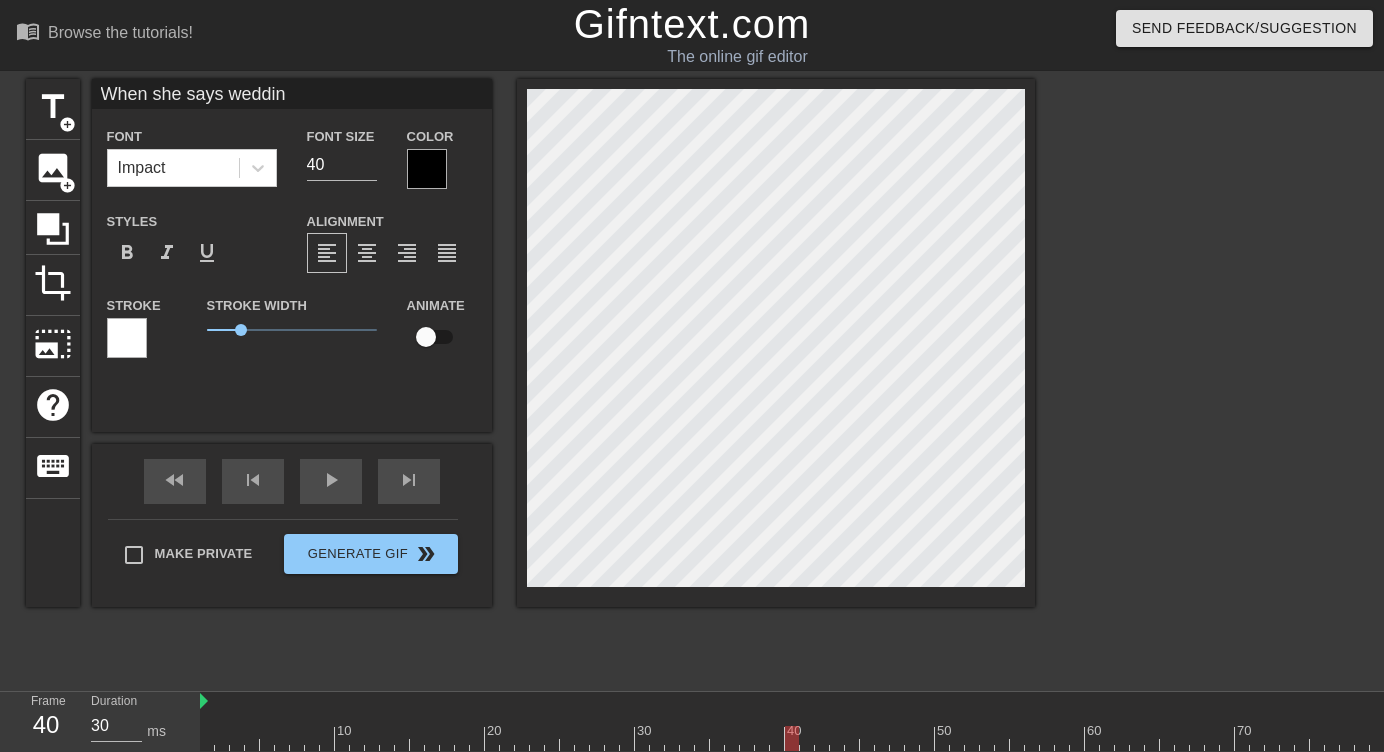 type on "When she says wedding" 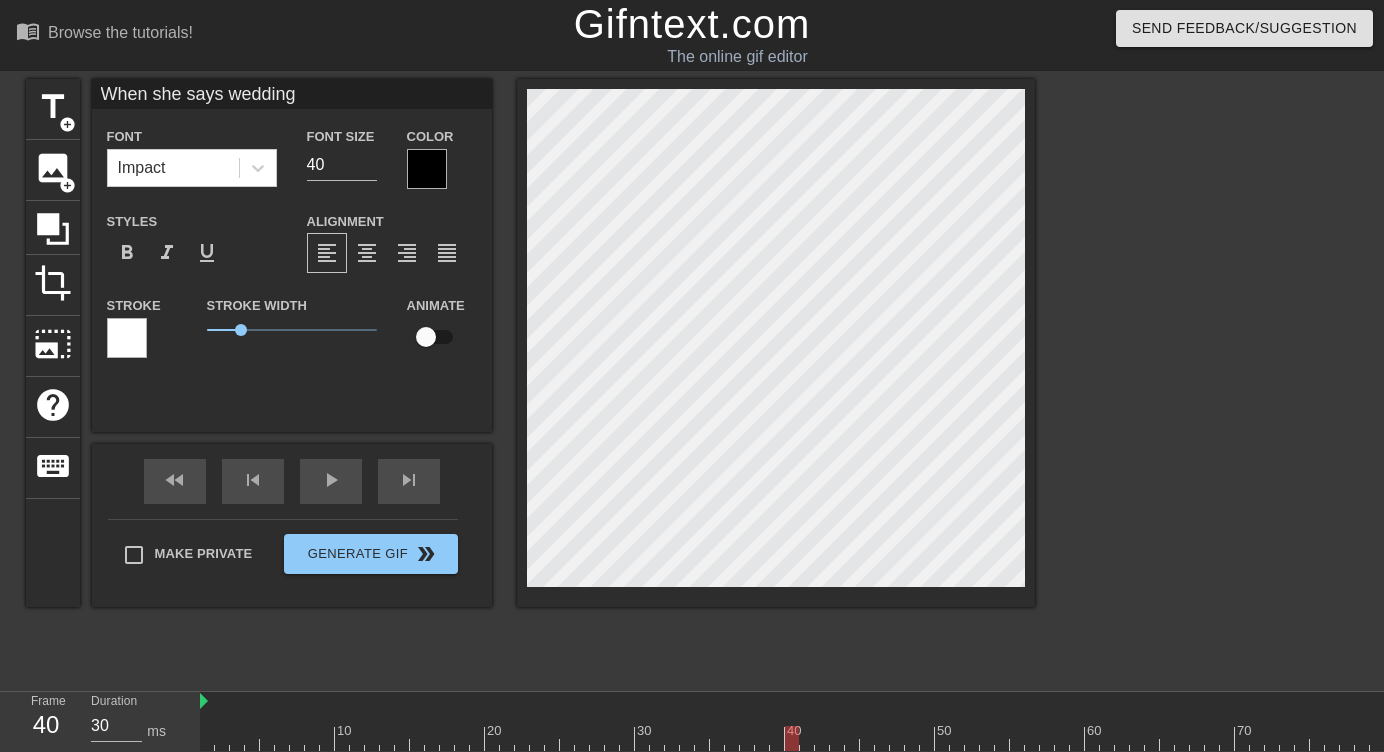 type on "When she says wedding" 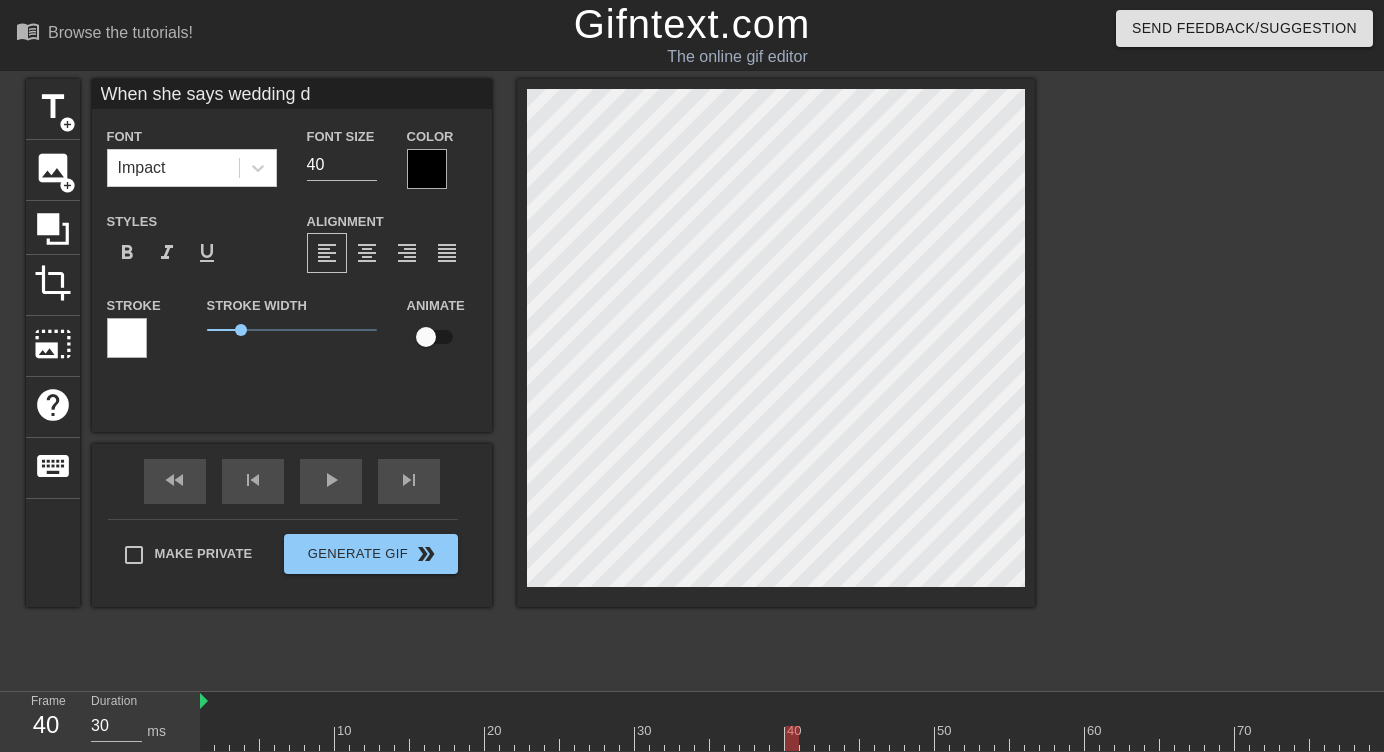 type on "When she says wedding de" 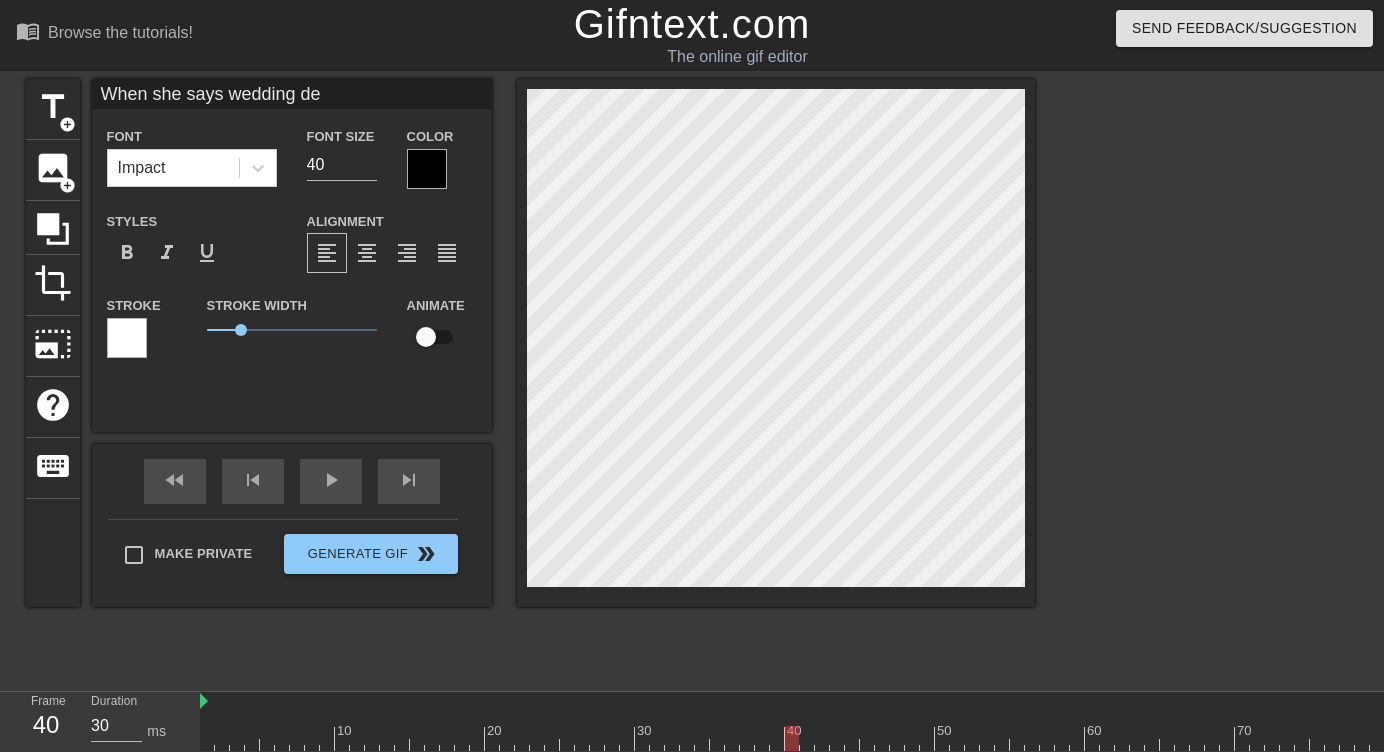 type on "When she says wedding des" 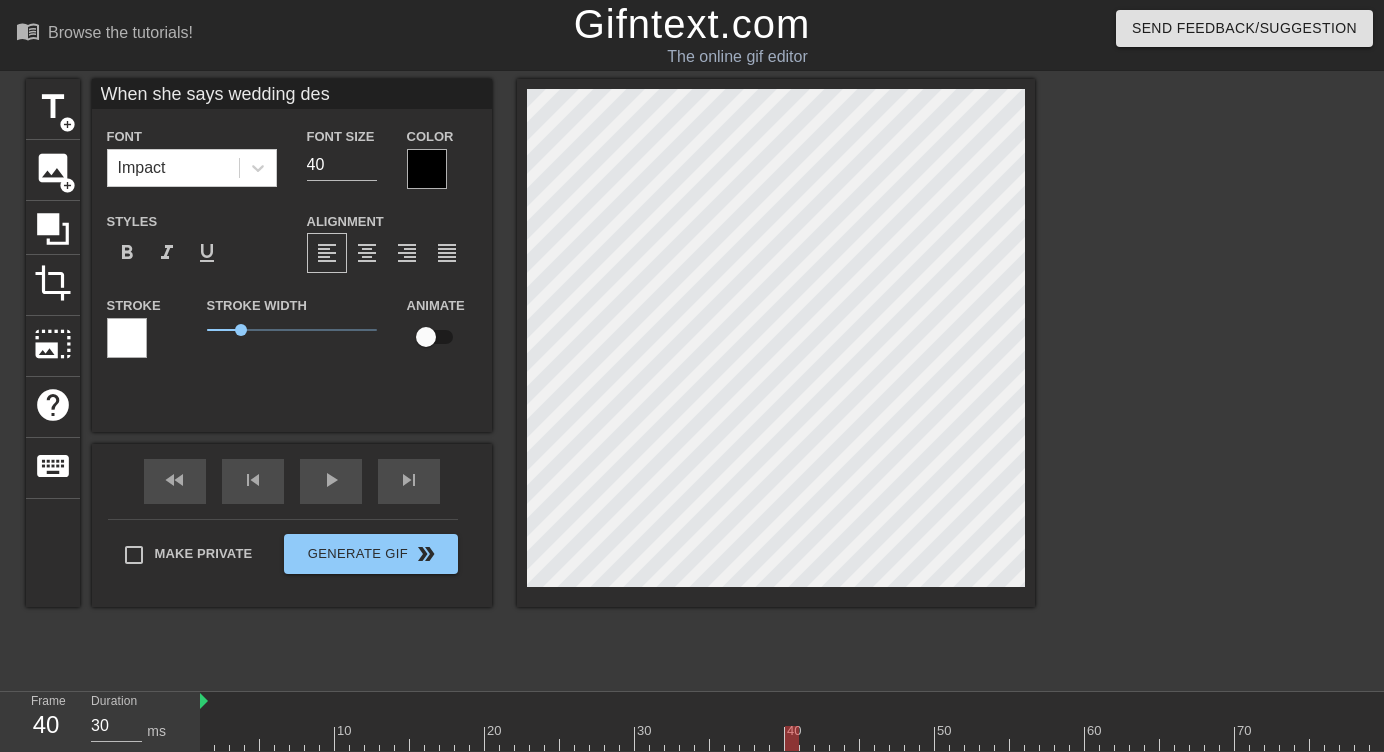 type on "When she says wedding dese" 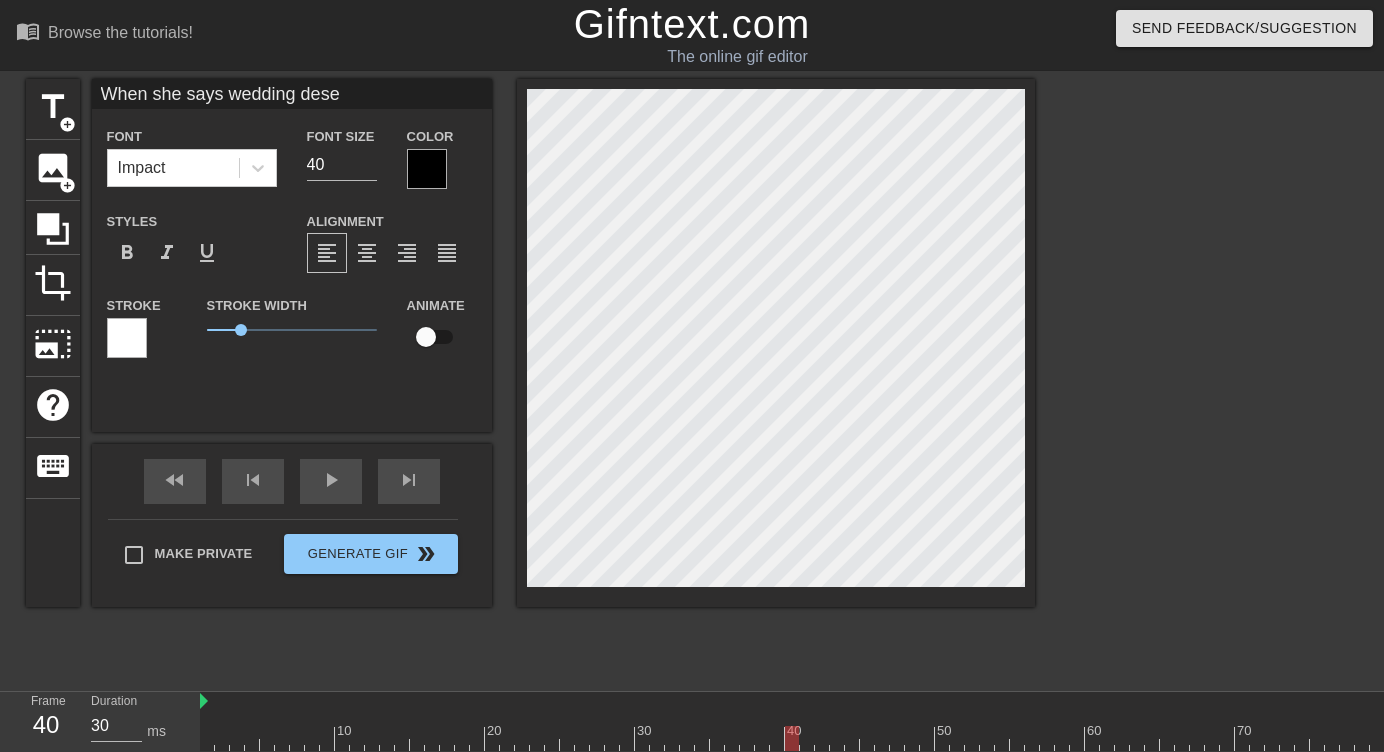 type on "When she says wedding deser" 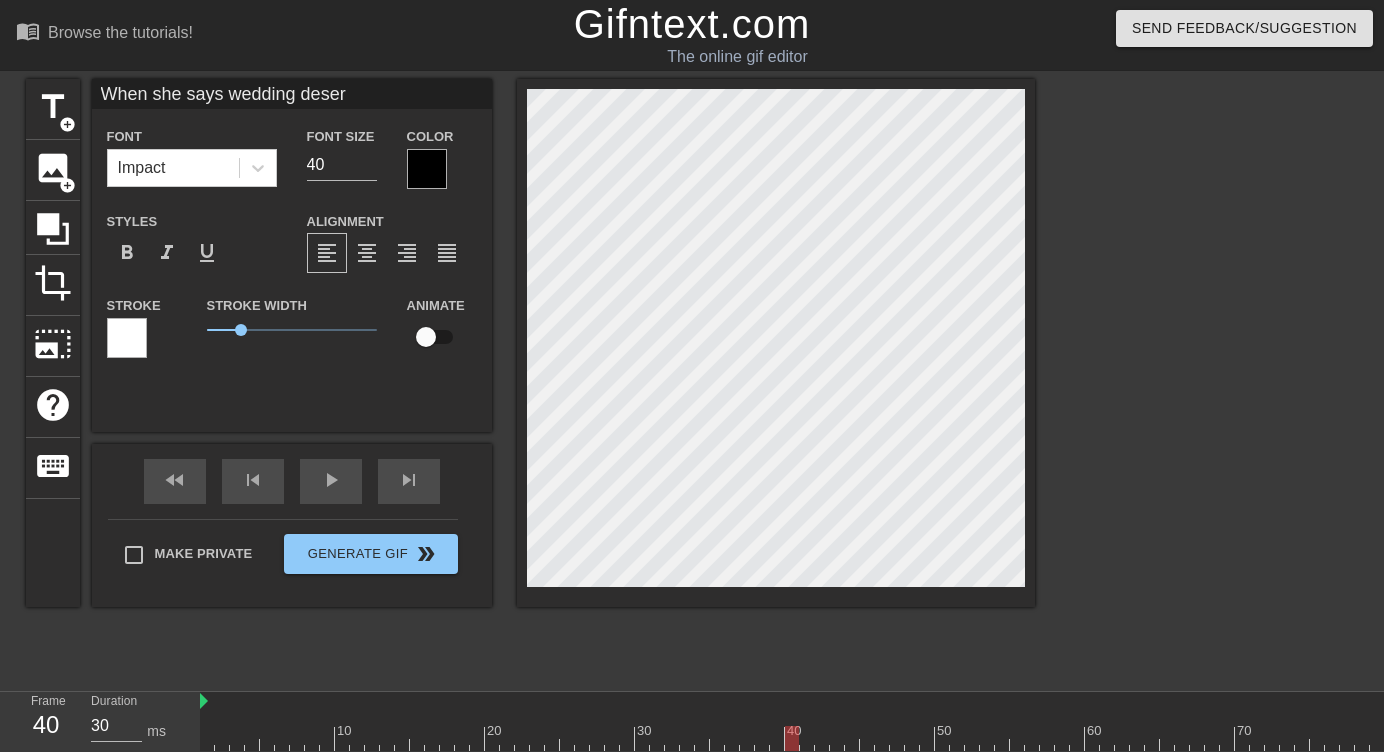 type on "When she says wedding desert" 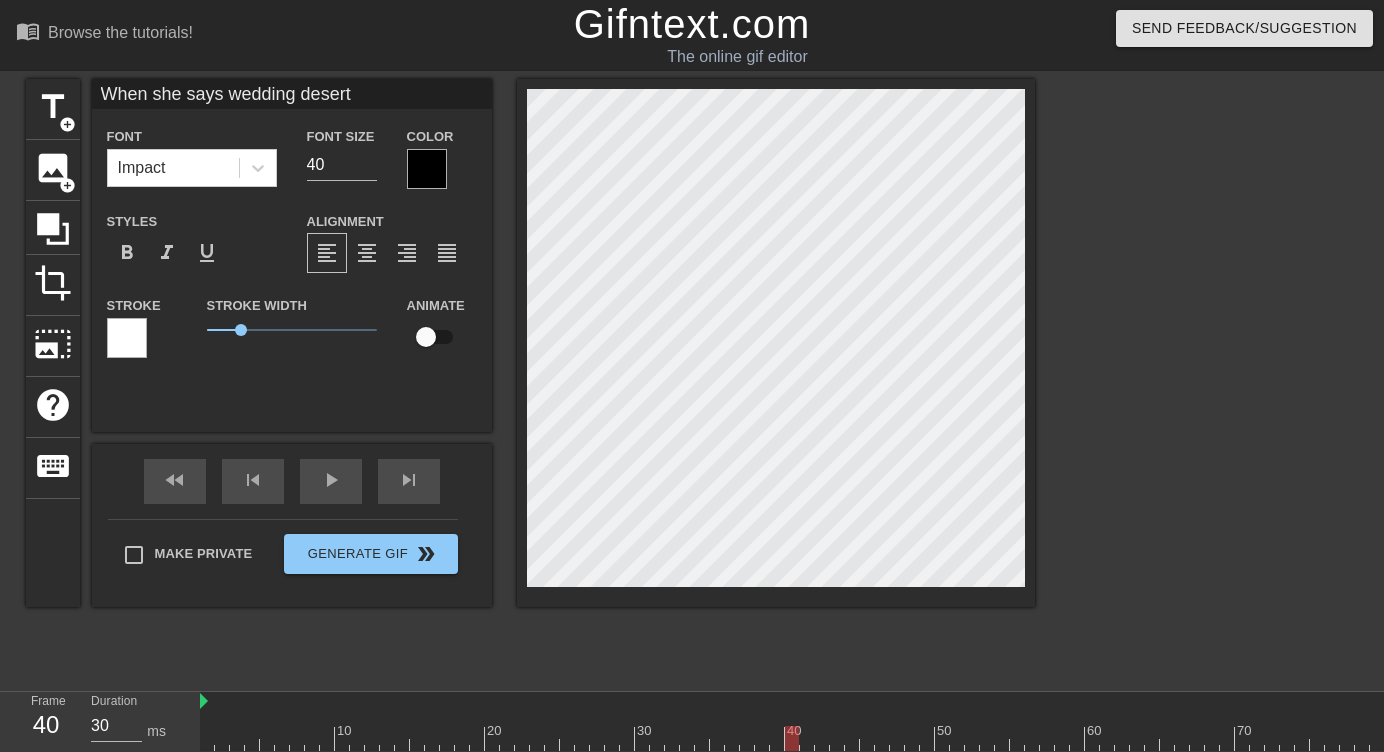scroll, scrollTop: 0, scrollLeft: 14, axis: horizontal 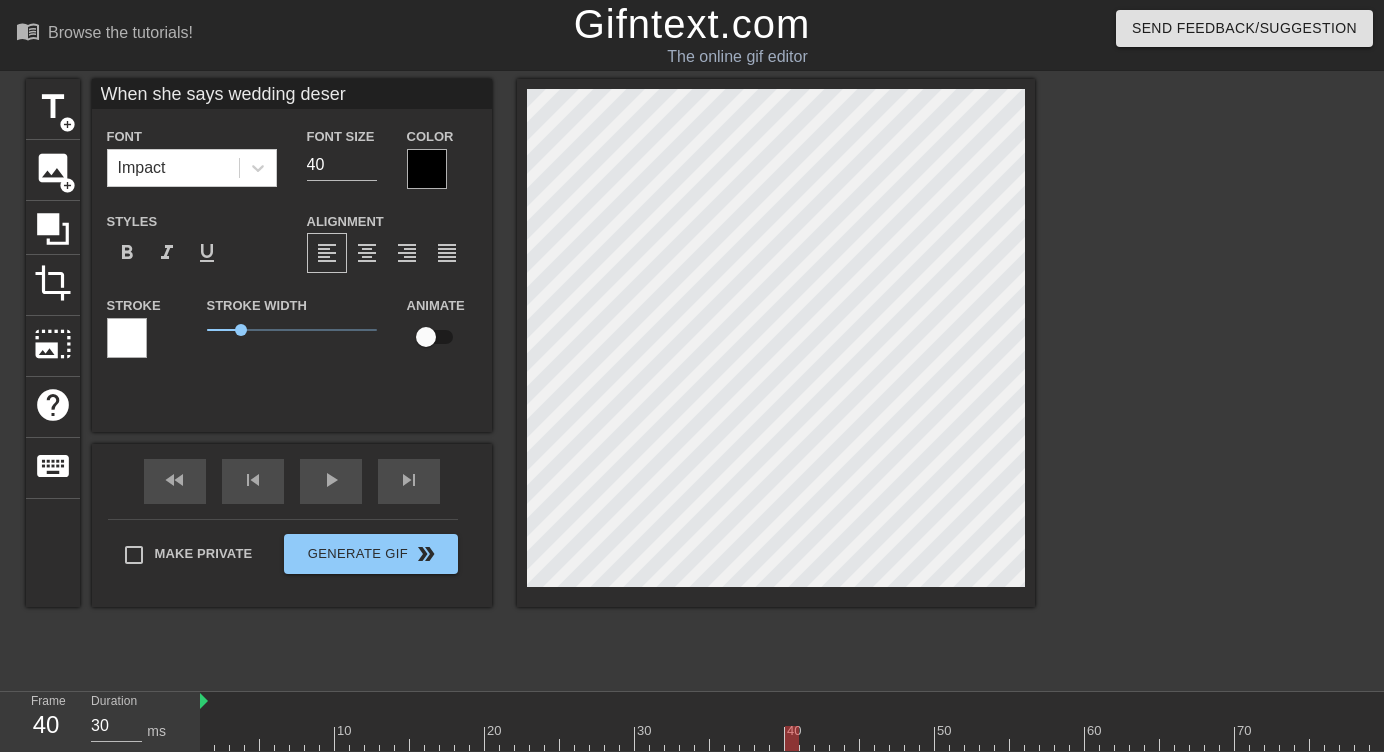 type on "When she says wedding dese" 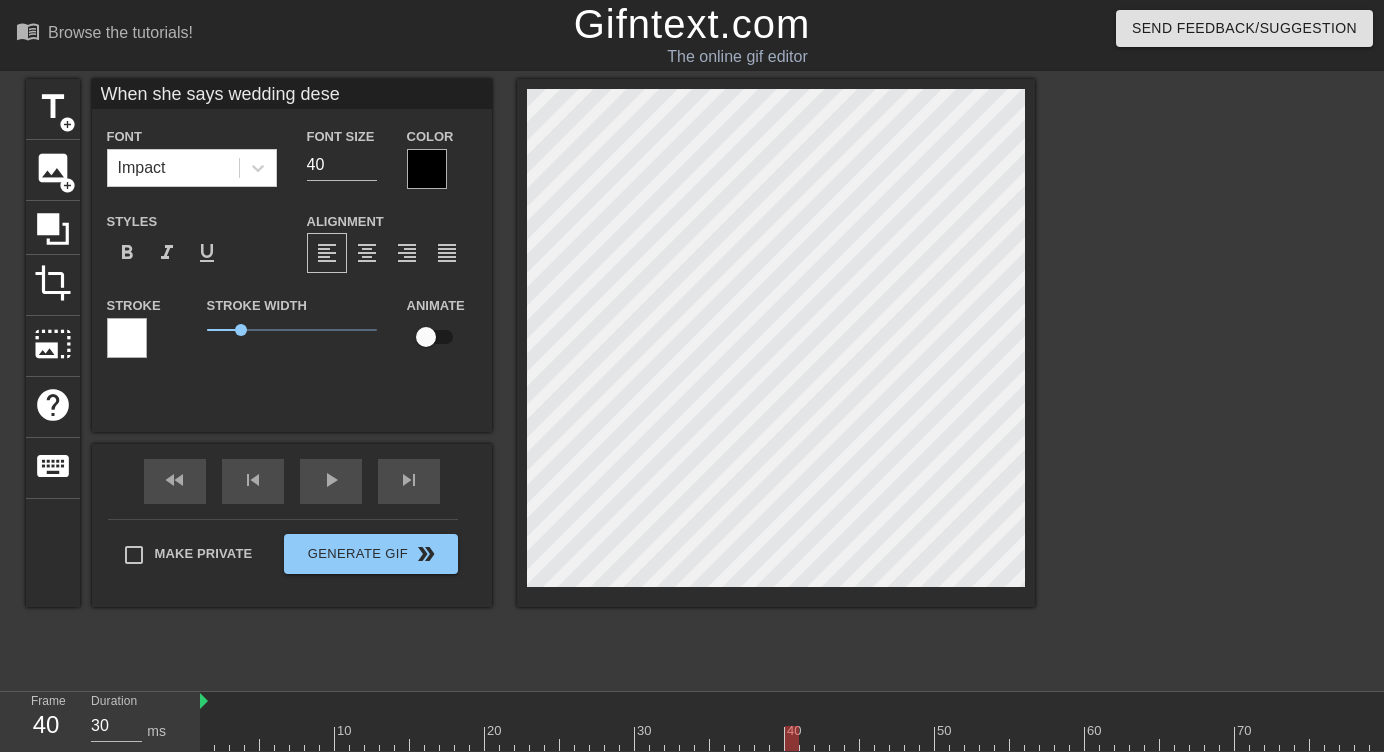 type on "When she says wedding des" 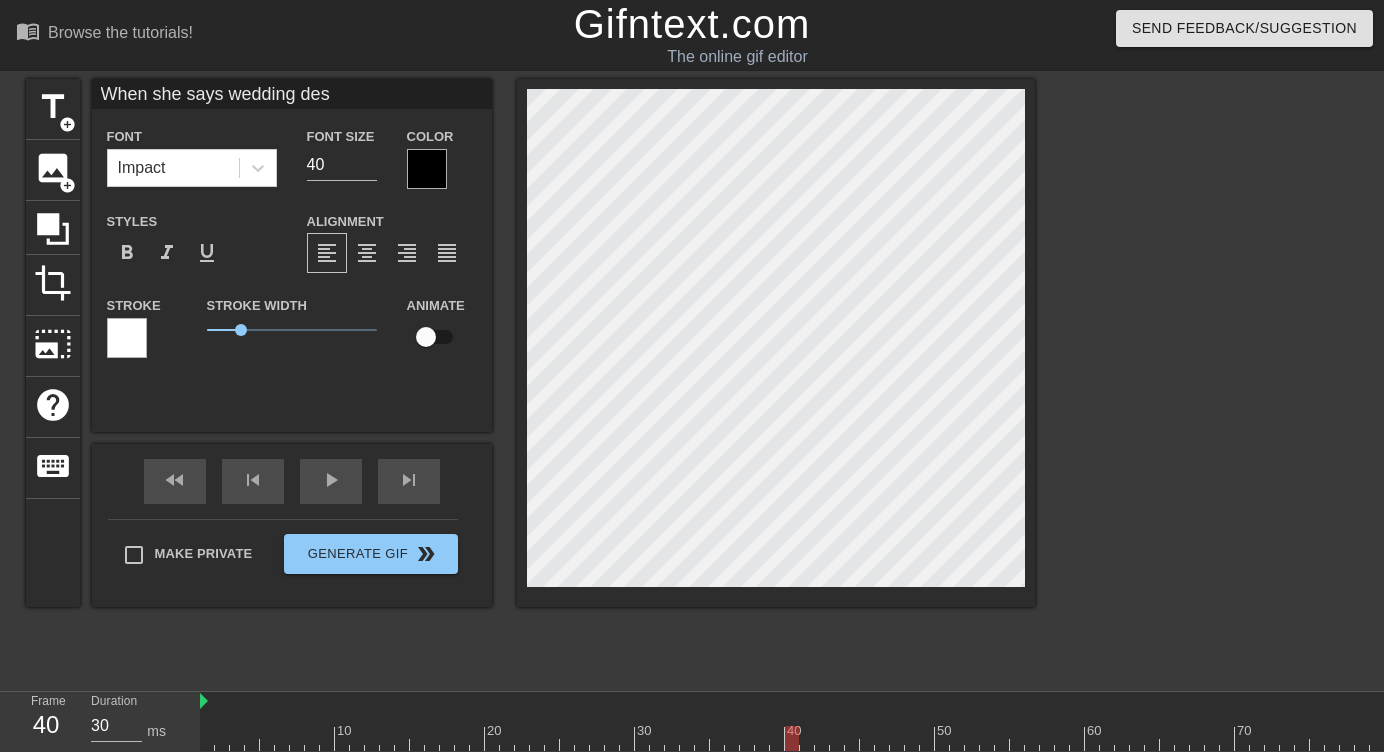 type on "When she says wedding de" 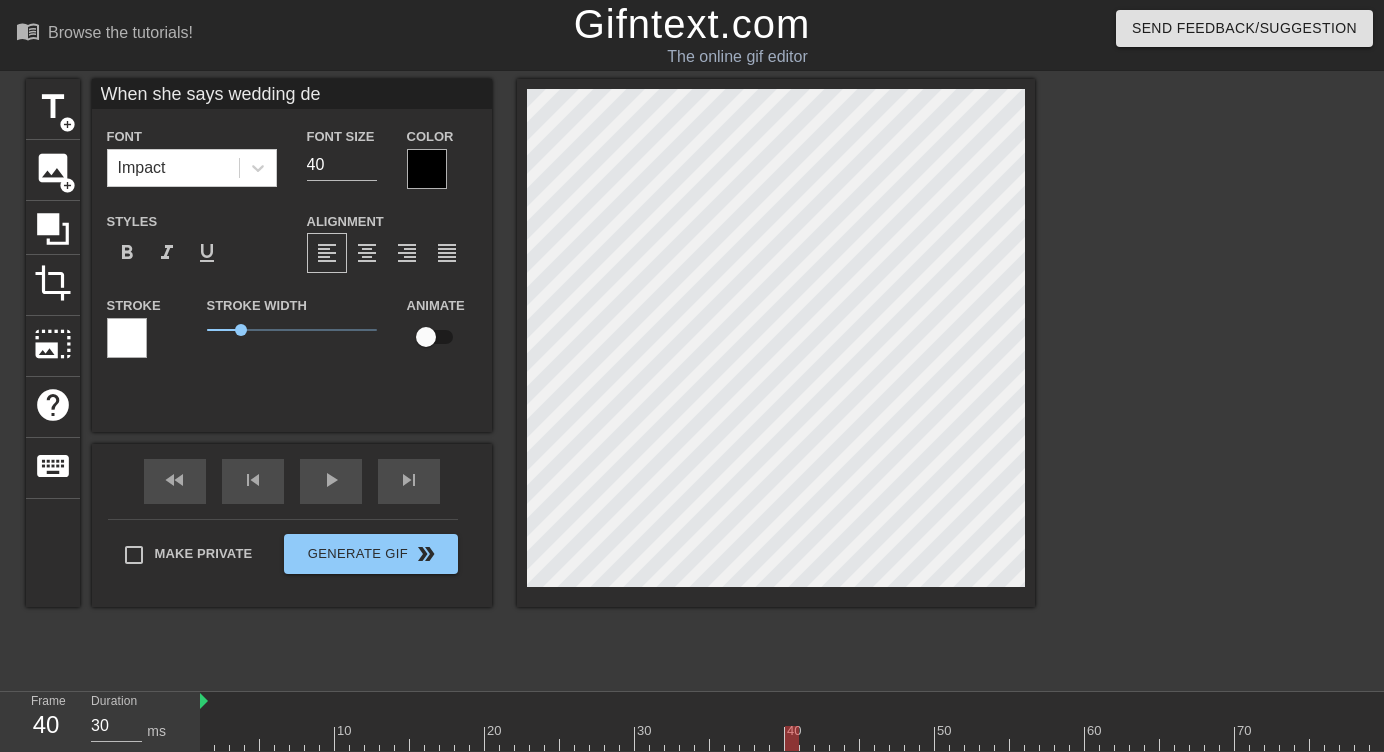 type on "When she says wedding d" 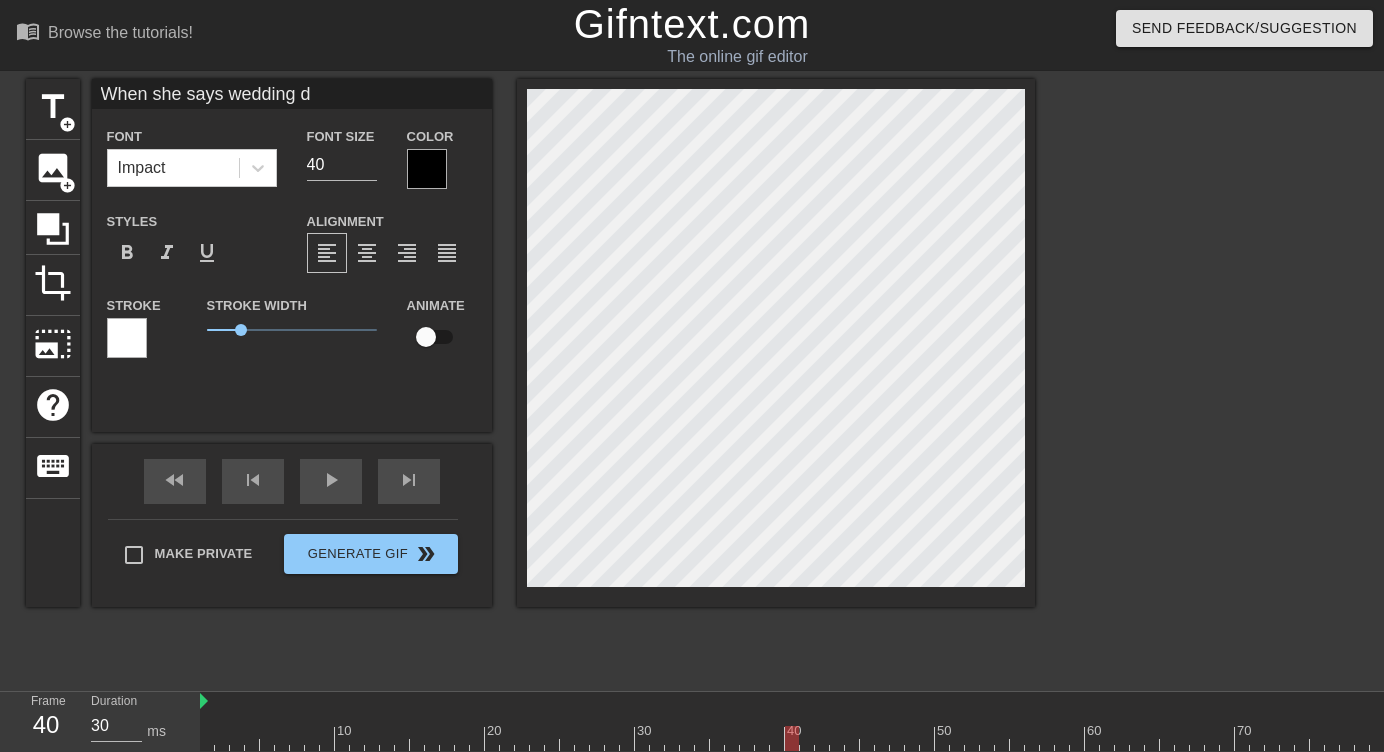 type on "When she says wedding" 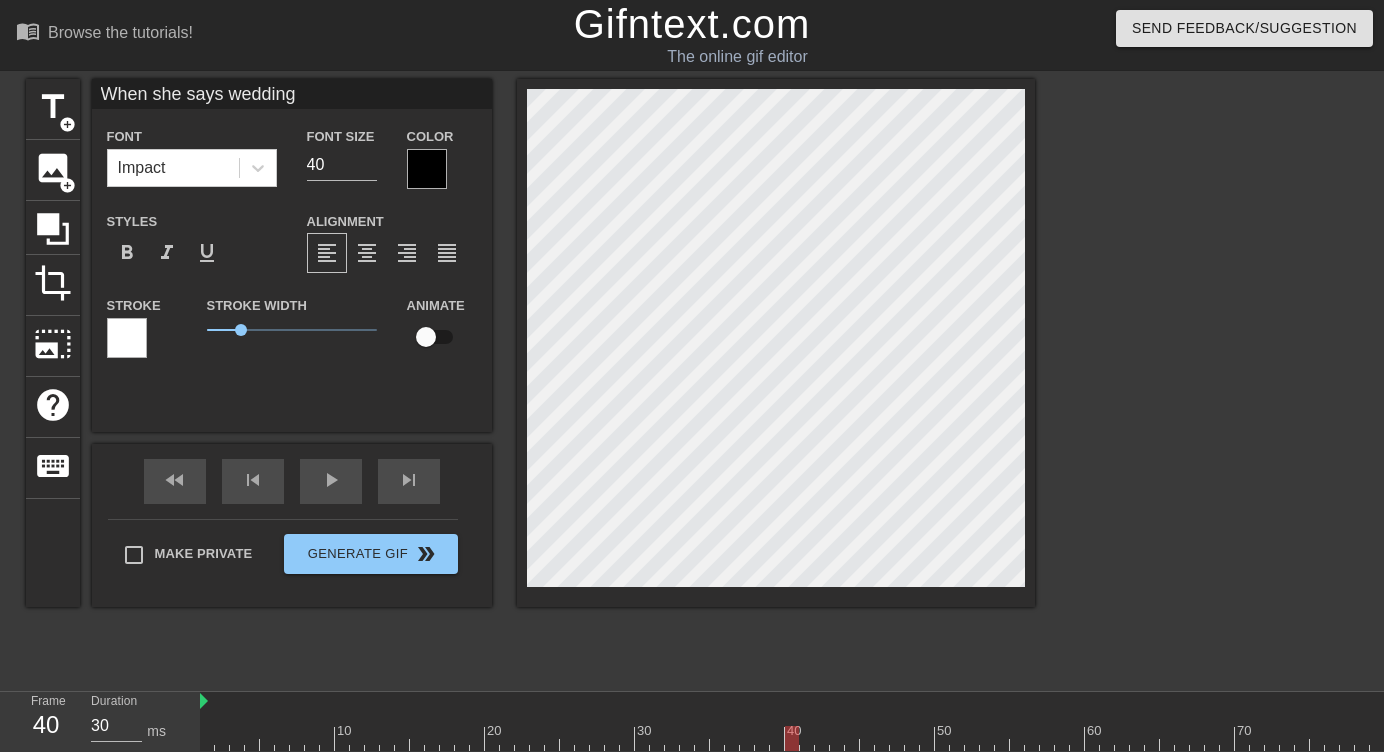 type on "When she says wedding" 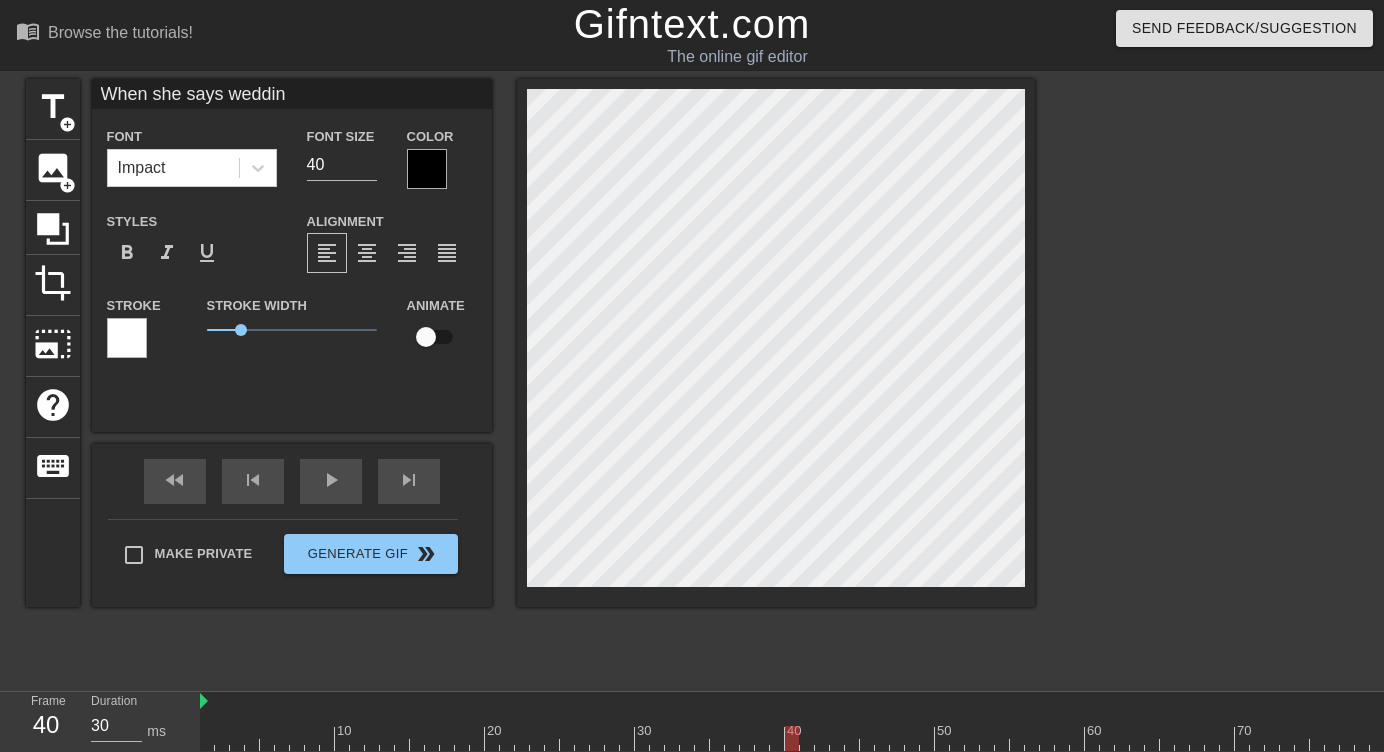type on "When she says weddi" 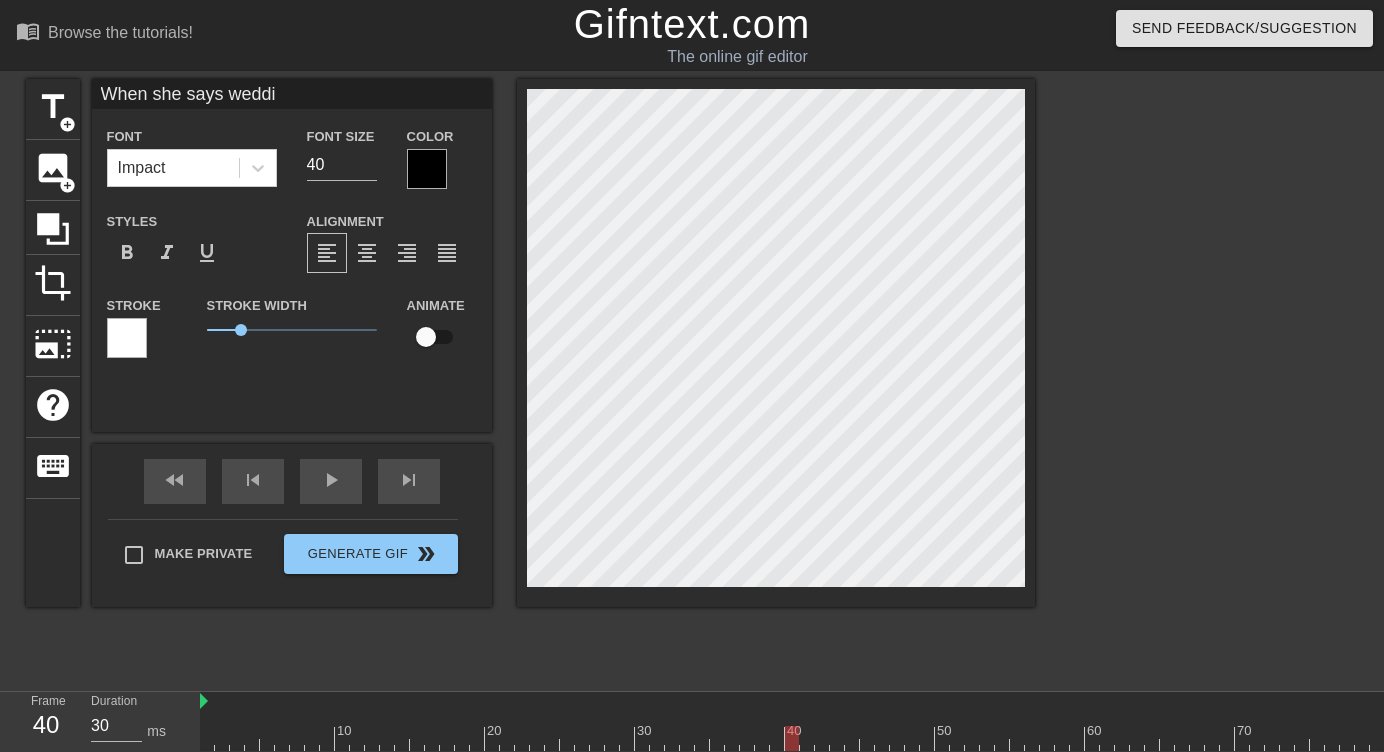 type on "When she says wedd" 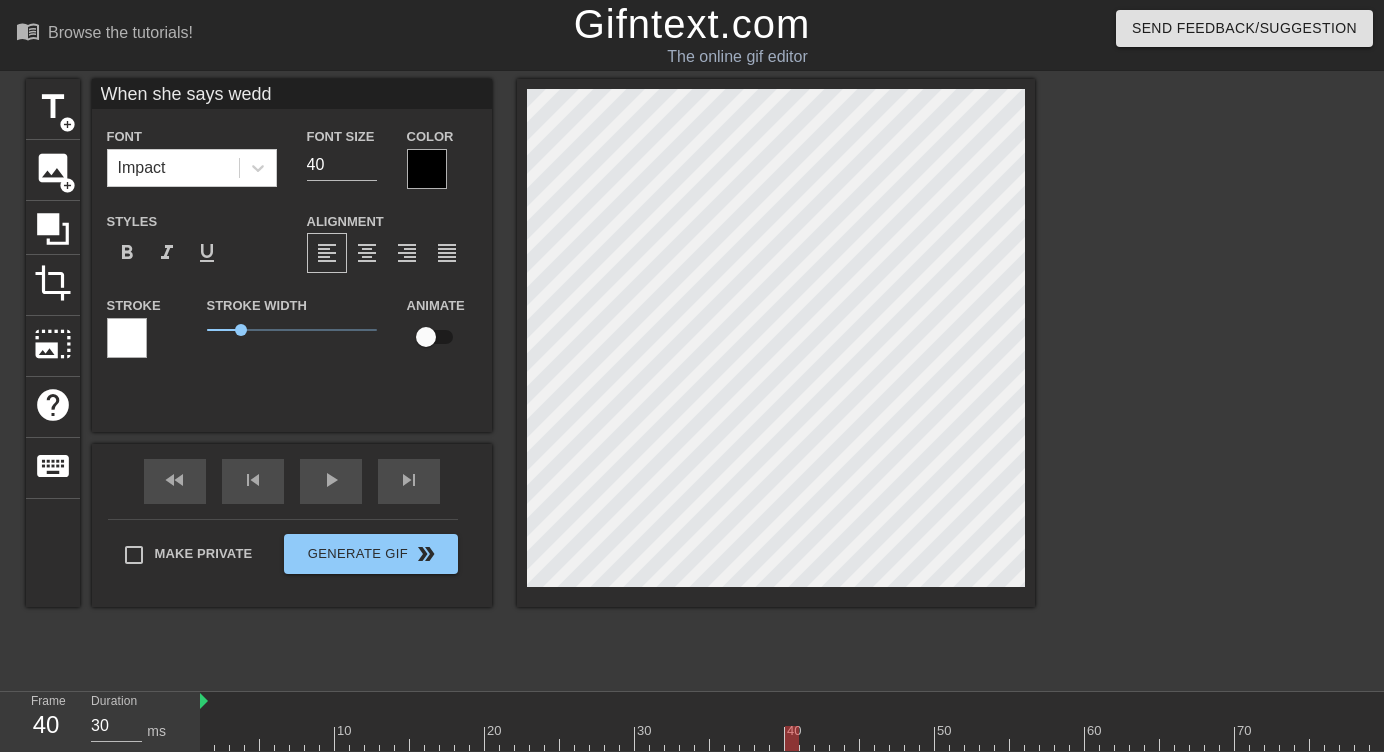 type on "When she says wed" 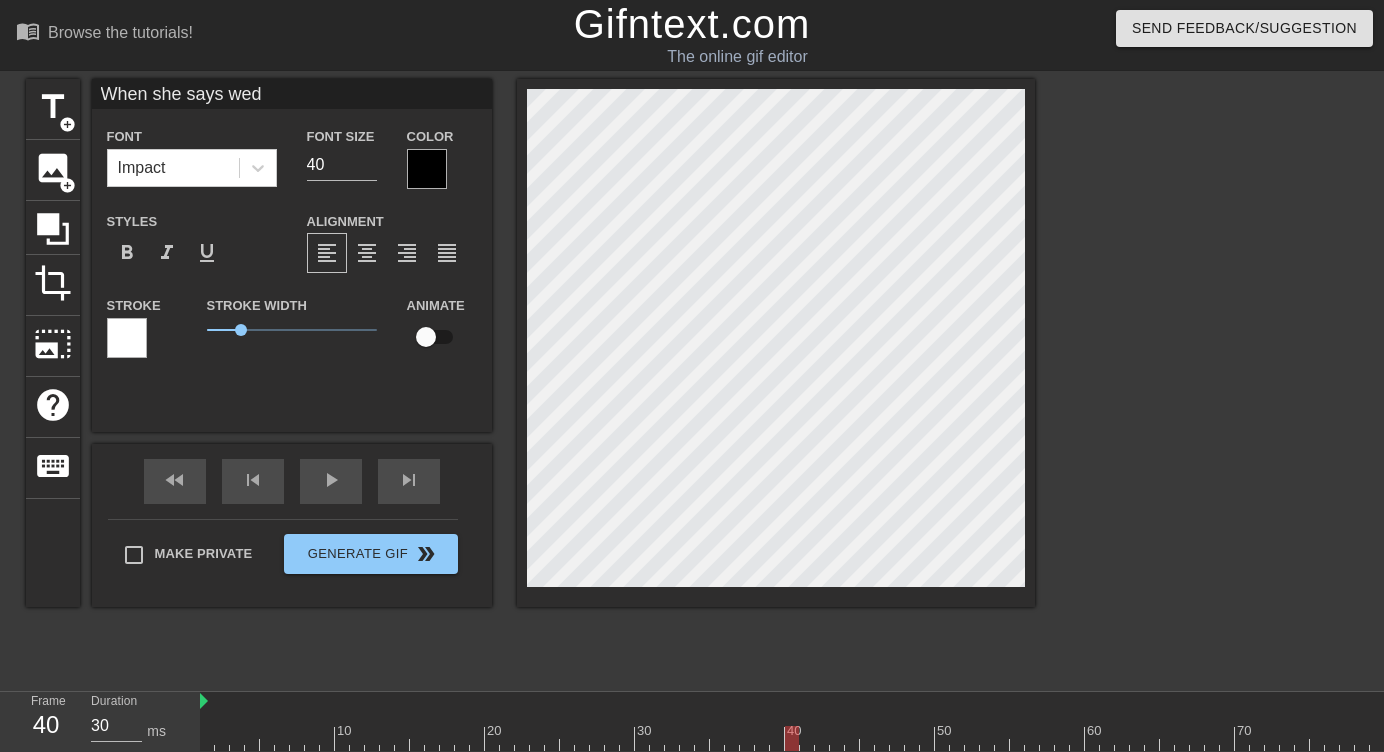 type on "When she says we" 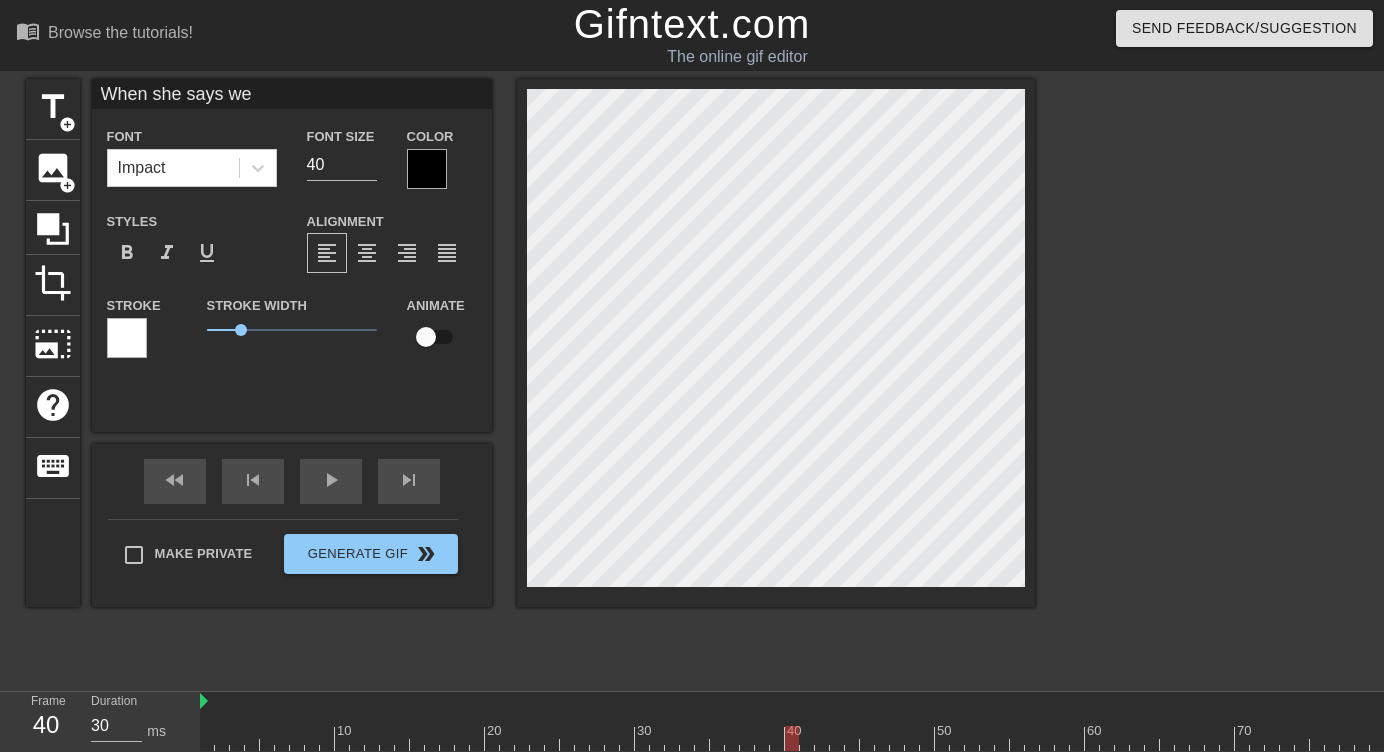 type on "When she says w" 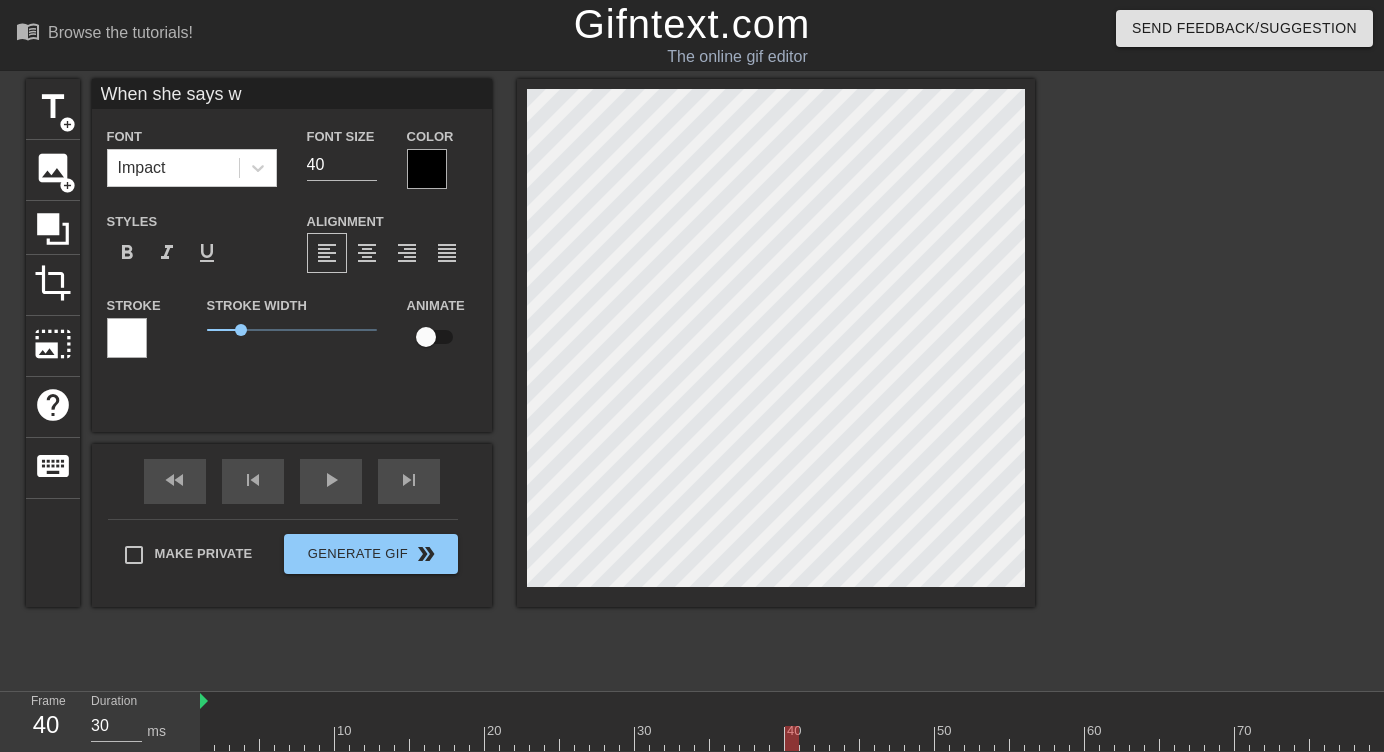 type on "When she says" 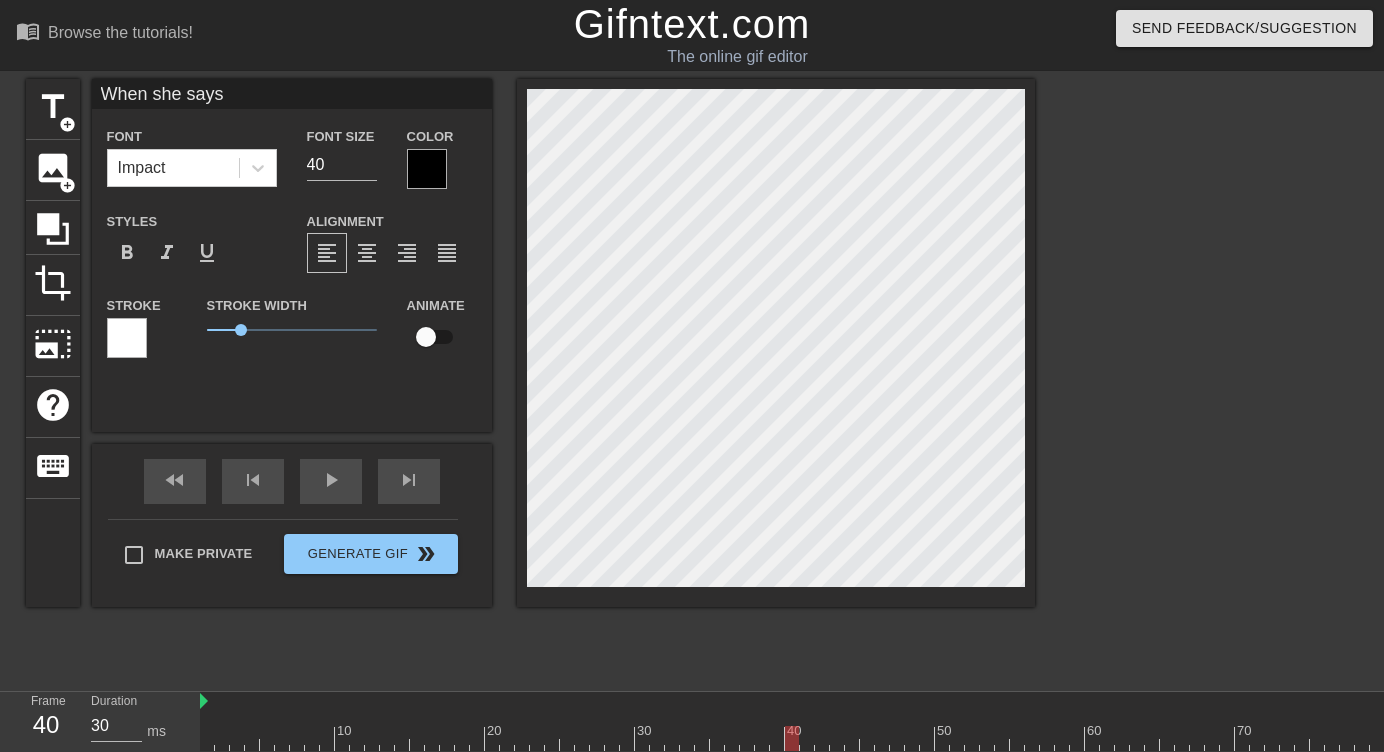 type on "When she says" 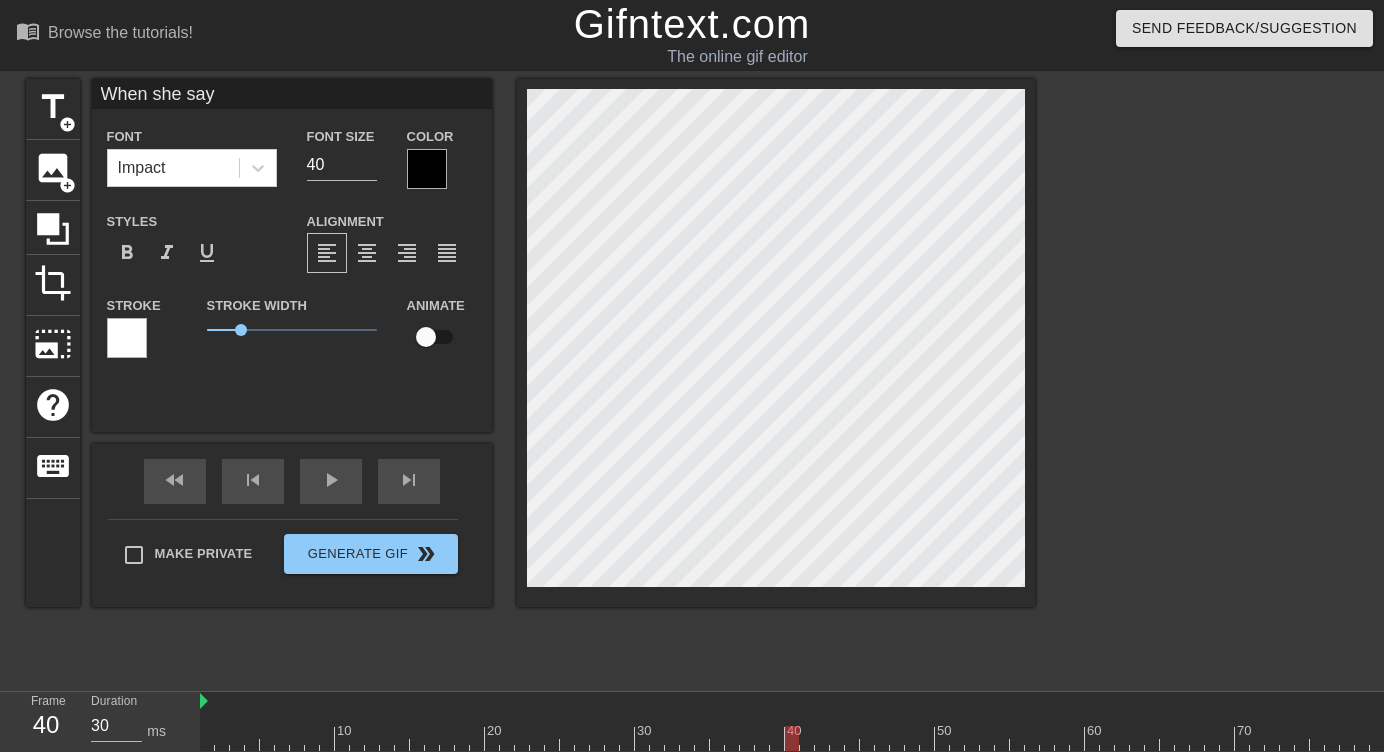 type on "When she sa" 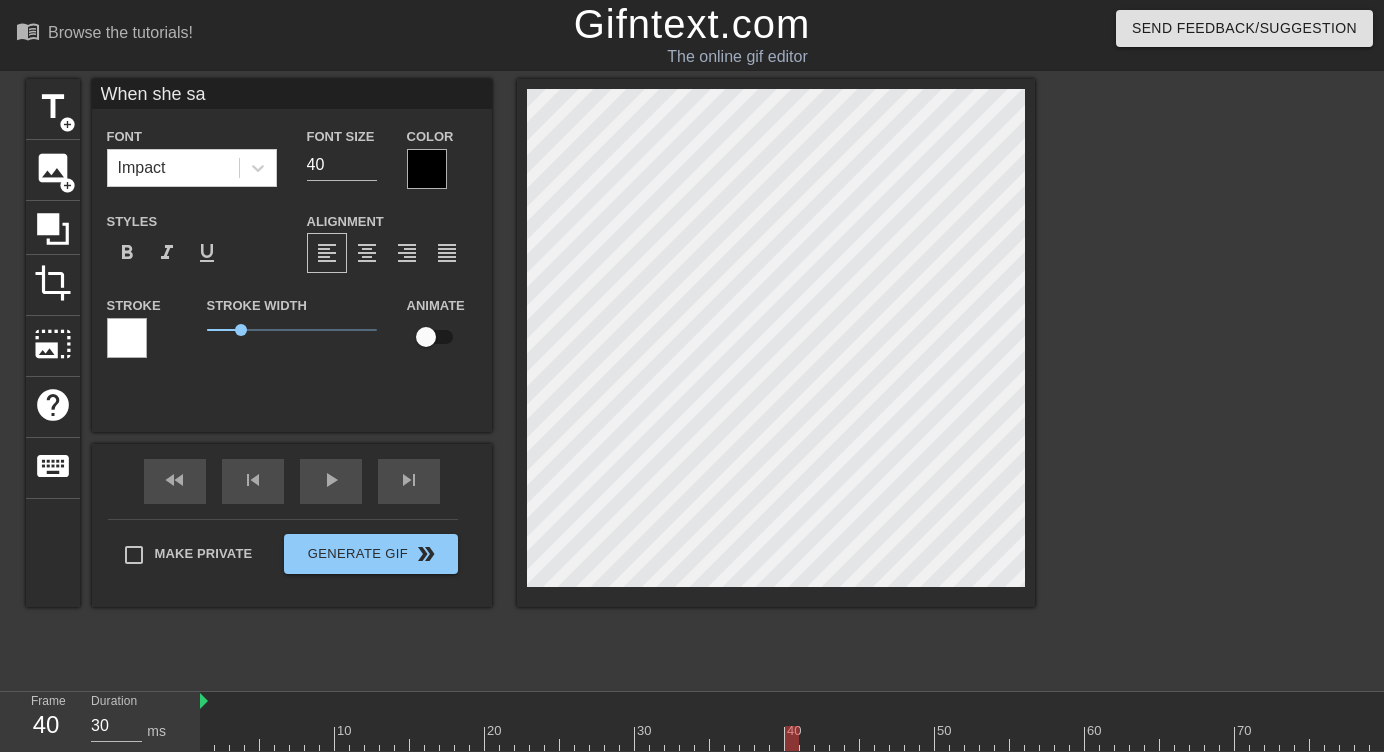type on "When she s" 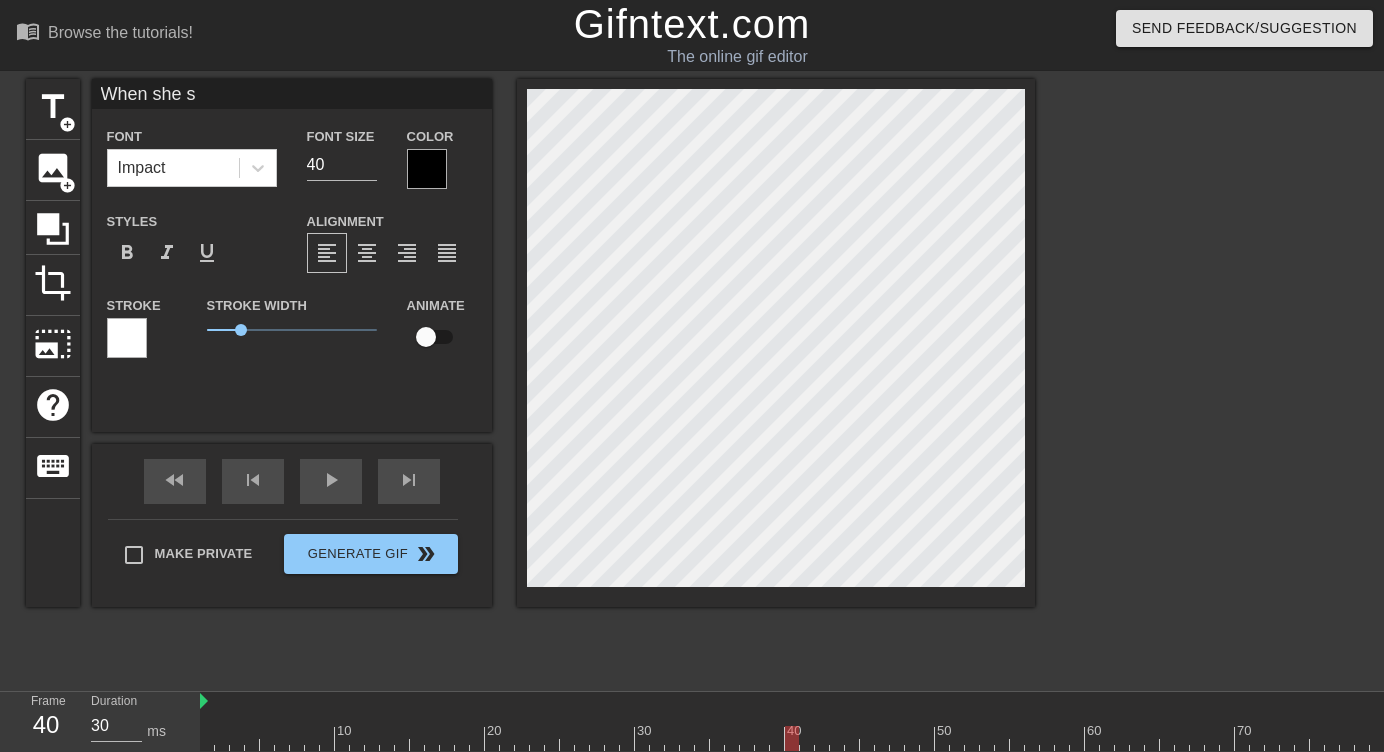 type on "When she" 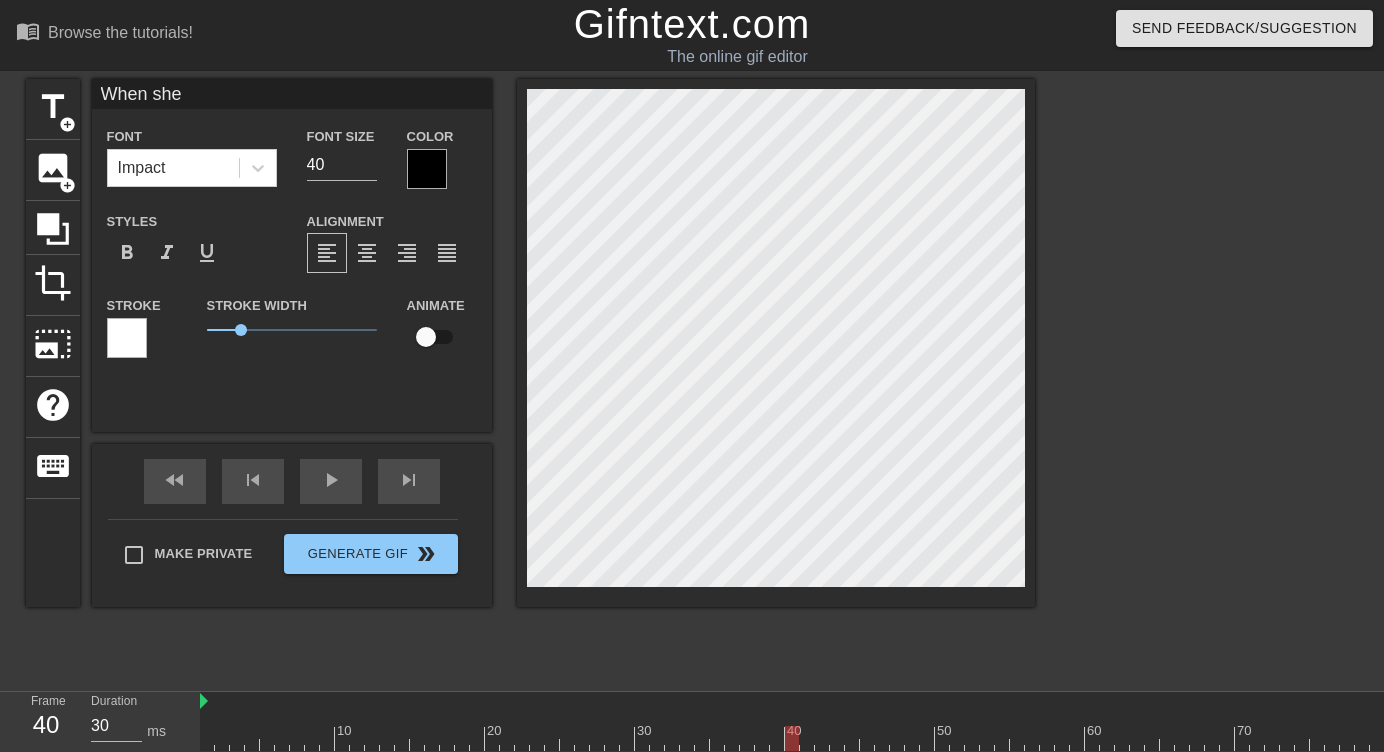 type on "When she b" 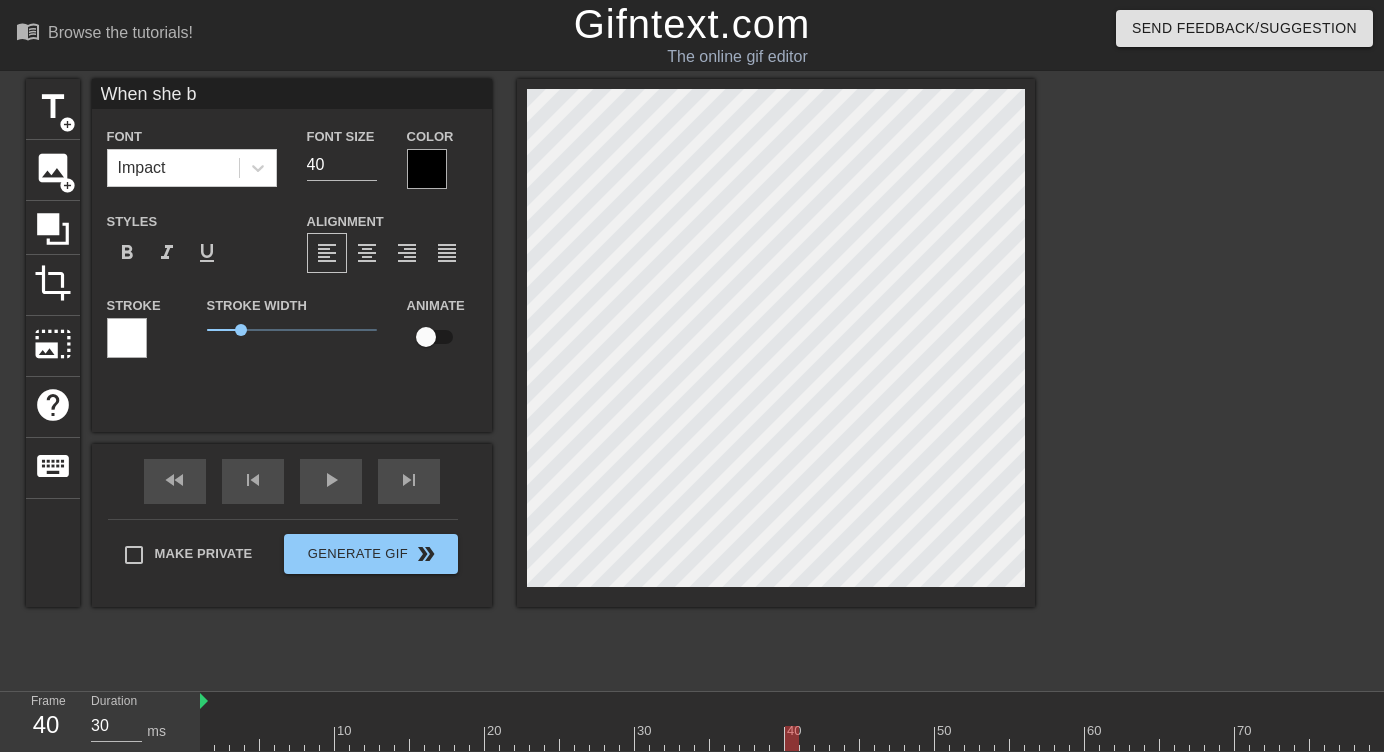 type on "When she br" 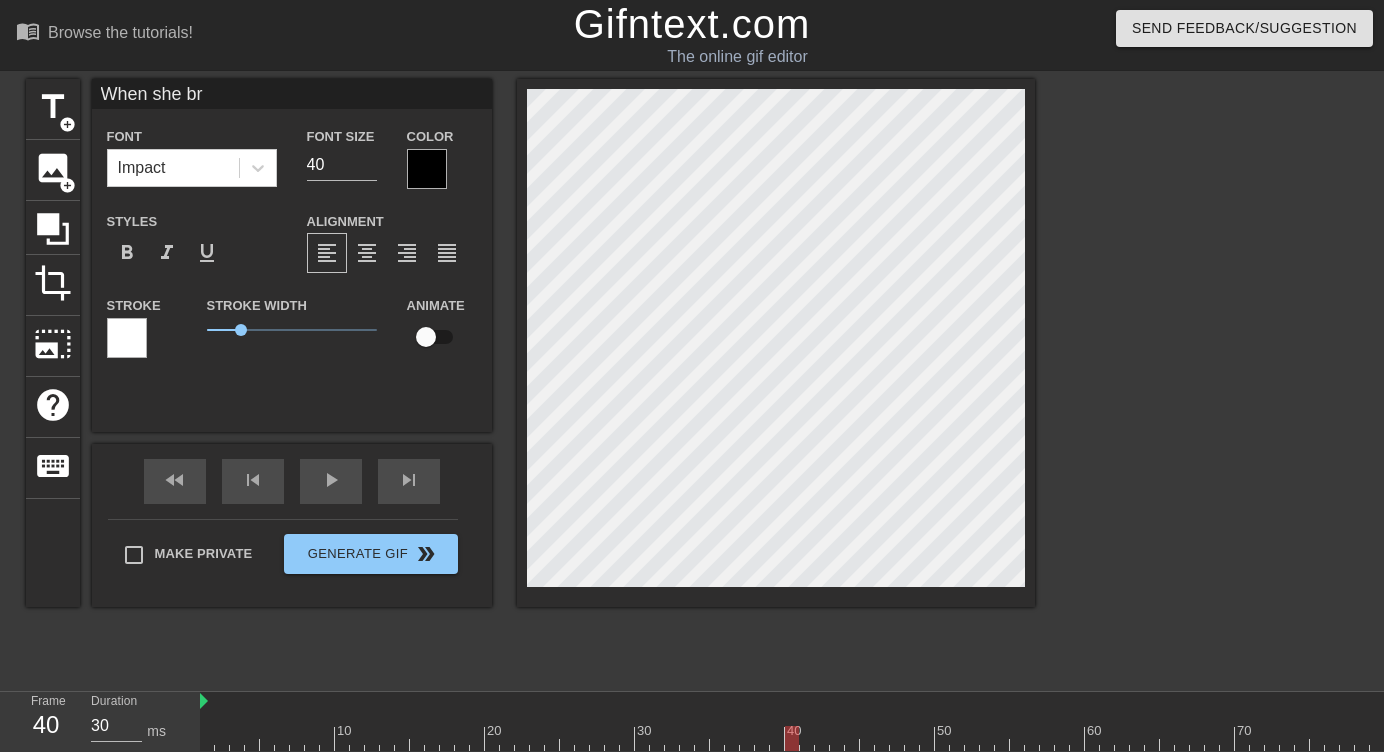 type on "When she bri" 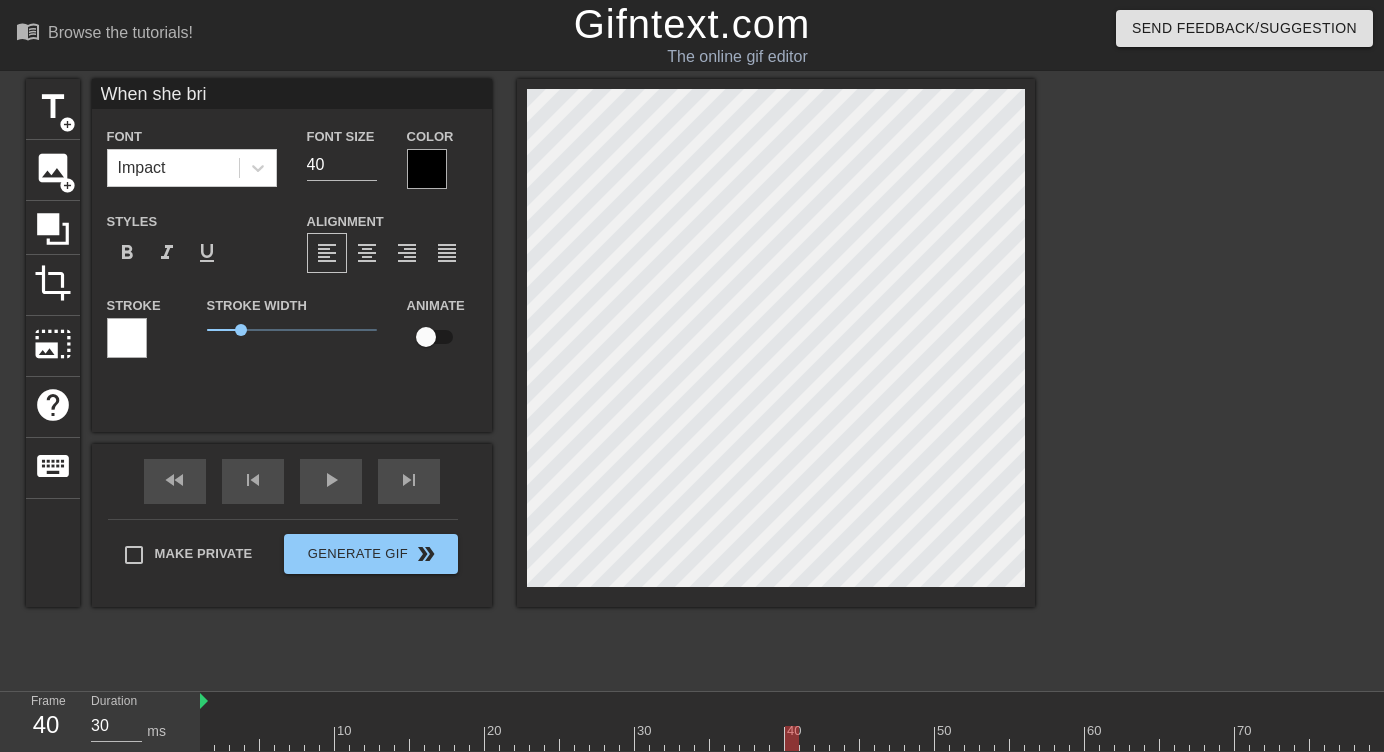 type on "When she brin" 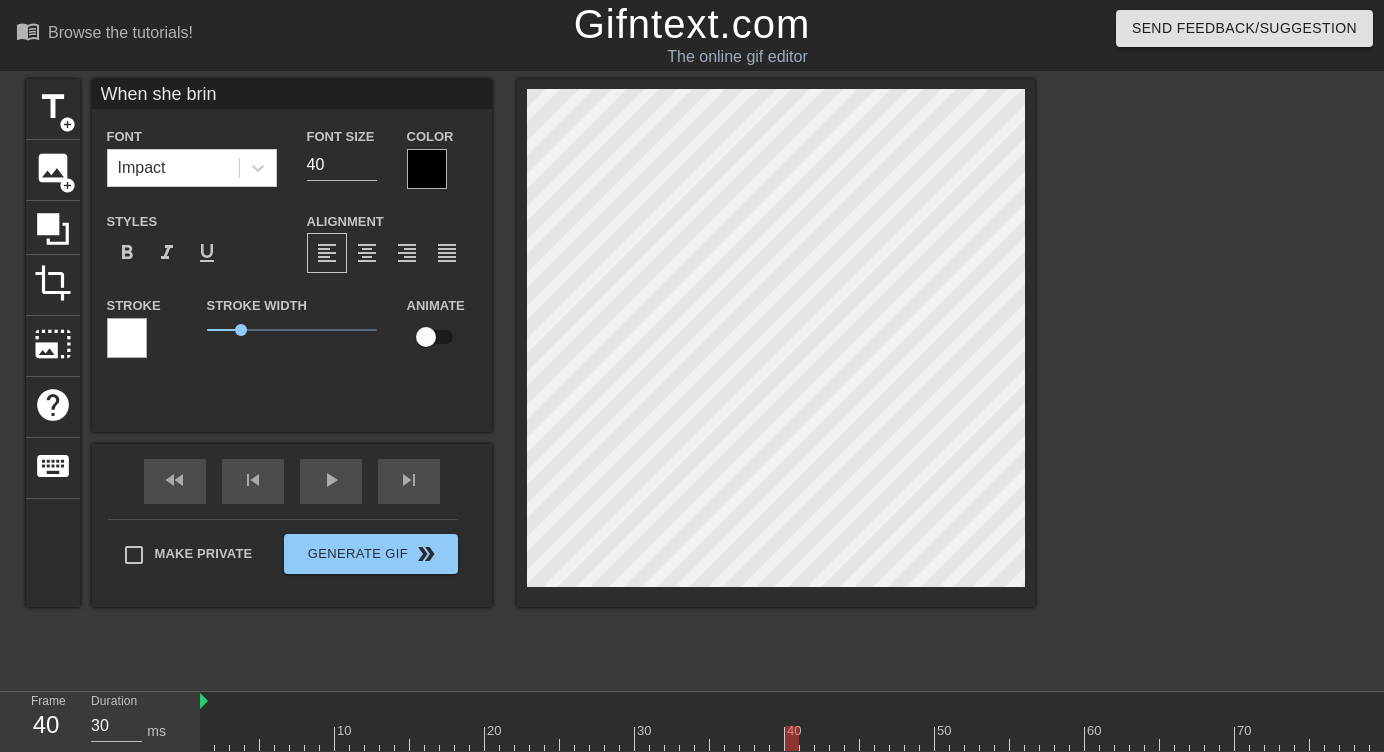 type on "When she bring" 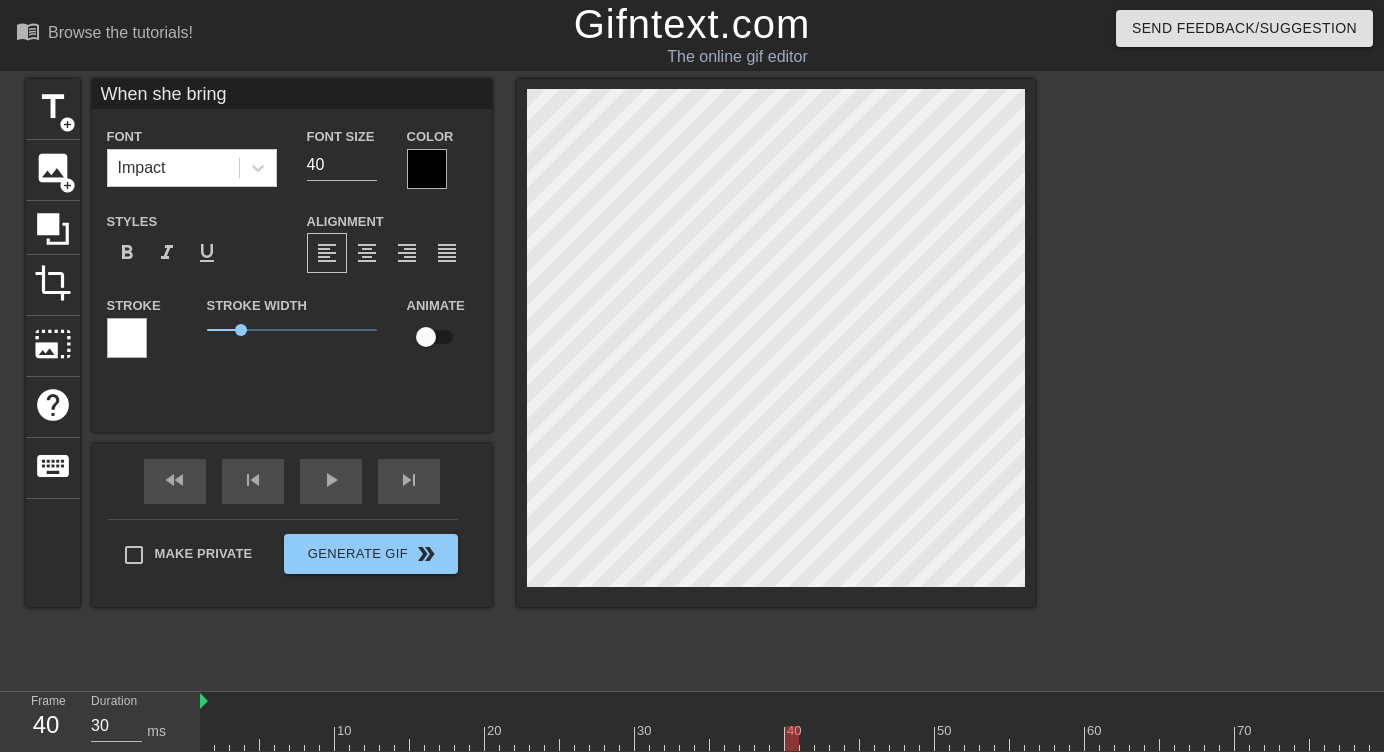 type on "When she brings" 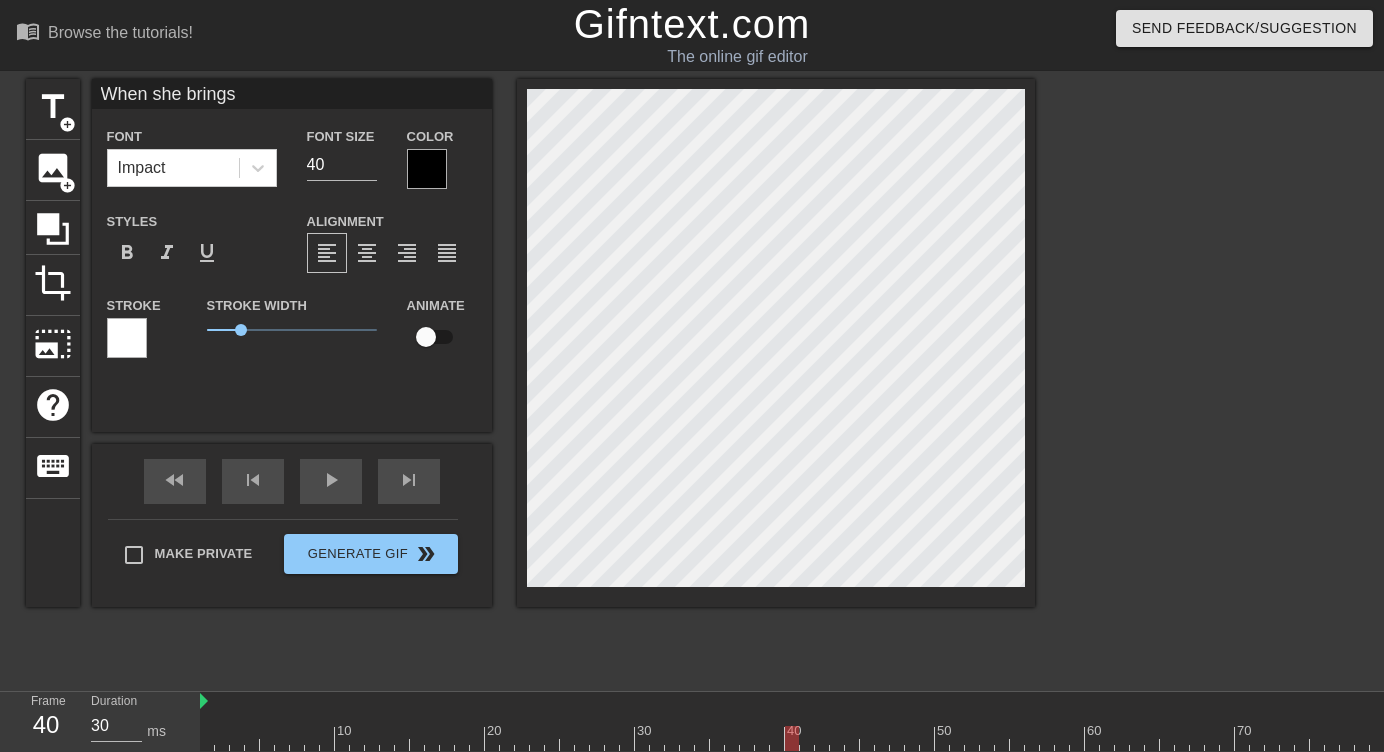 scroll, scrollTop: 0, scrollLeft: 6, axis: horizontal 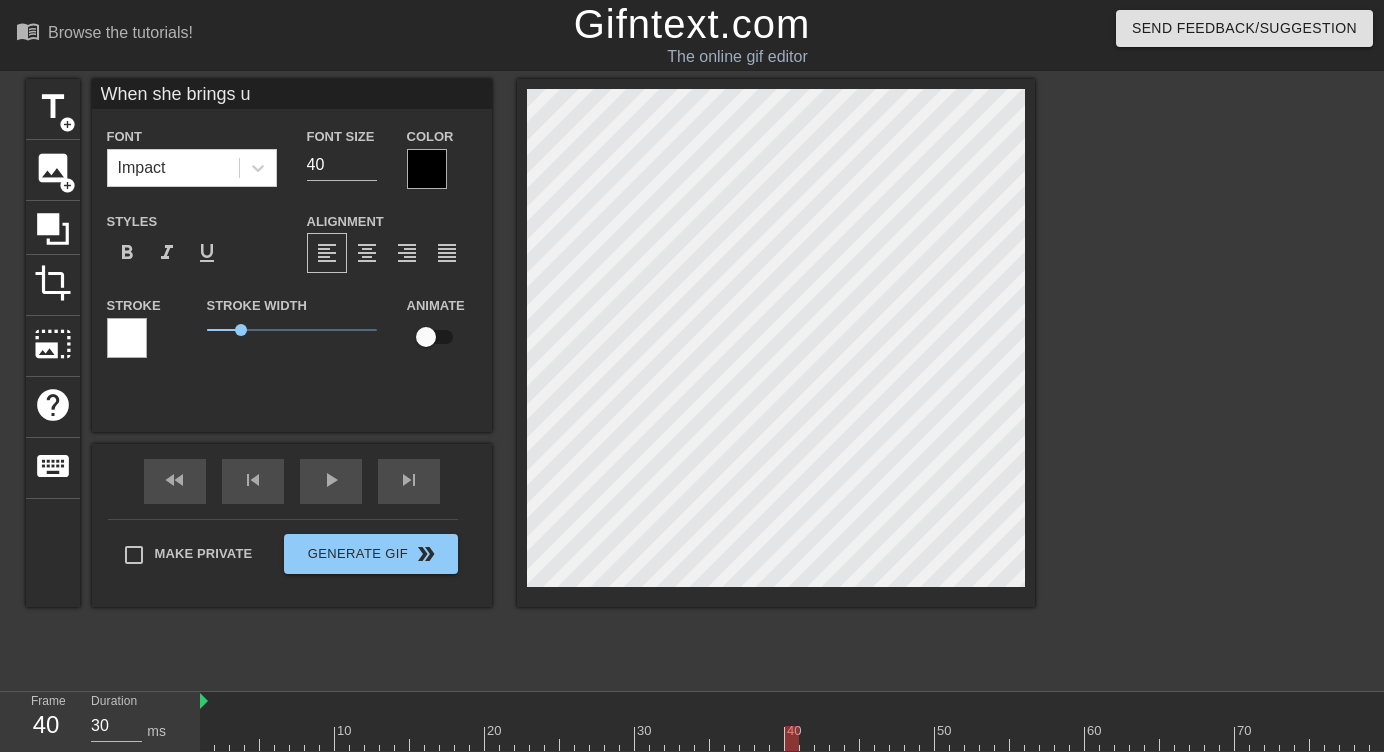 type on "When she brings up" 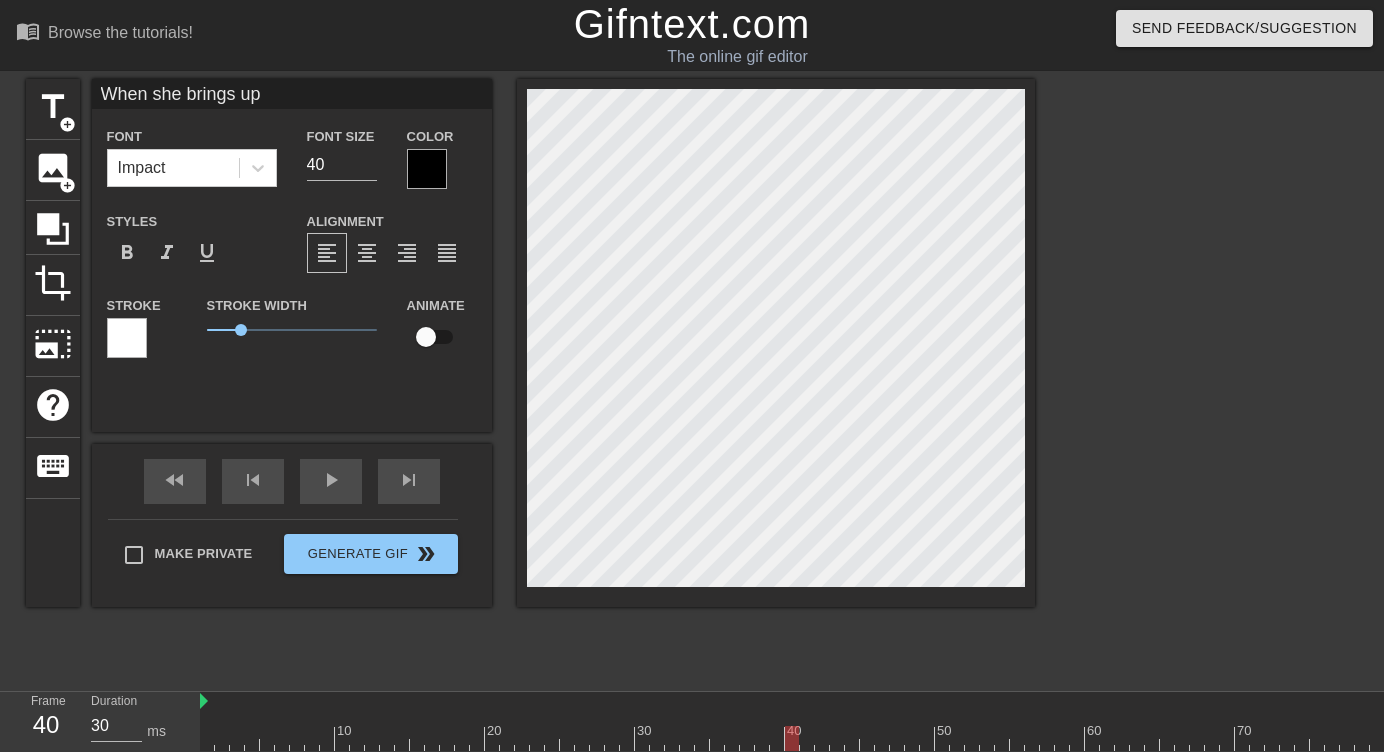 type on "When she brings up" 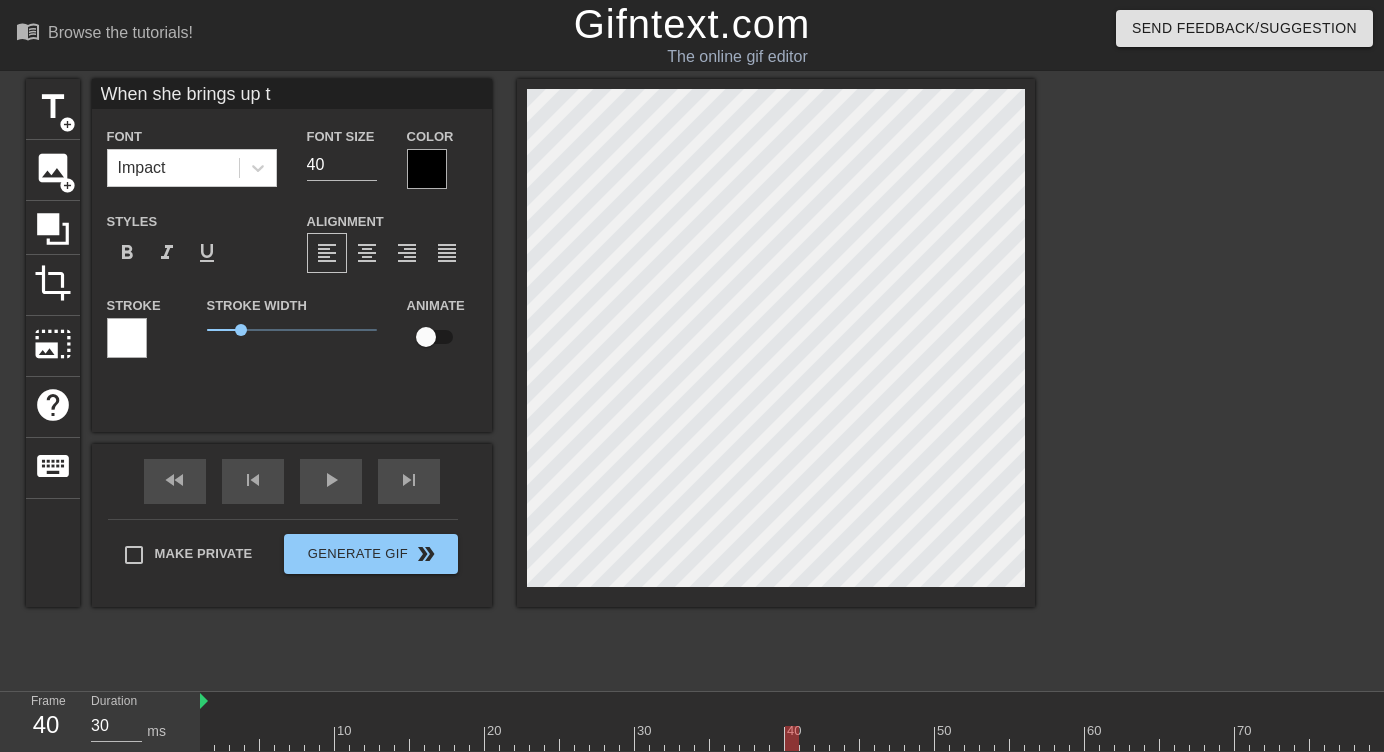 type on "When she brings up th" 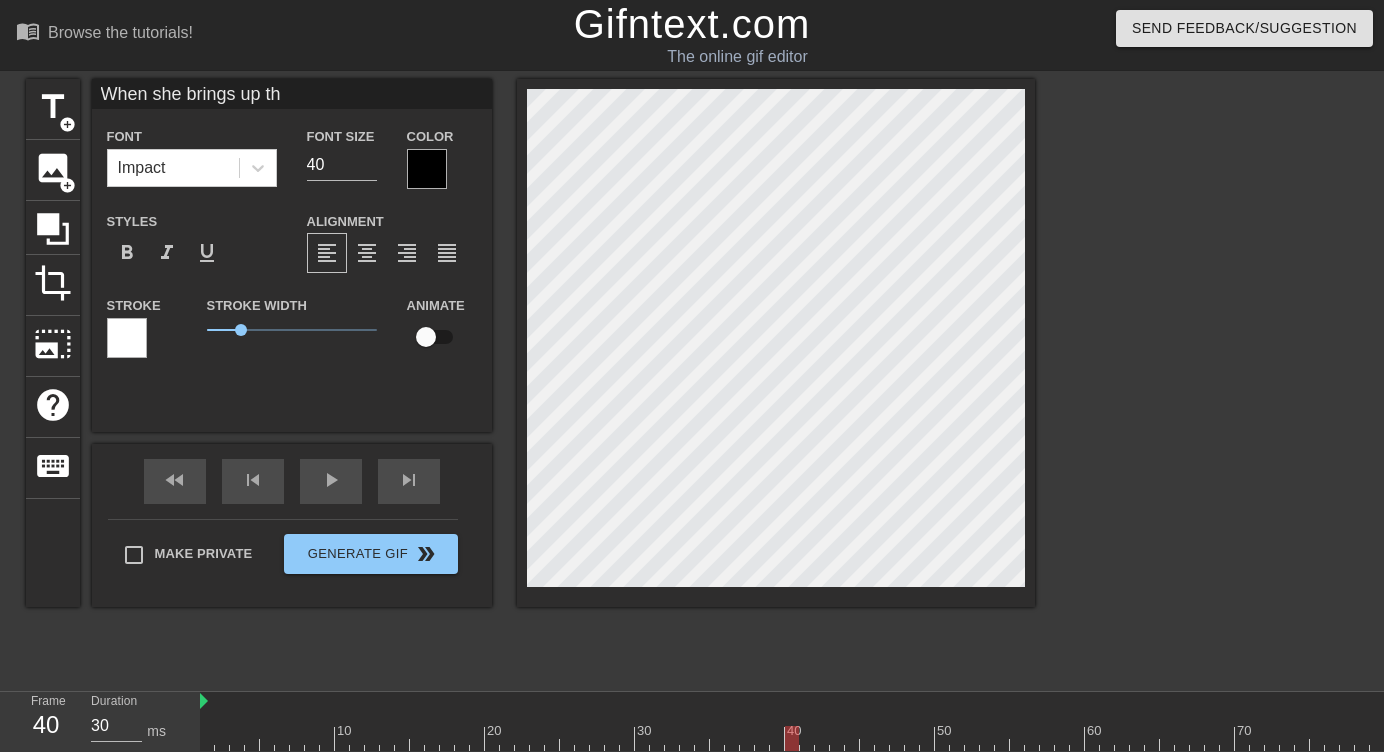 type on "When she brings up the" 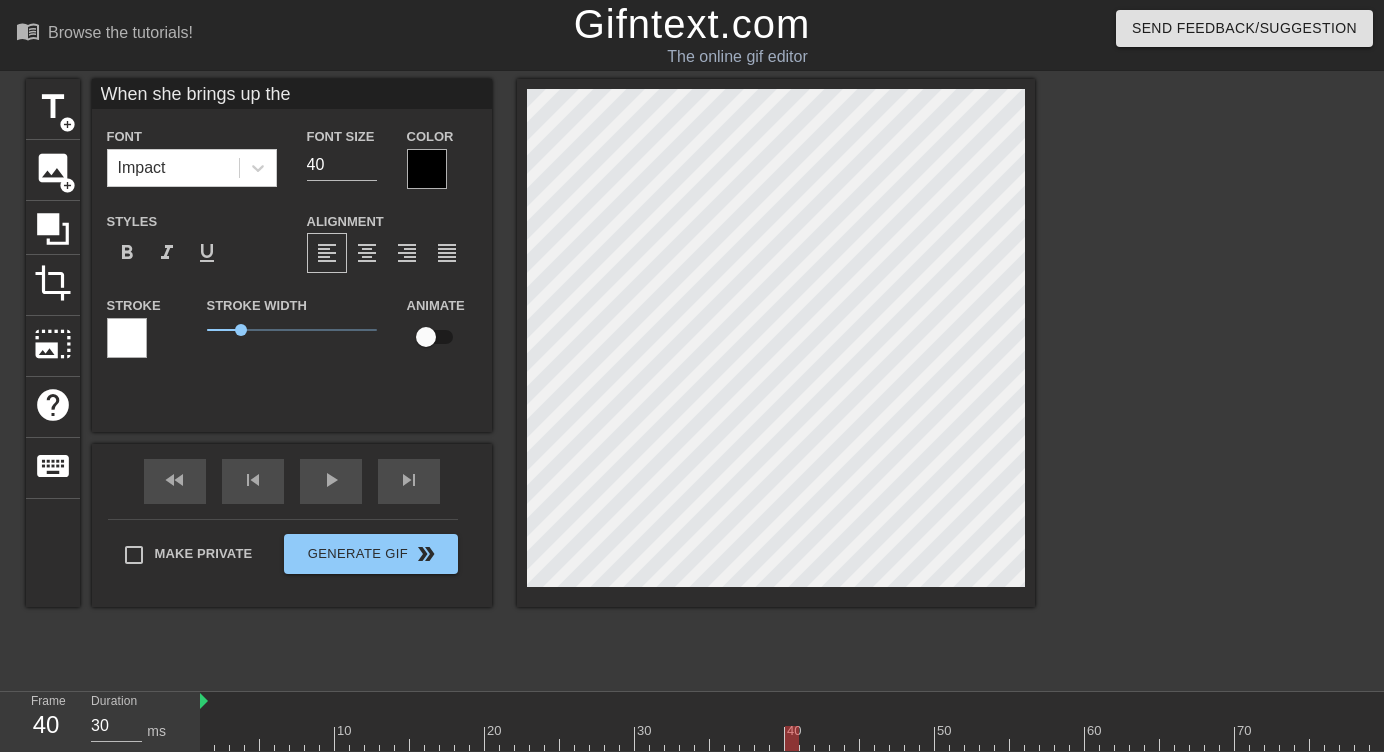 type on "When she brings up the" 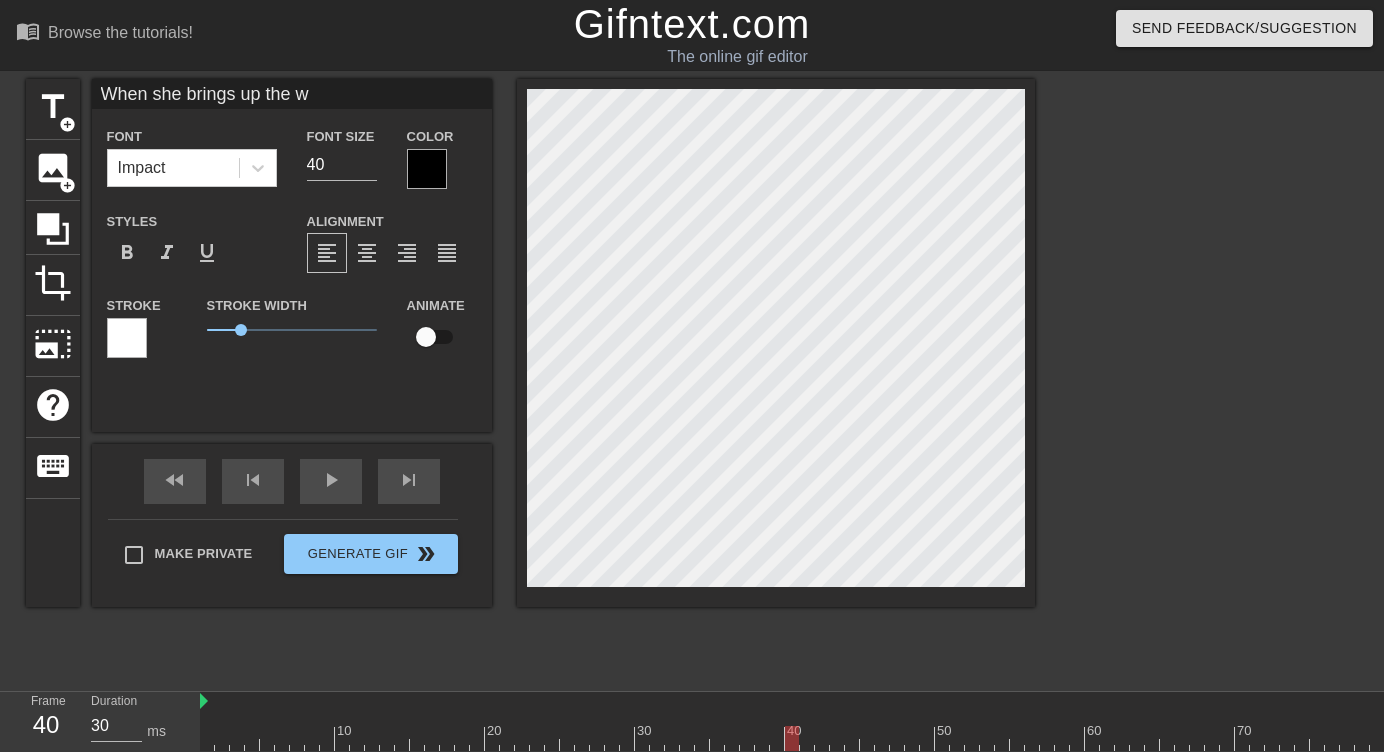 type on "When she brings up the we" 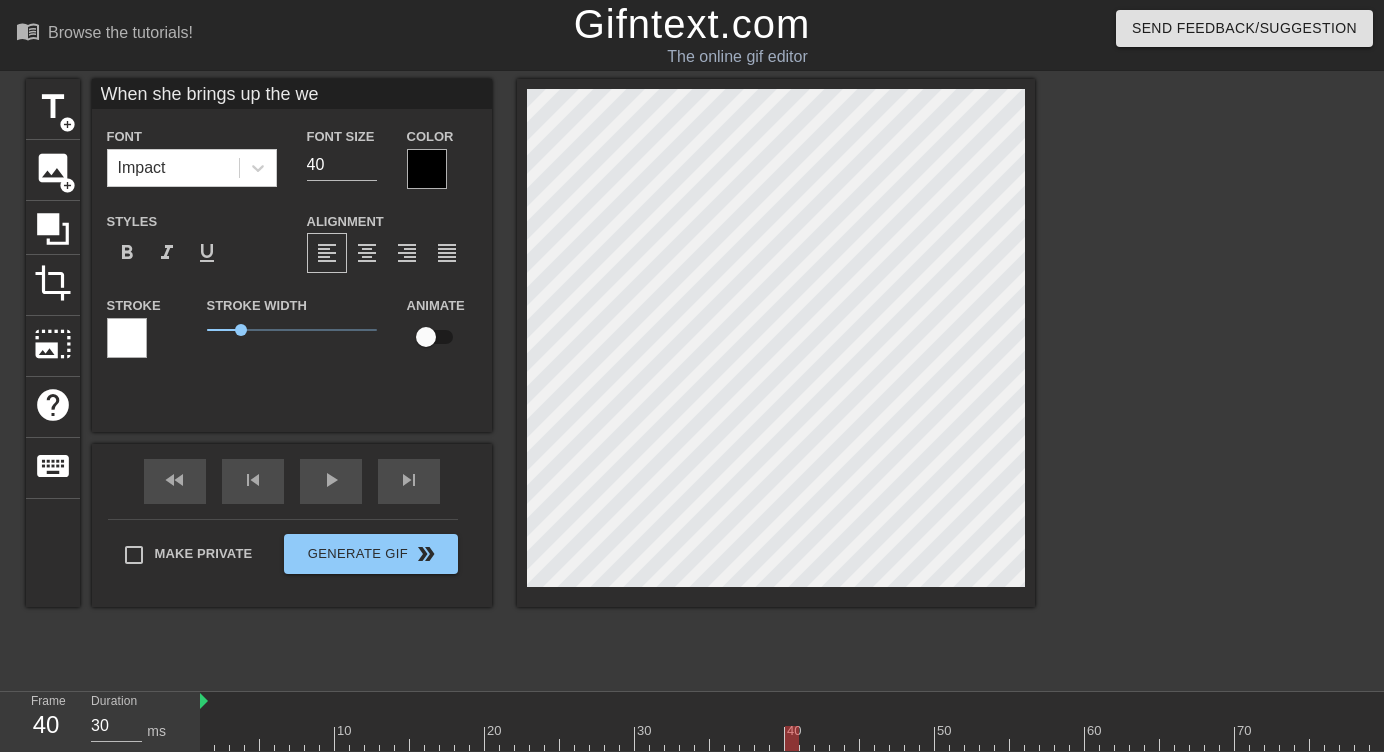 type on "When she brings up the wed" 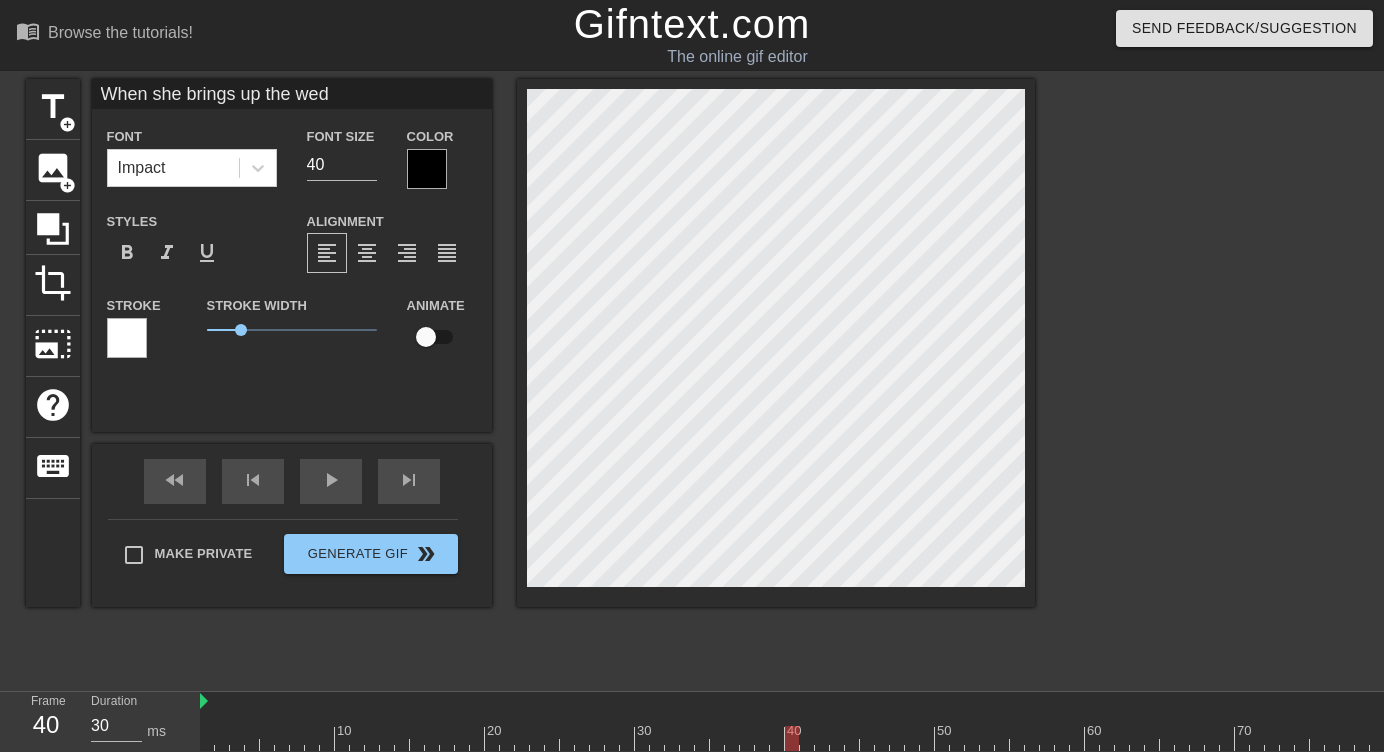 type on "When she brings up the wedd" 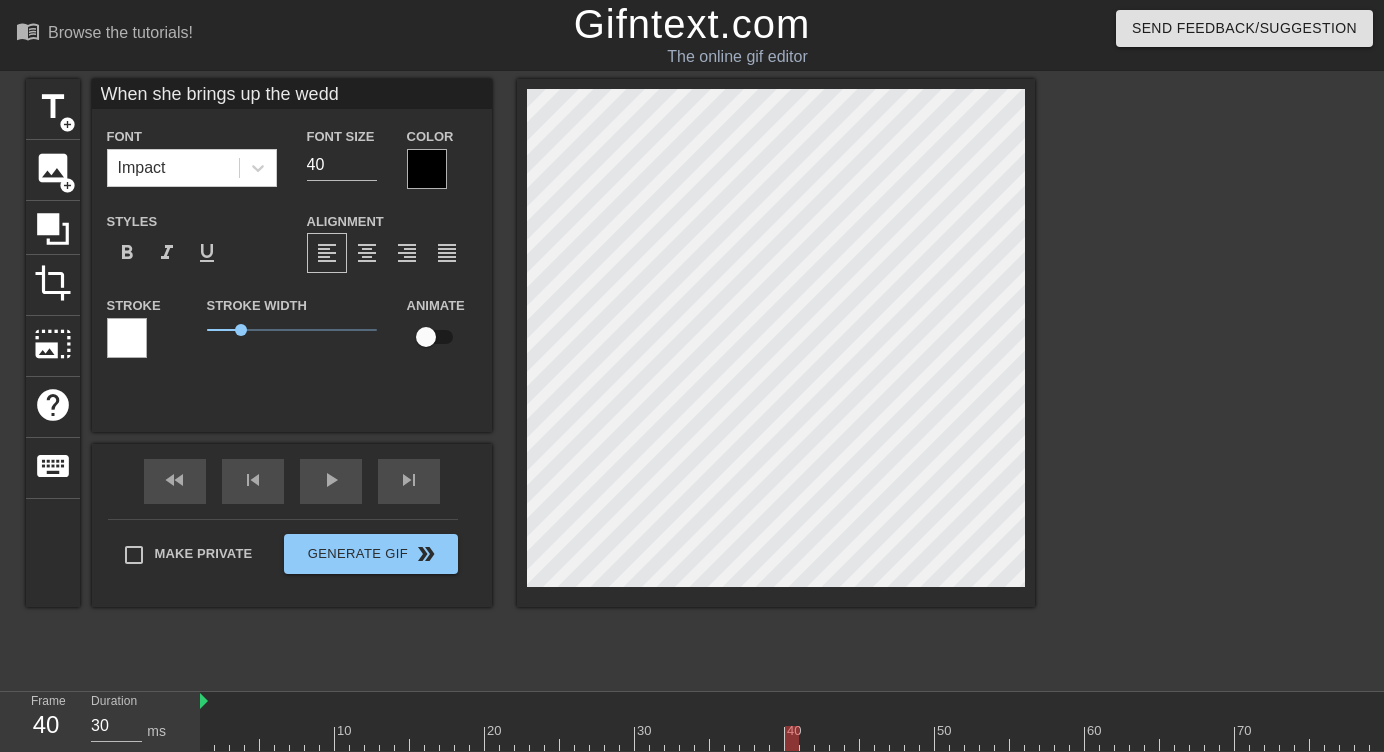 type on "When she brings up the weddi" 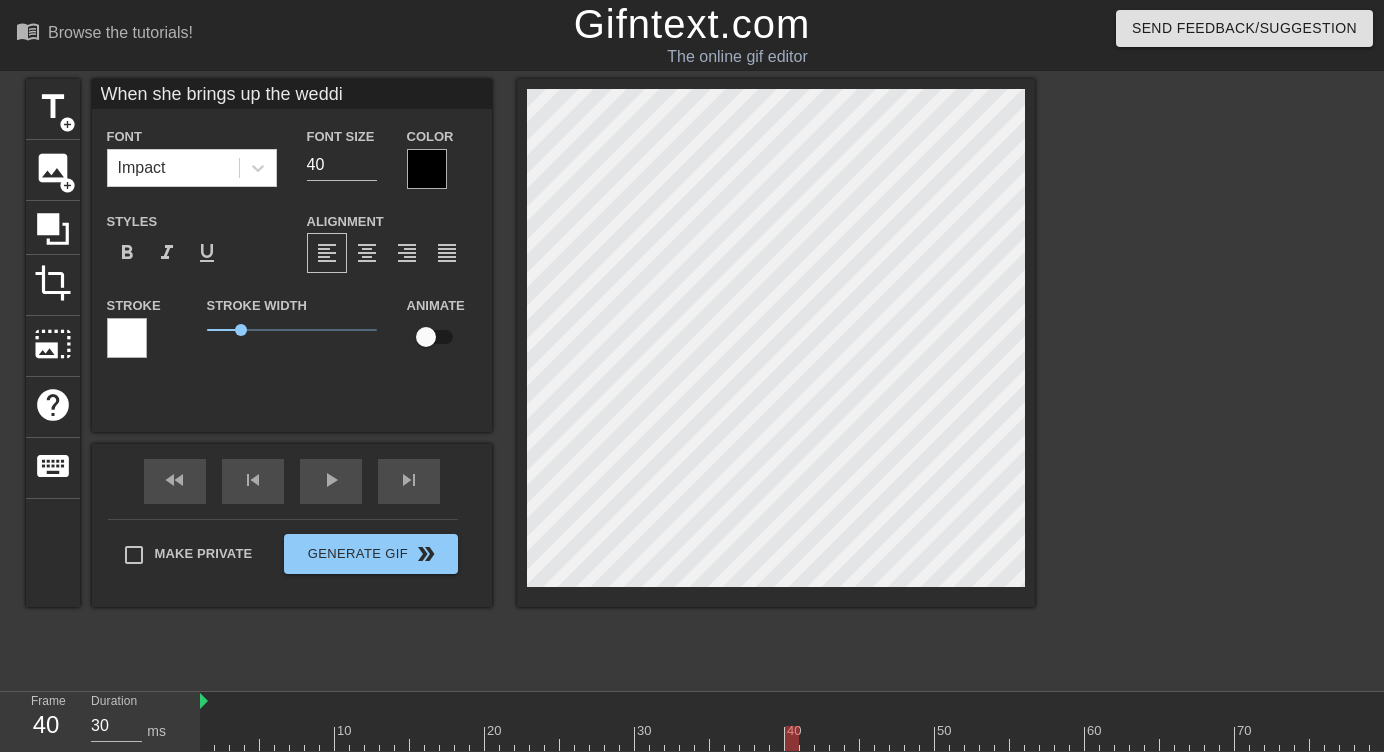 type on "When she brings up the weddin" 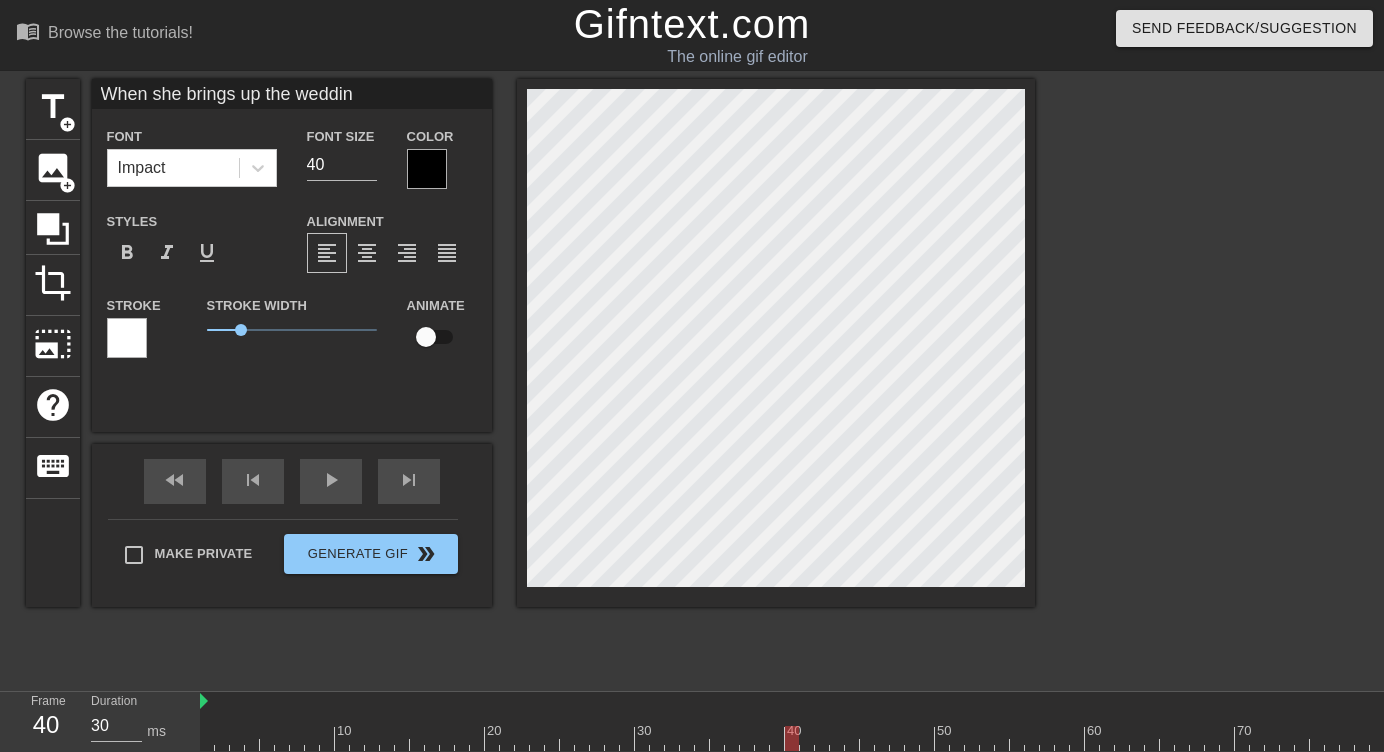 type on "When she brings up the wedding" 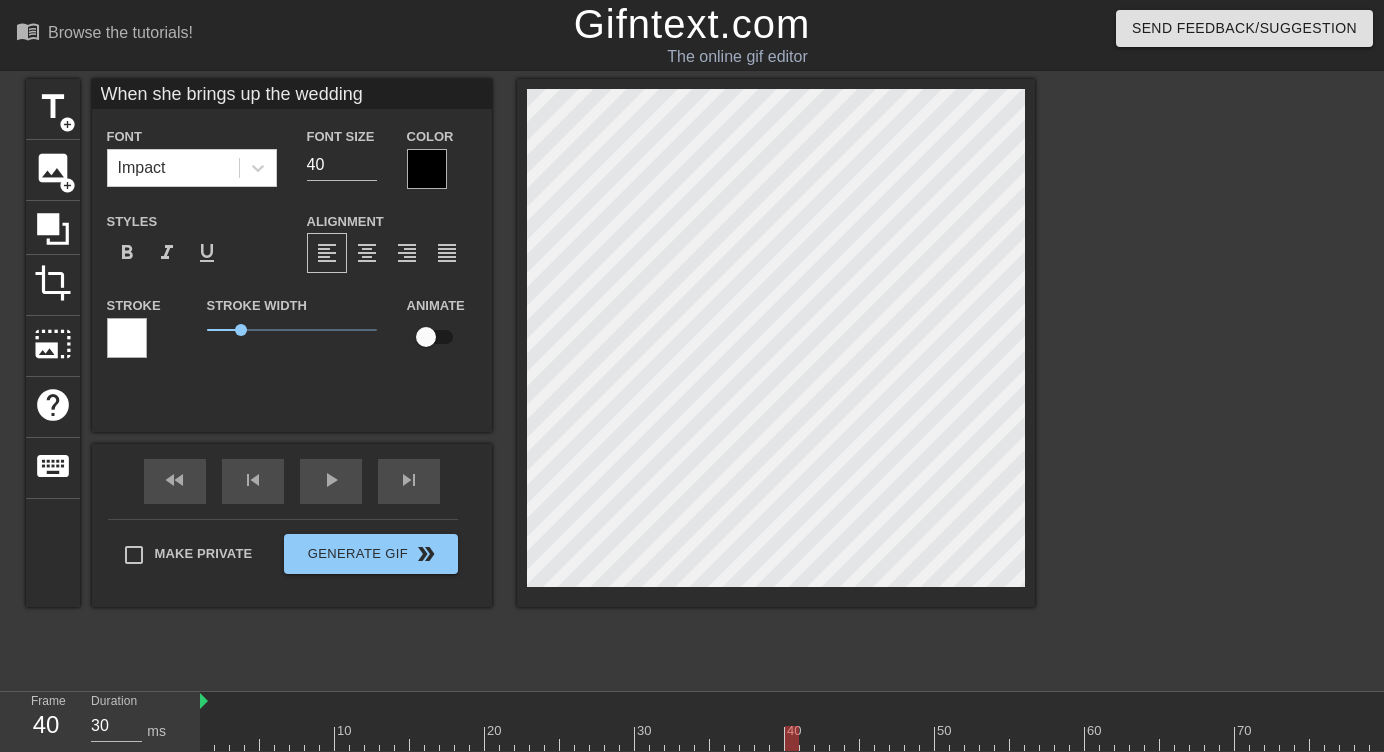 type on "When she brings up the wedding" 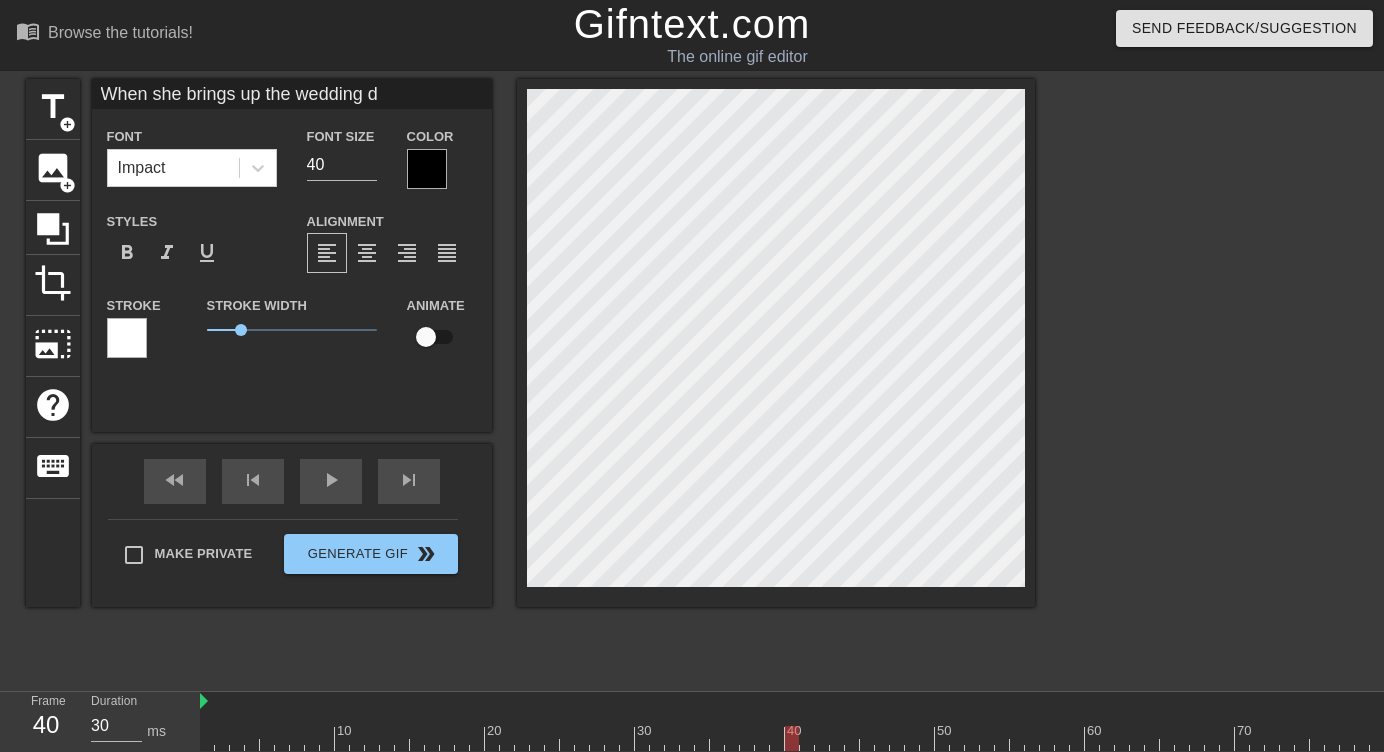 type on "When she brings up the wedding de" 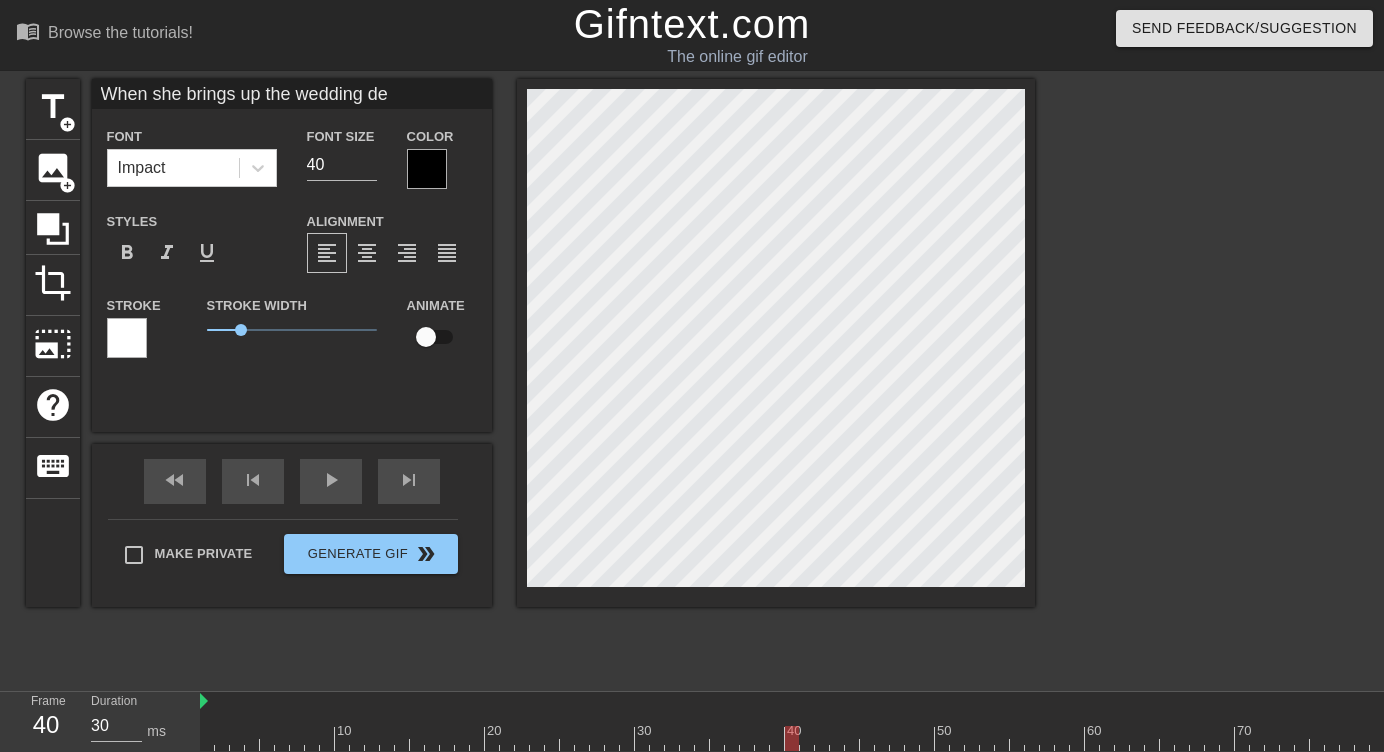 type on "When she brings up the wedding des" 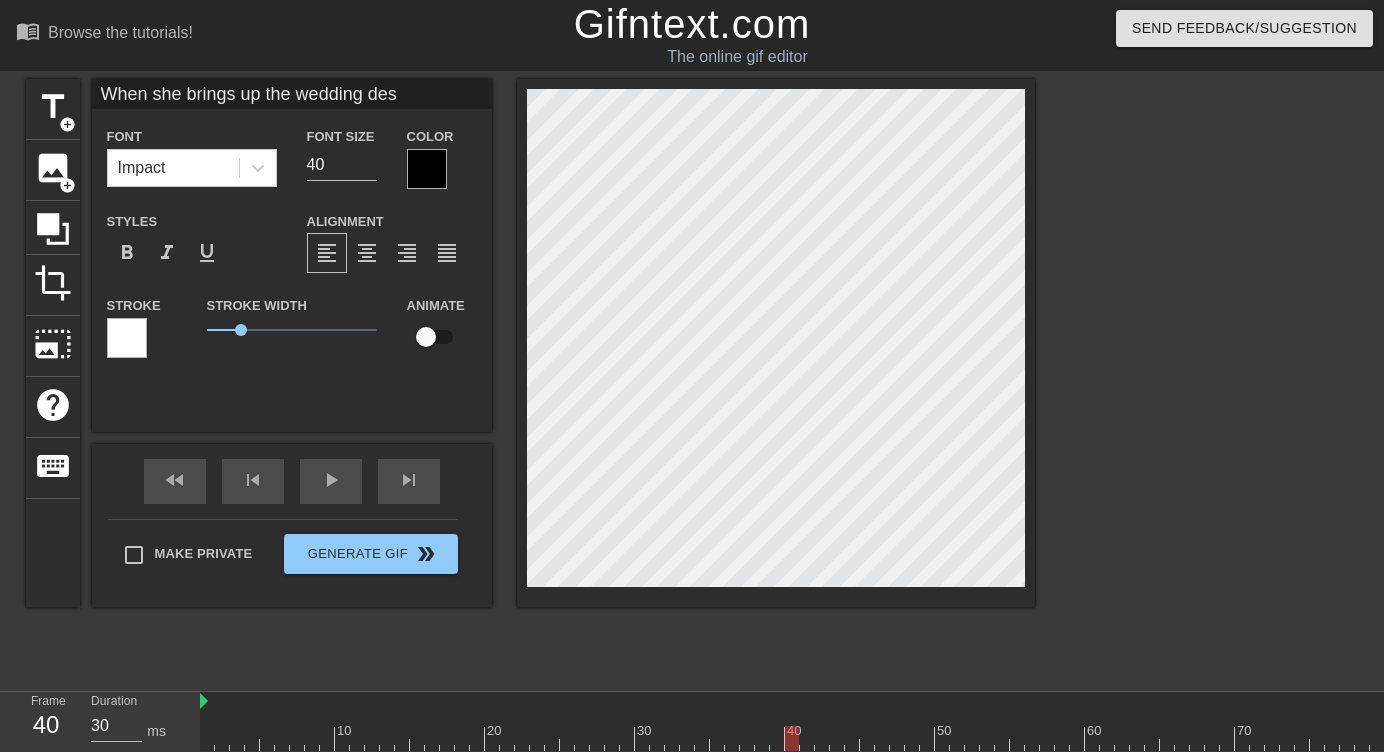 type on "When she brings up the wedding dese" 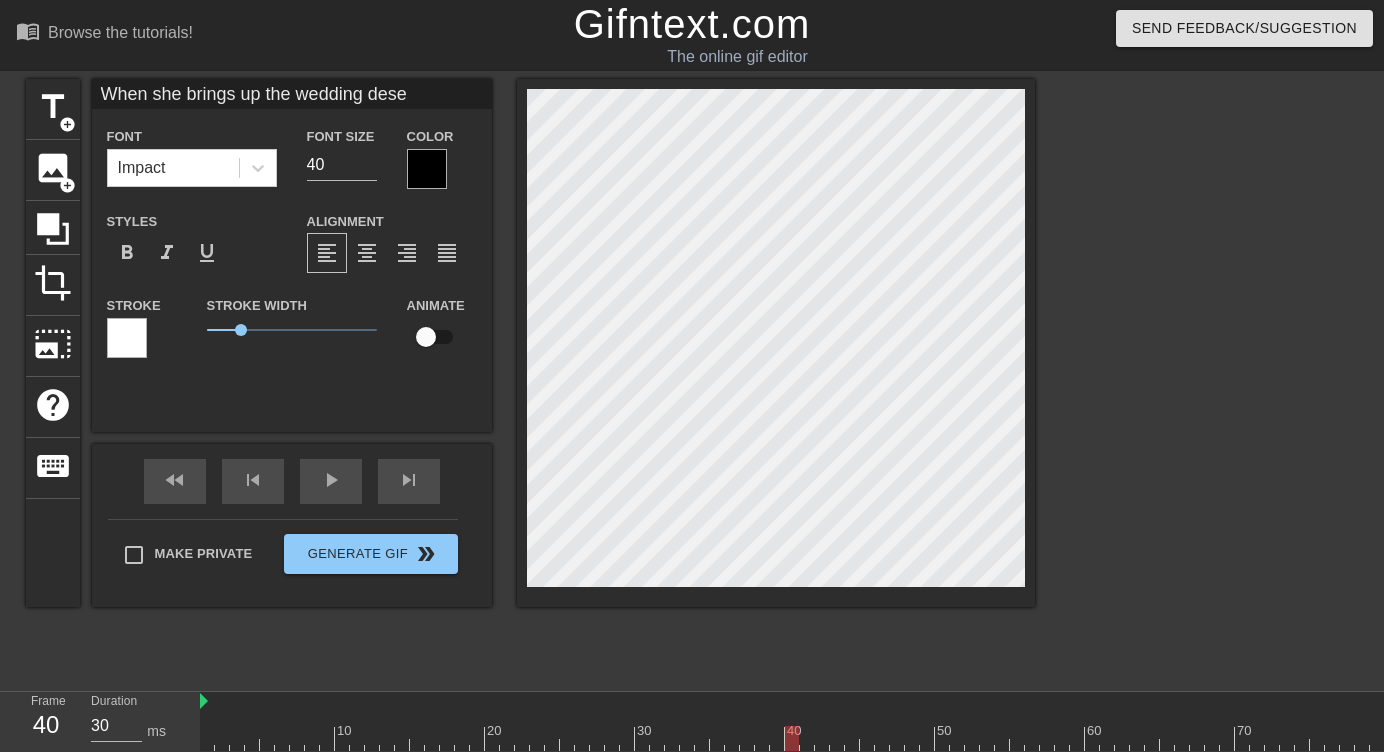 type on "When she brings up the wedding deser" 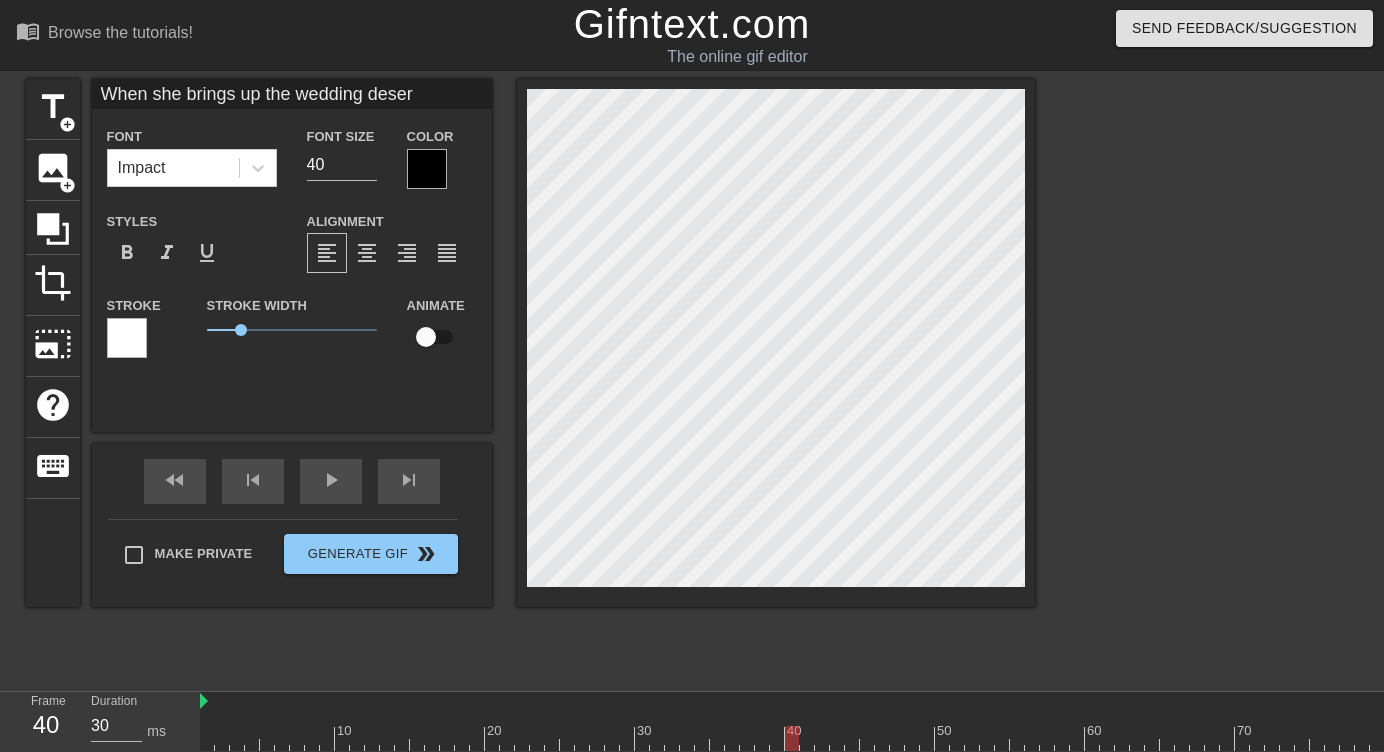 type on "When she brings up the wedding desert" 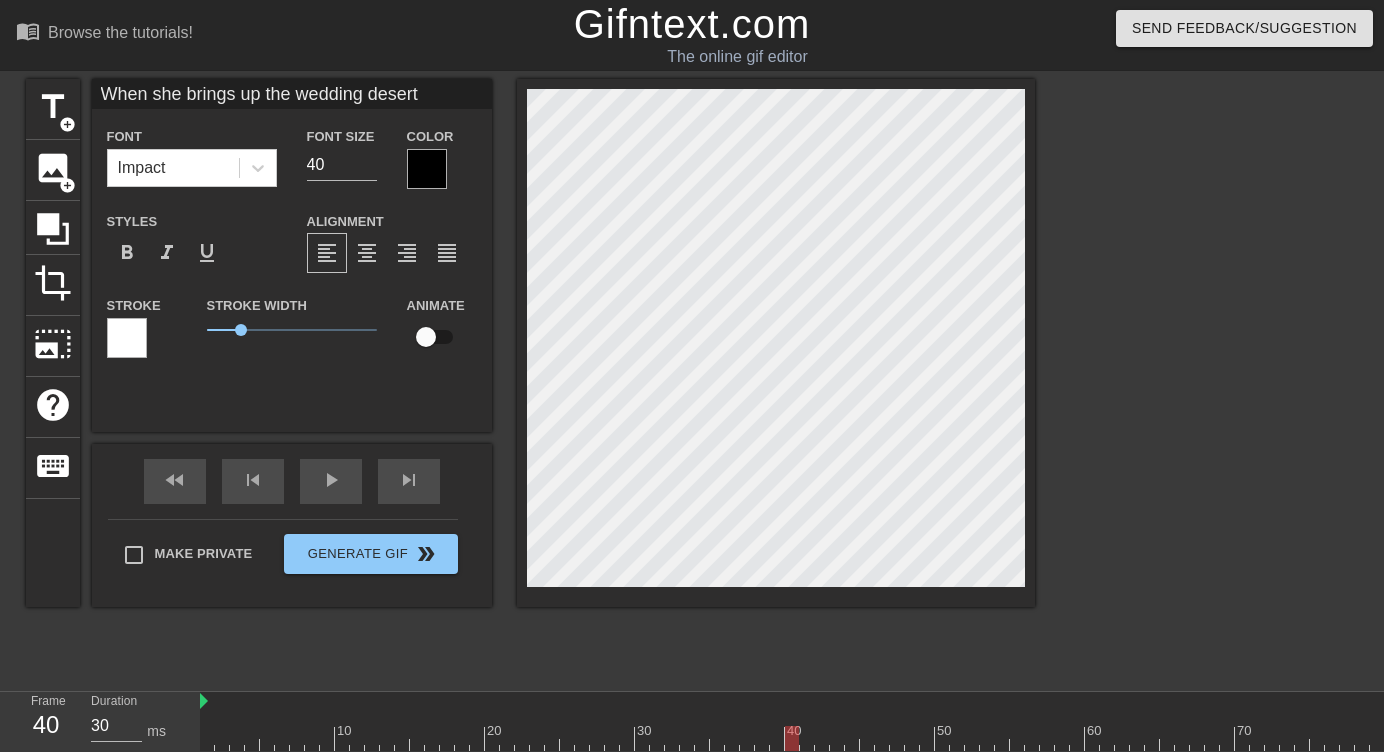 type on "When she brings up the wedding desert" 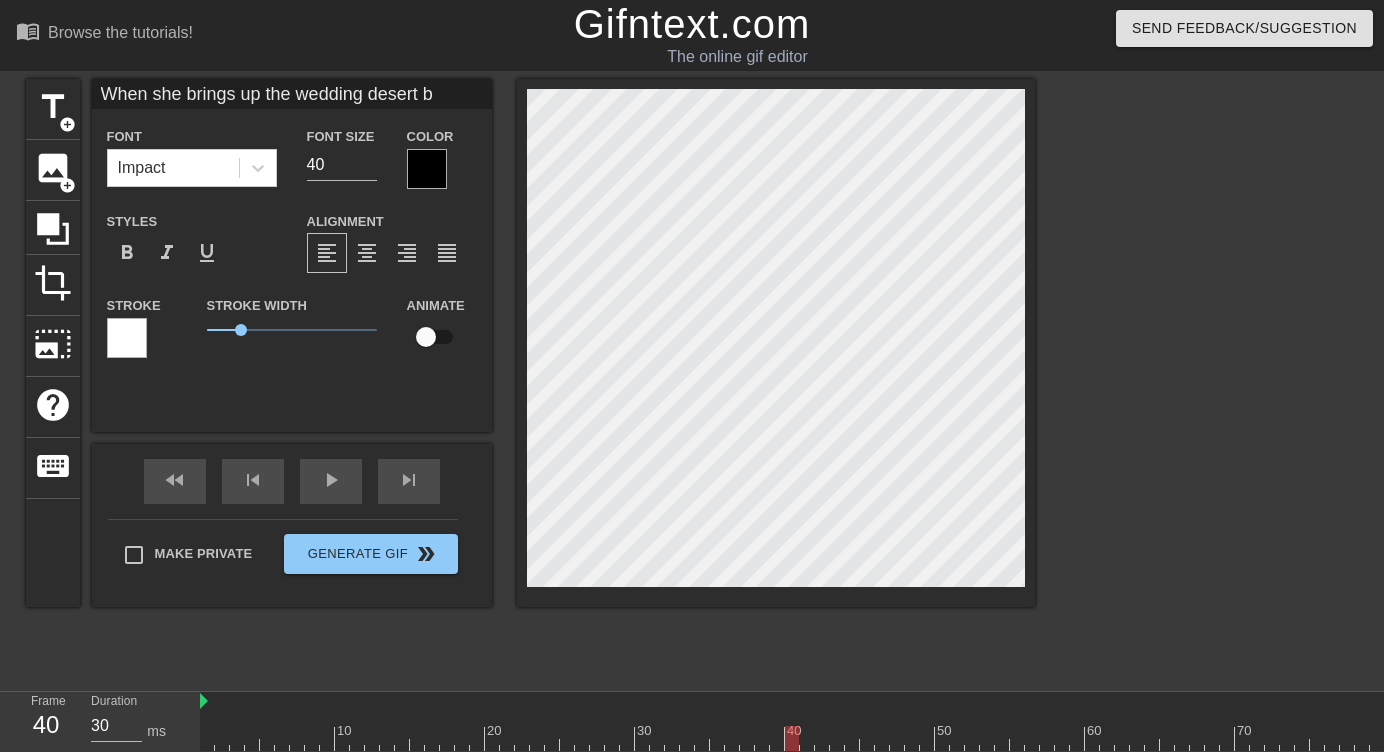 type on "When she brings up the wedding desert bo" 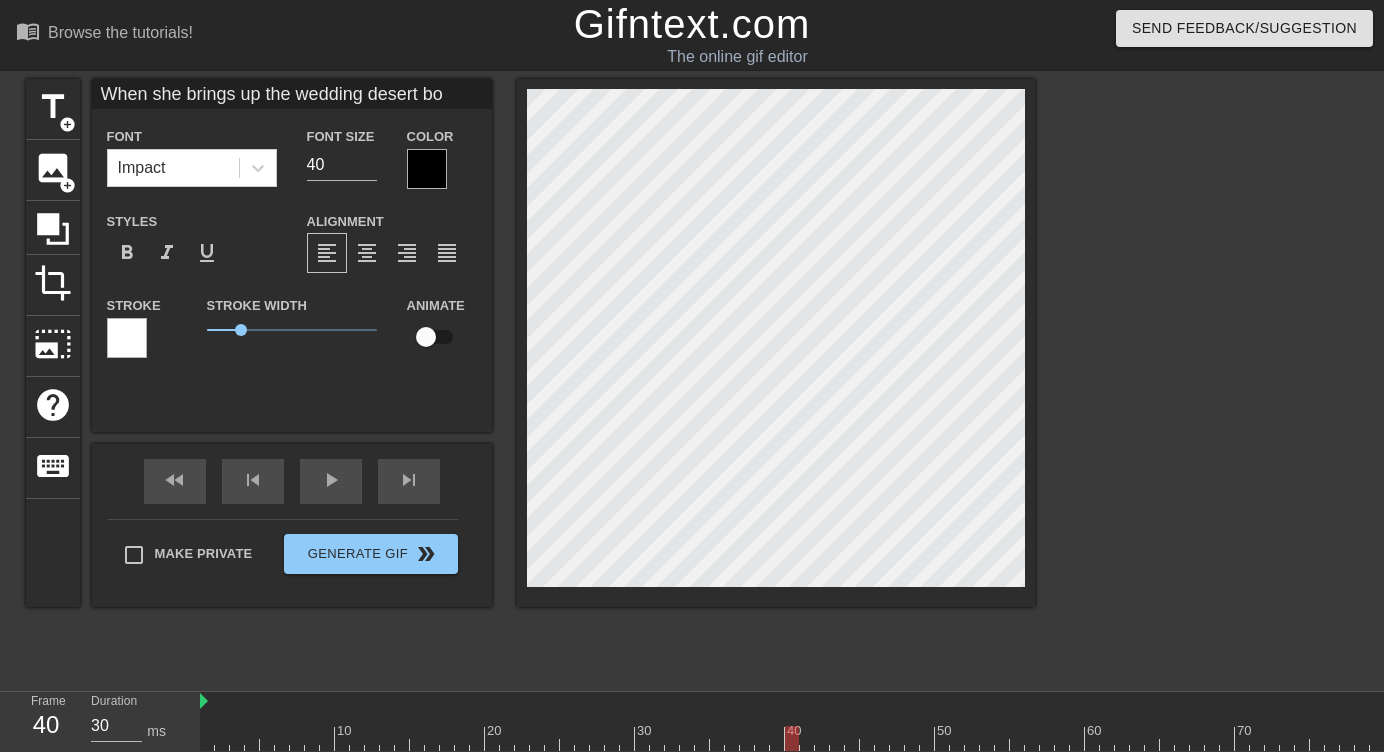 type on "When she brings up the wedding desert boa" 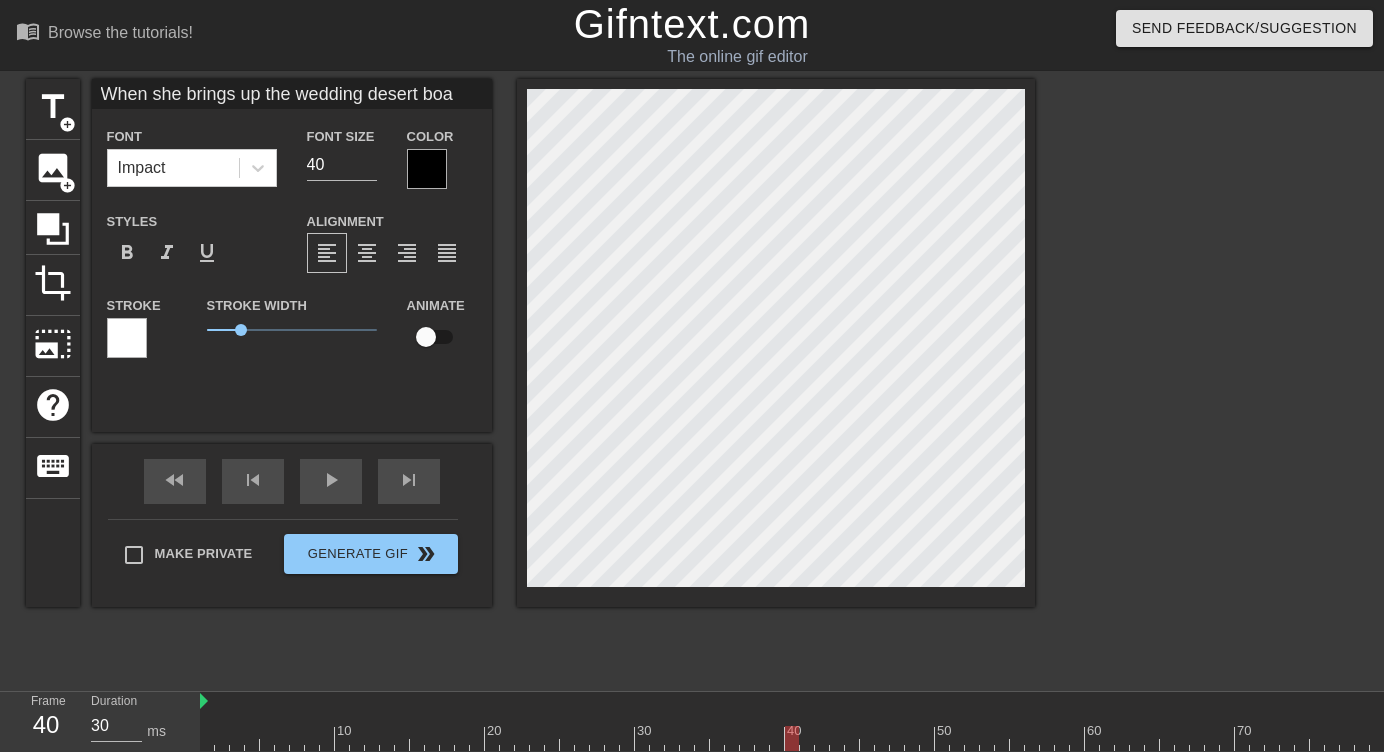 type on "When she brings up the wedding desert boar" 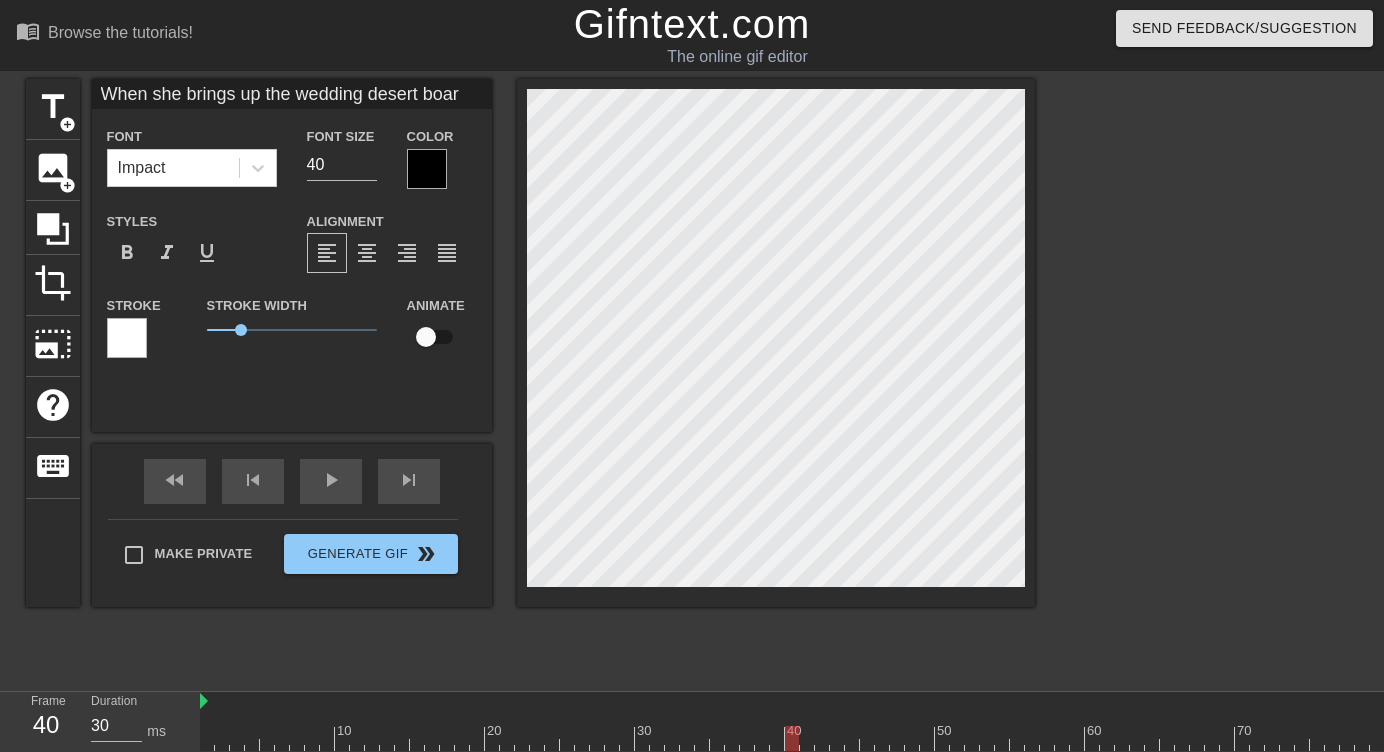 type on "When she brings up the wedding desert board" 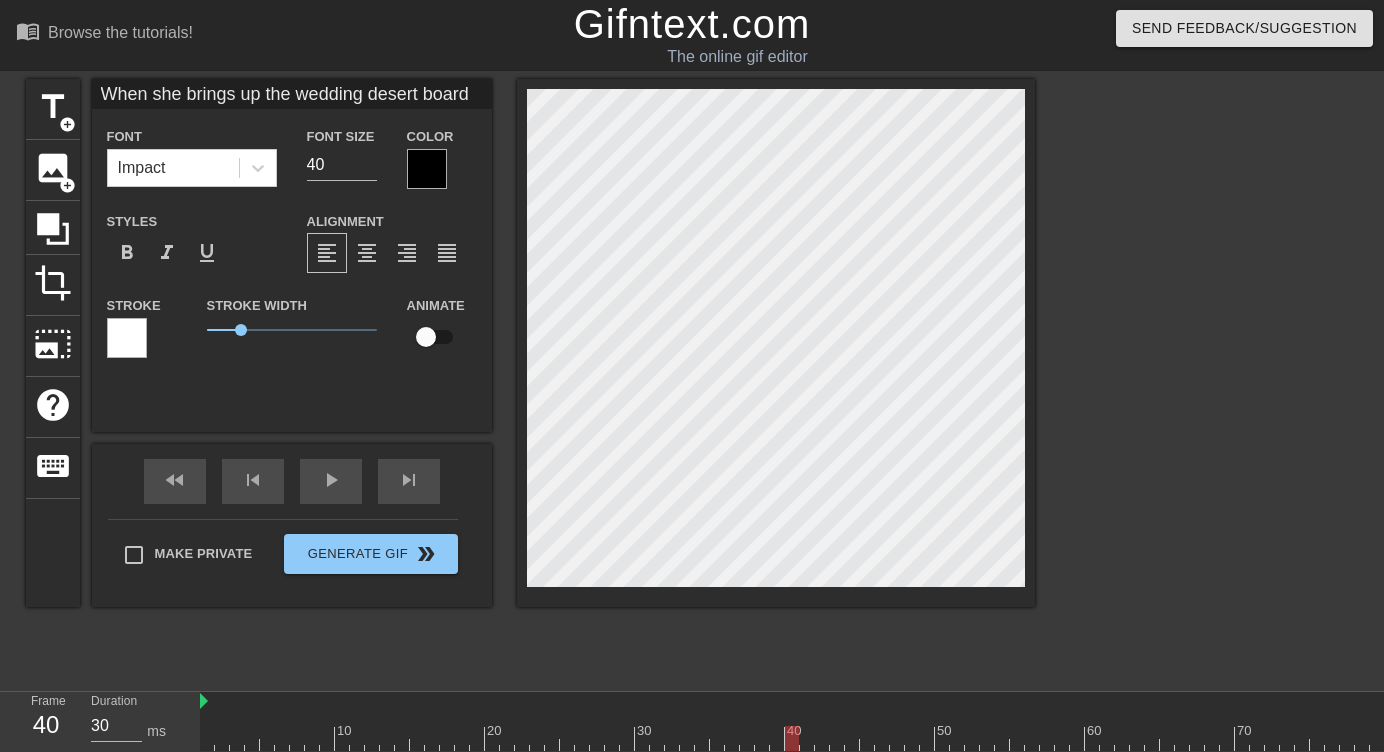 type on "When she brings up the wedding desert board" 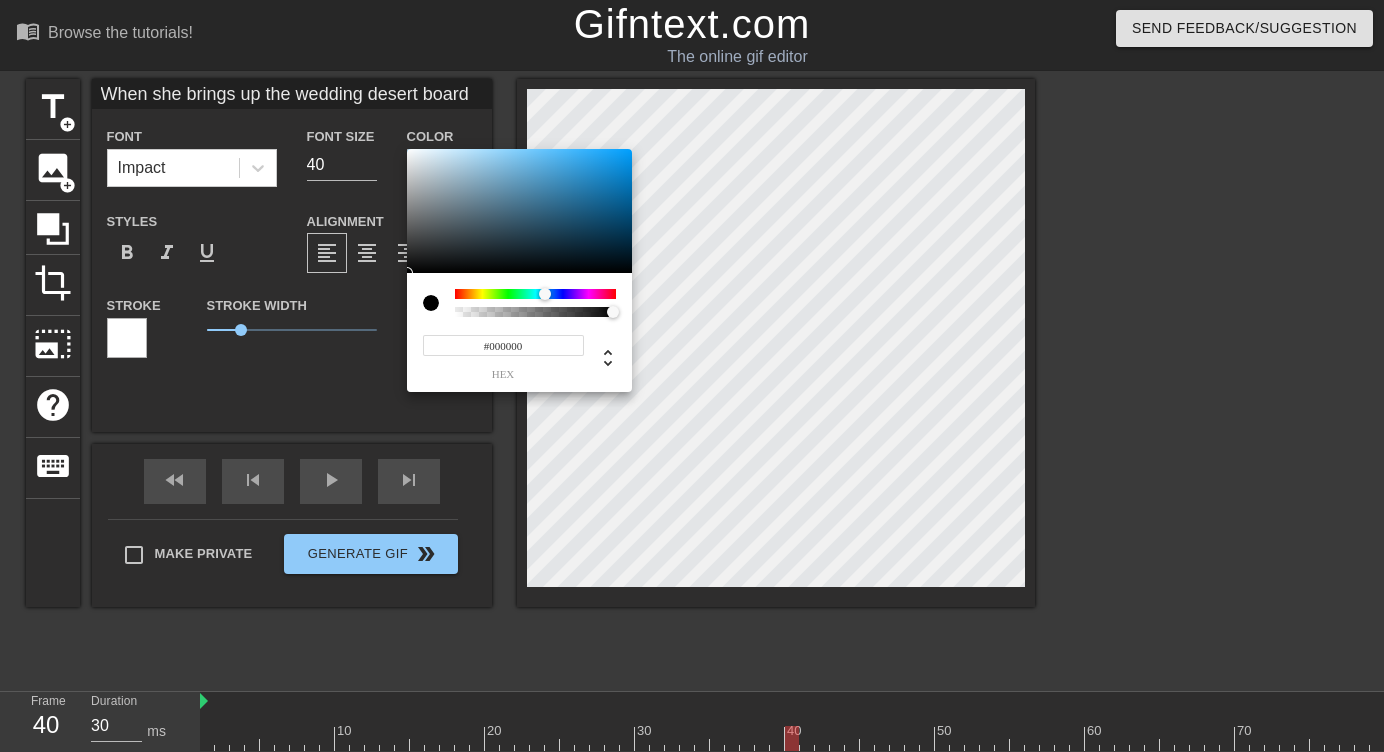 drag, startPoint x: 479, startPoint y: 291, endPoint x: 545, endPoint y: 295, distance: 66.1211 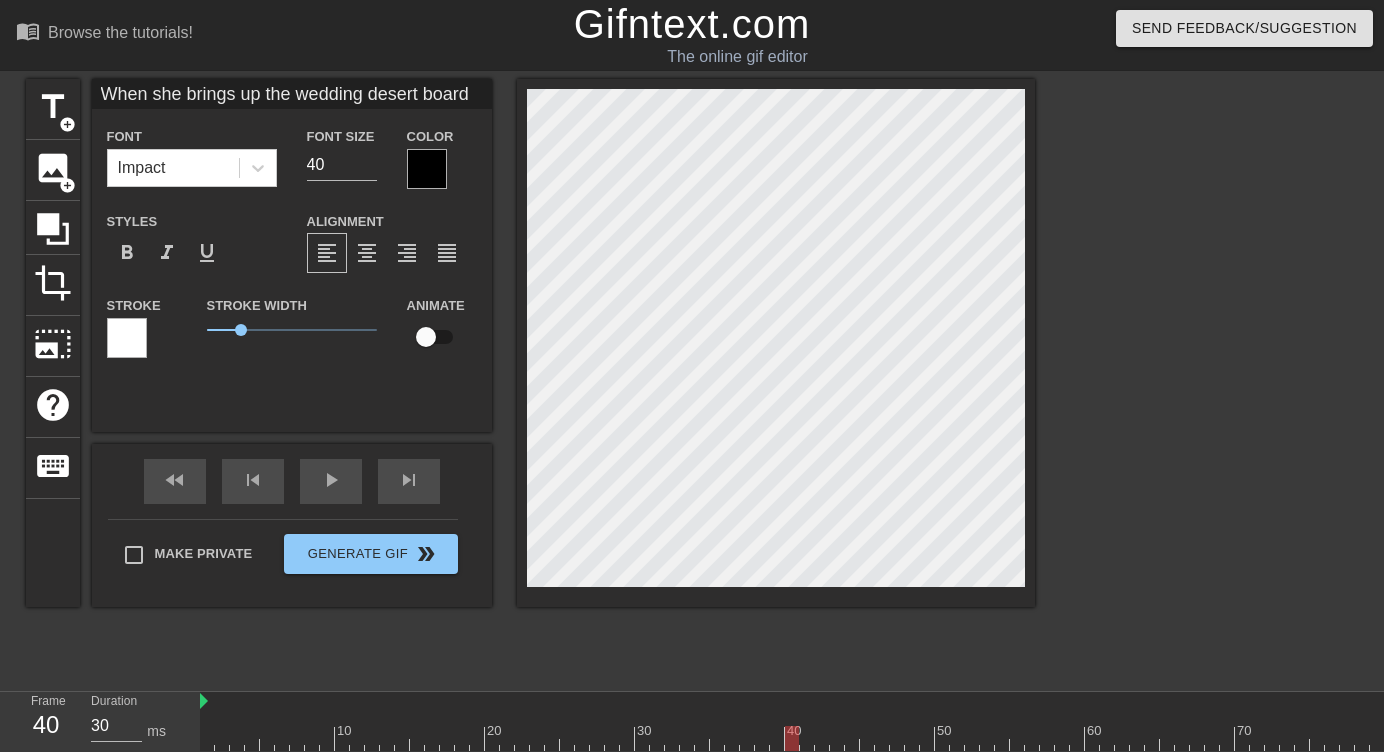 click at bounding box center (427, 169) 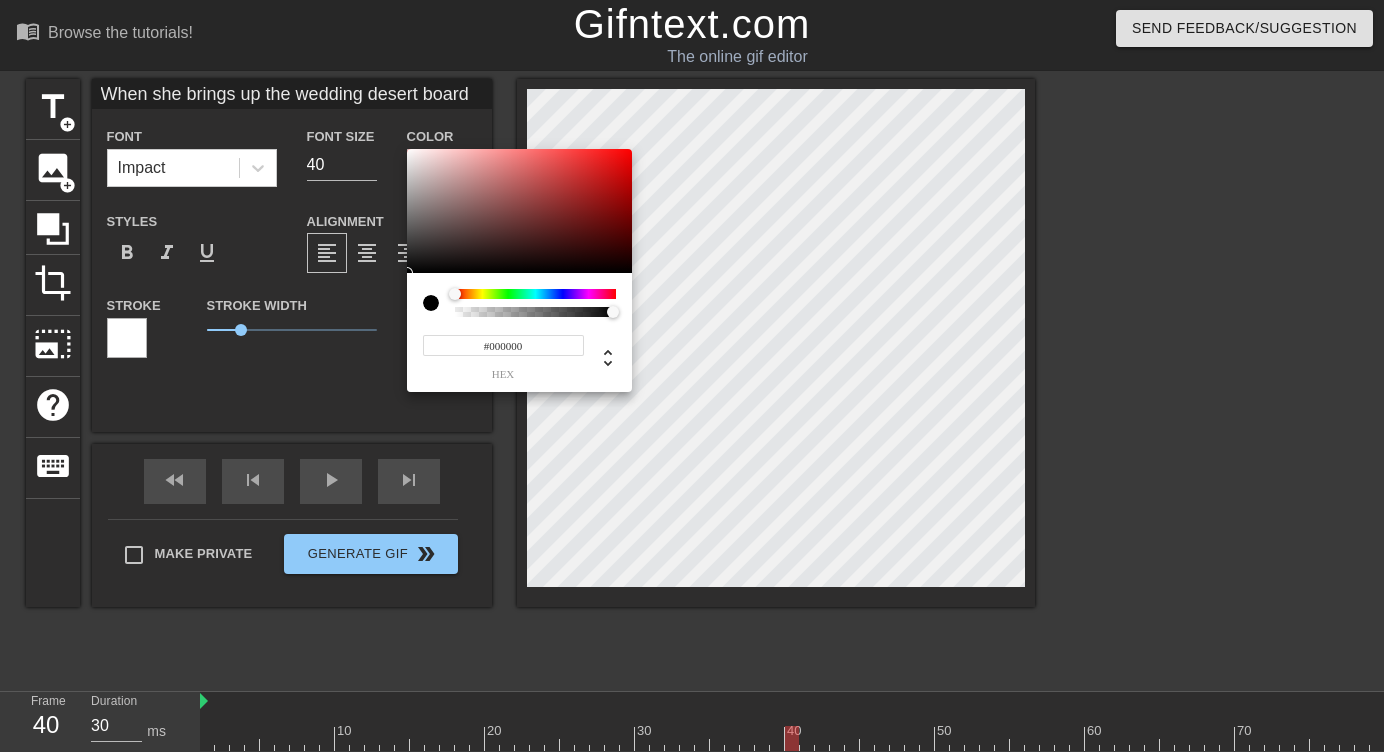 type on "When she brings up the wedding desert board" 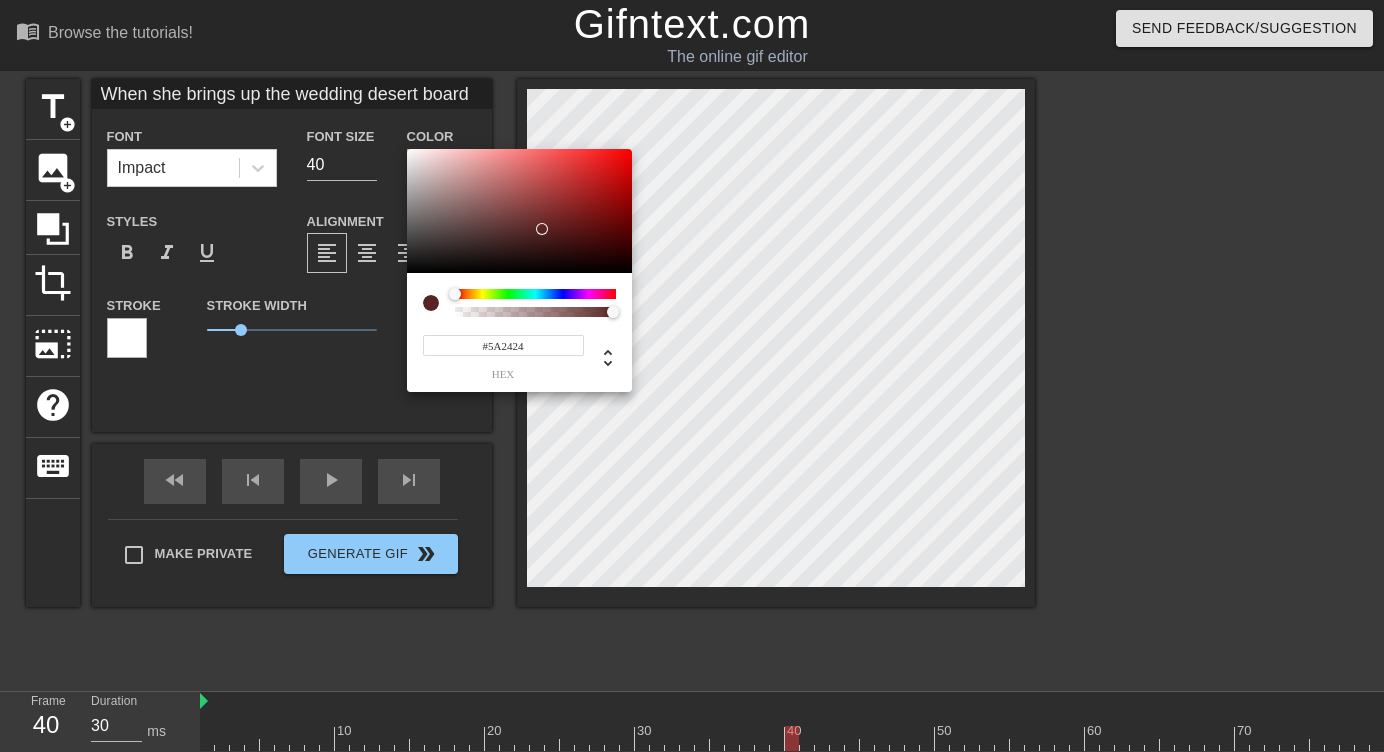 click at bounding box center (519, 211) 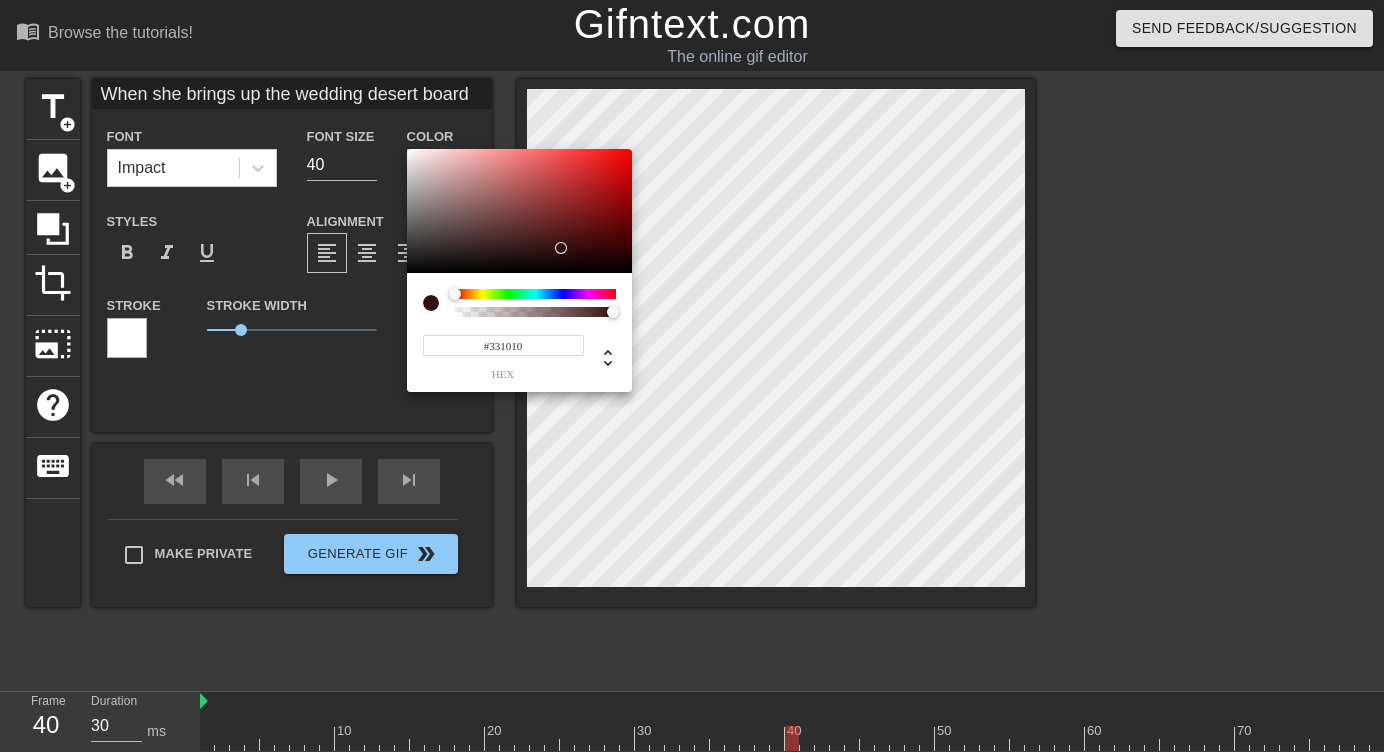 click at bounding box center (519, 211) 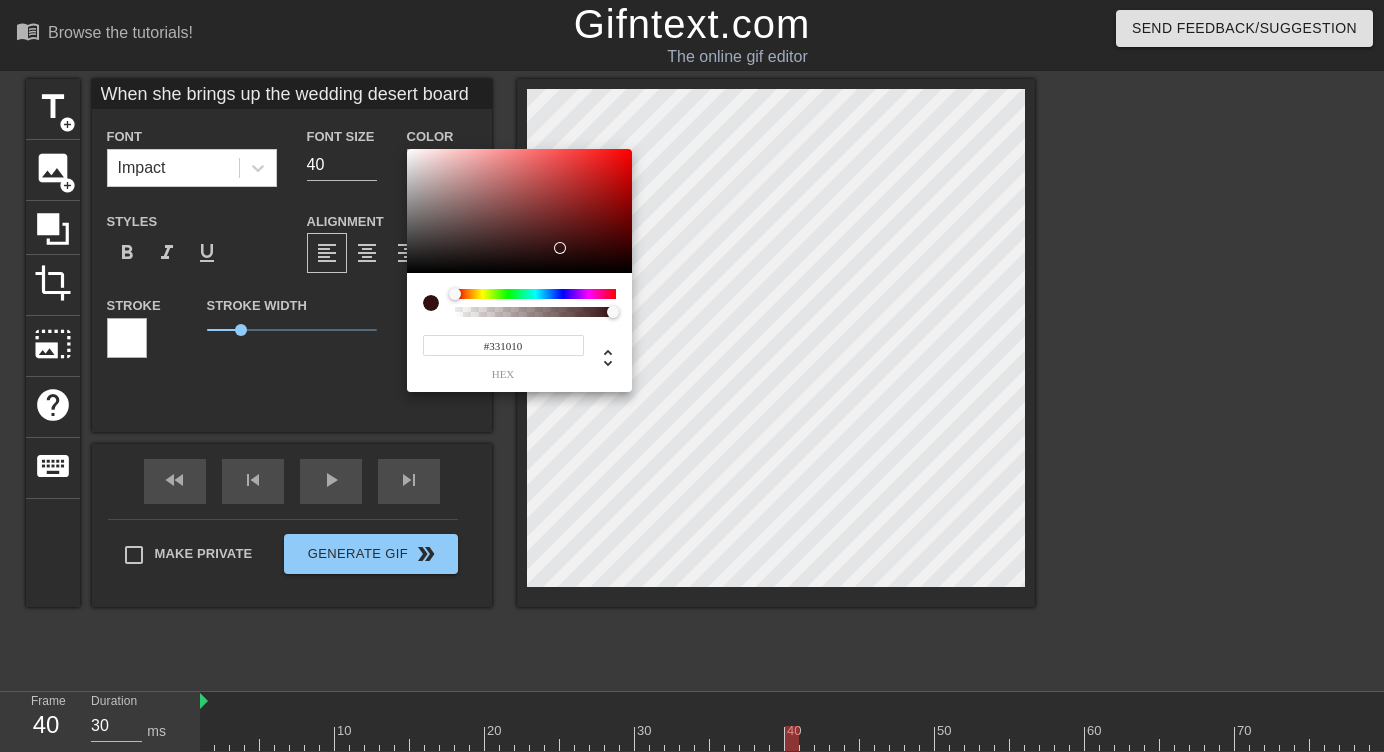 drag, startPoint x: 568, startPoint y: 287, endPoint x: 556, endPoint y: 287, distance: 12 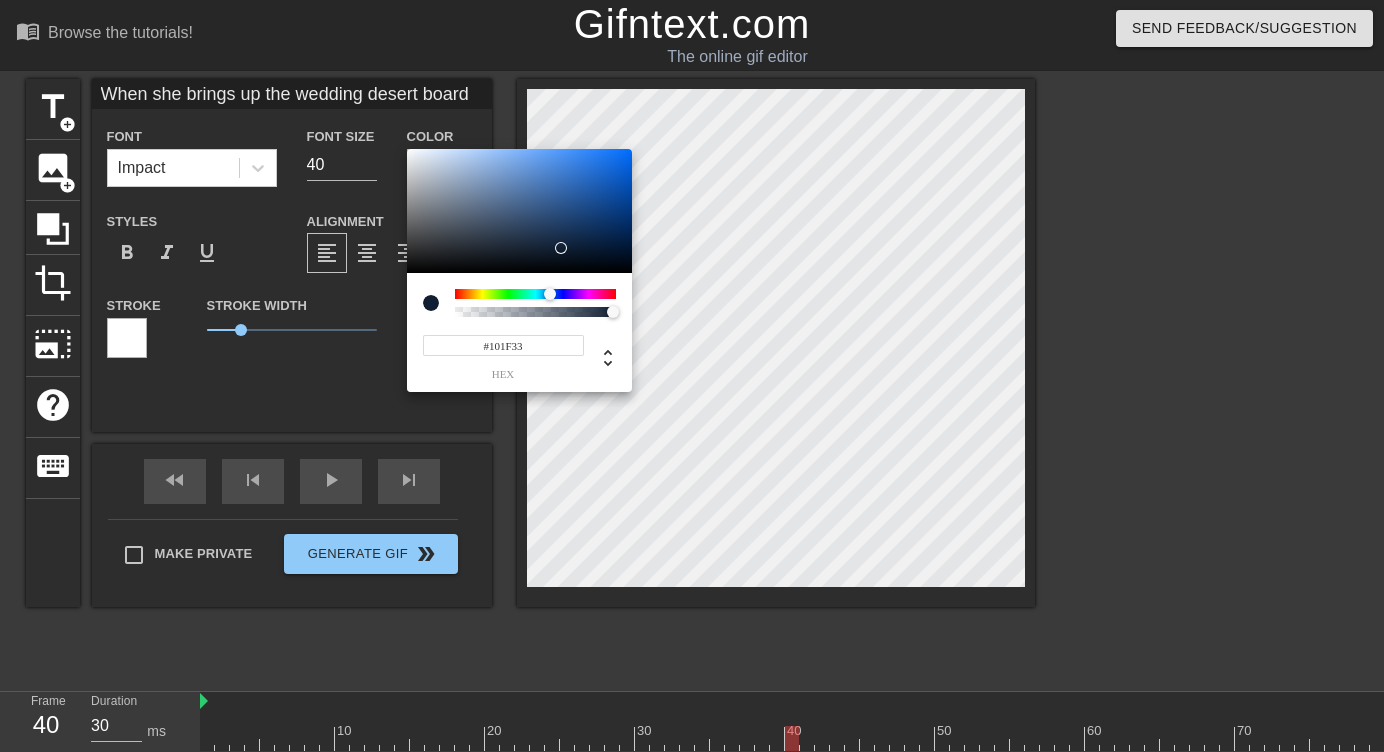 click at bounding box center [535, 294] 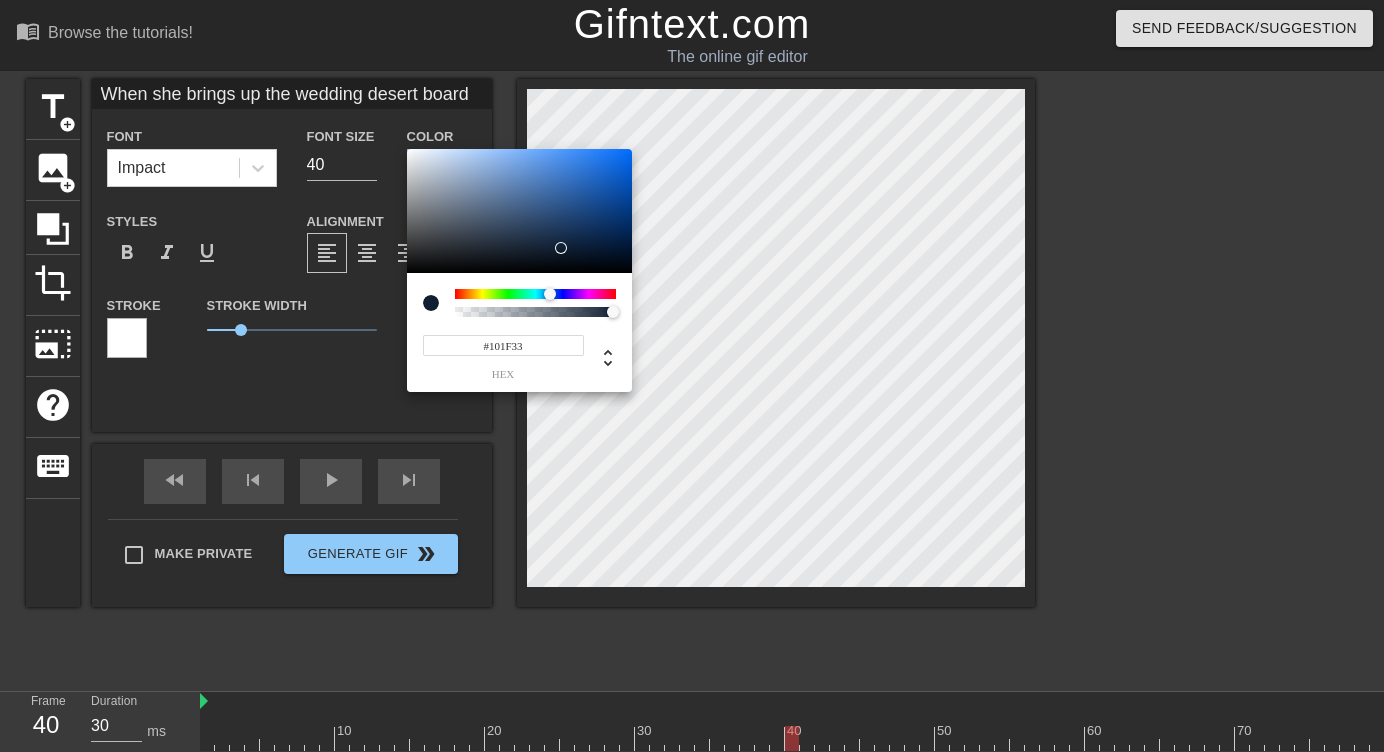 type on "When she brings up the wedding desert board" 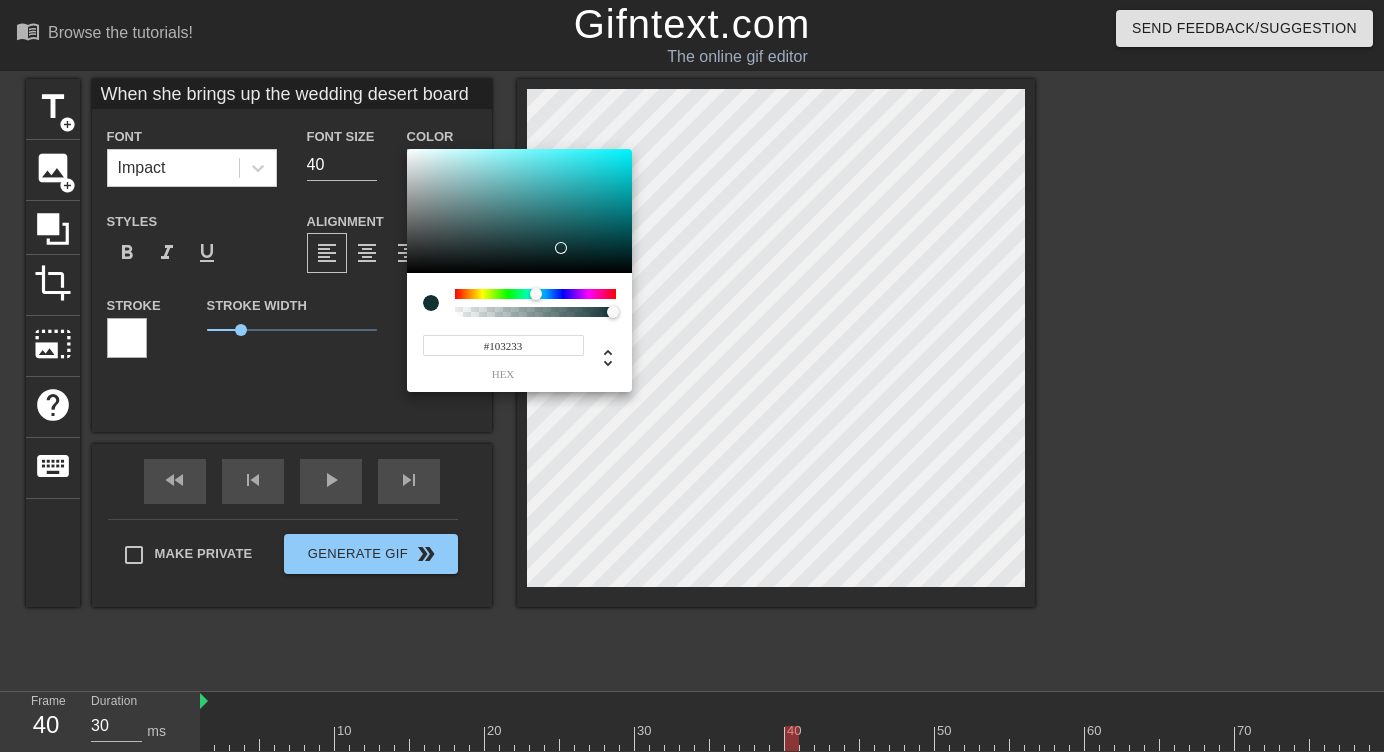 click at bounding box center (535, 294) 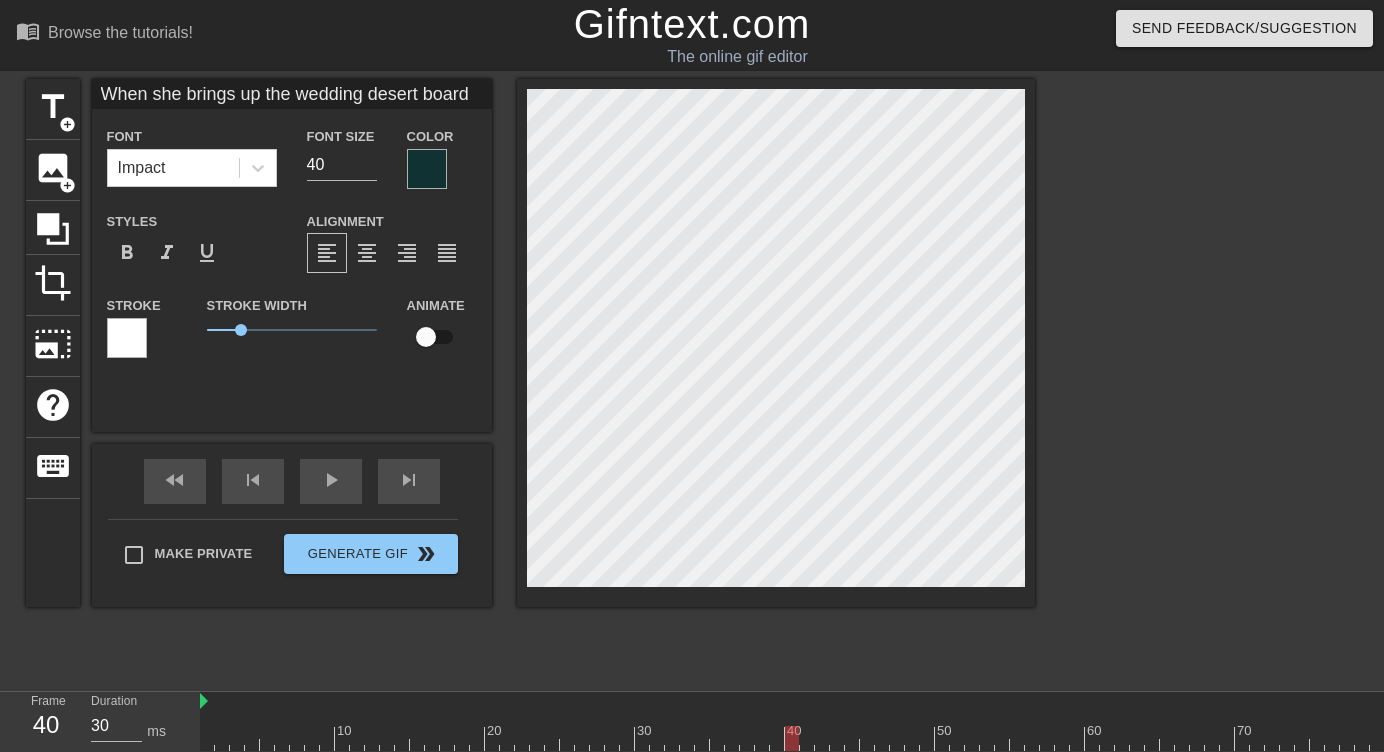 click at bounding box center [427, 169] 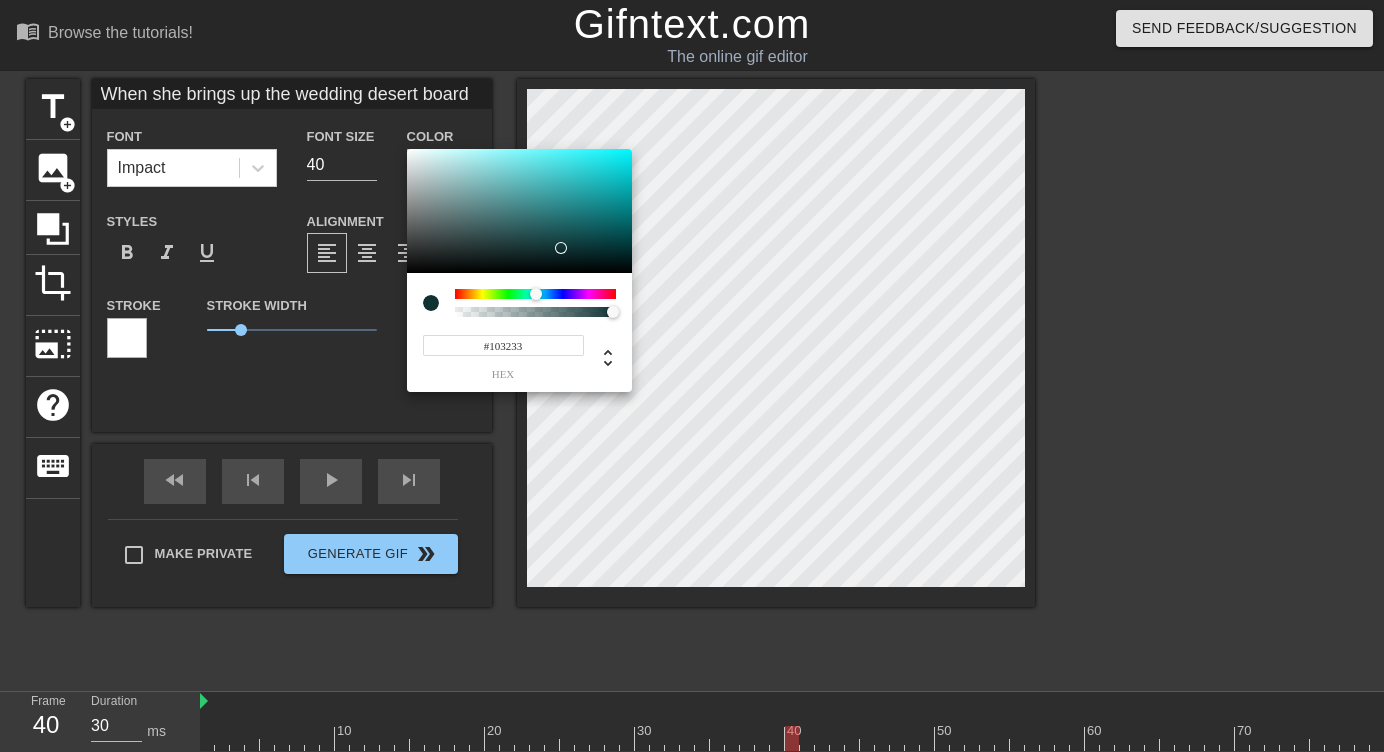 type on "When she brings up the wedding desert board" 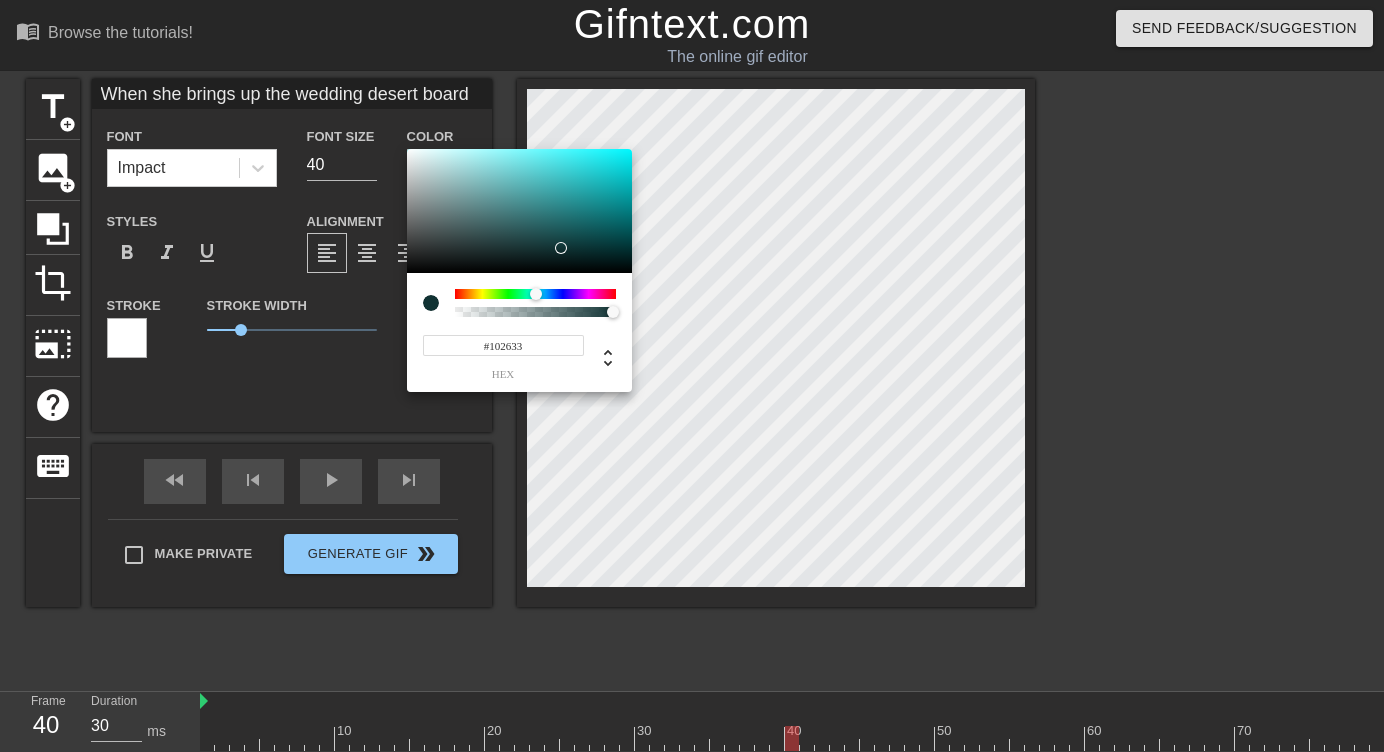 type on "When she brings up the wedding desert board" 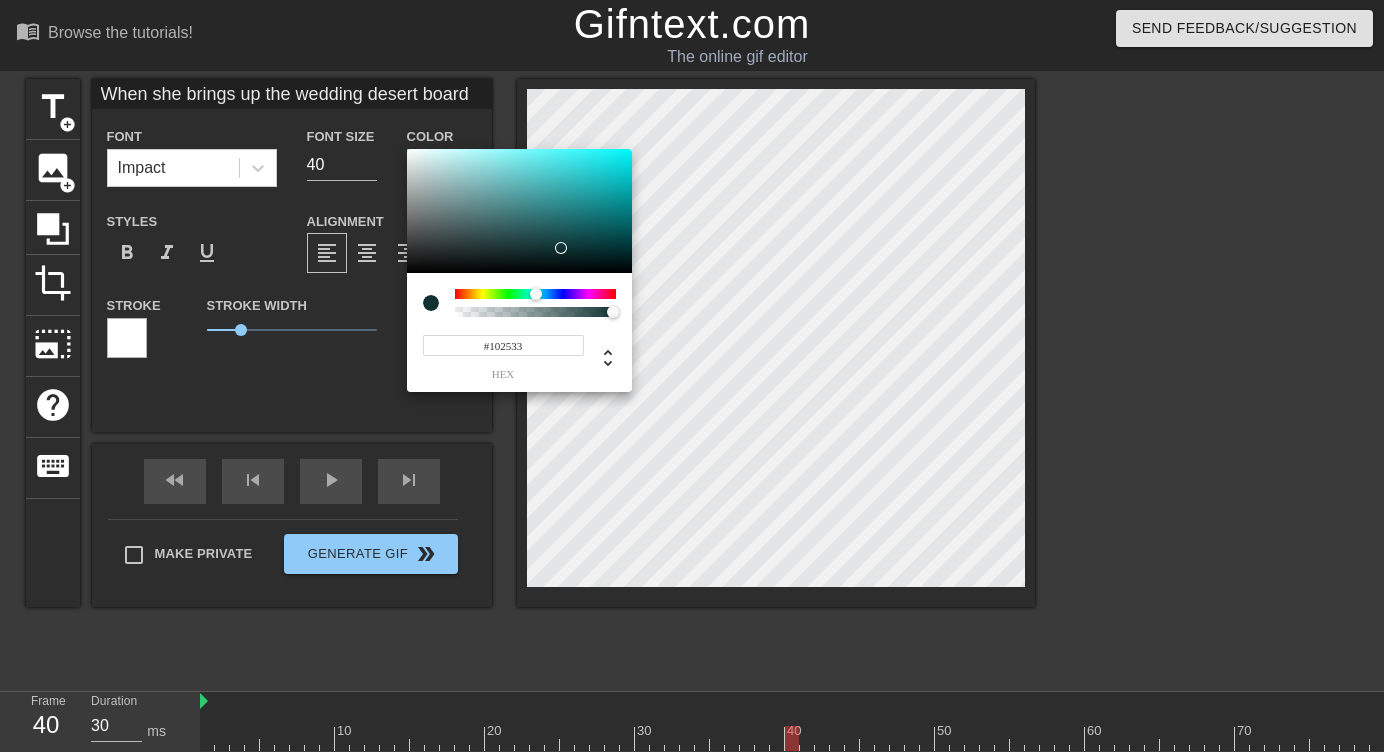 type on "When she brings up the wedding desert board" 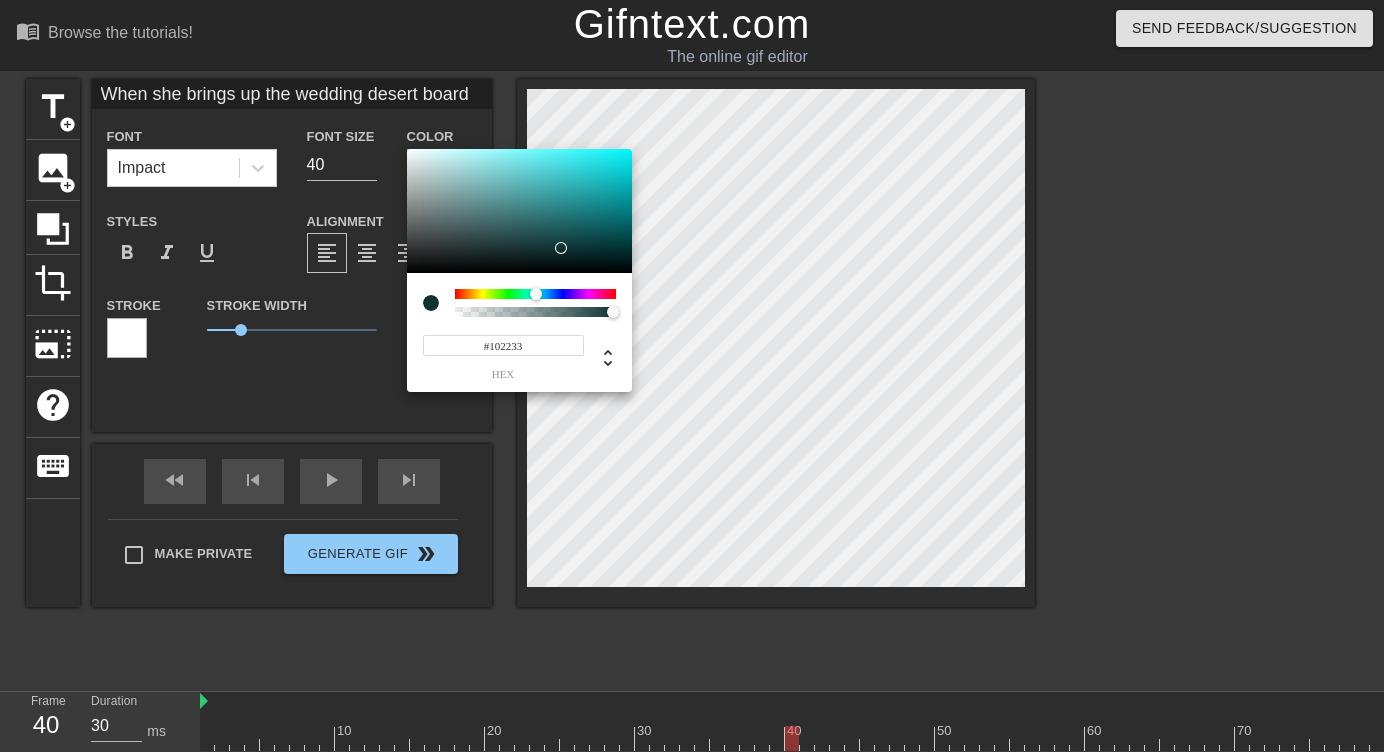 type on "When she brings up the wedding desert board" 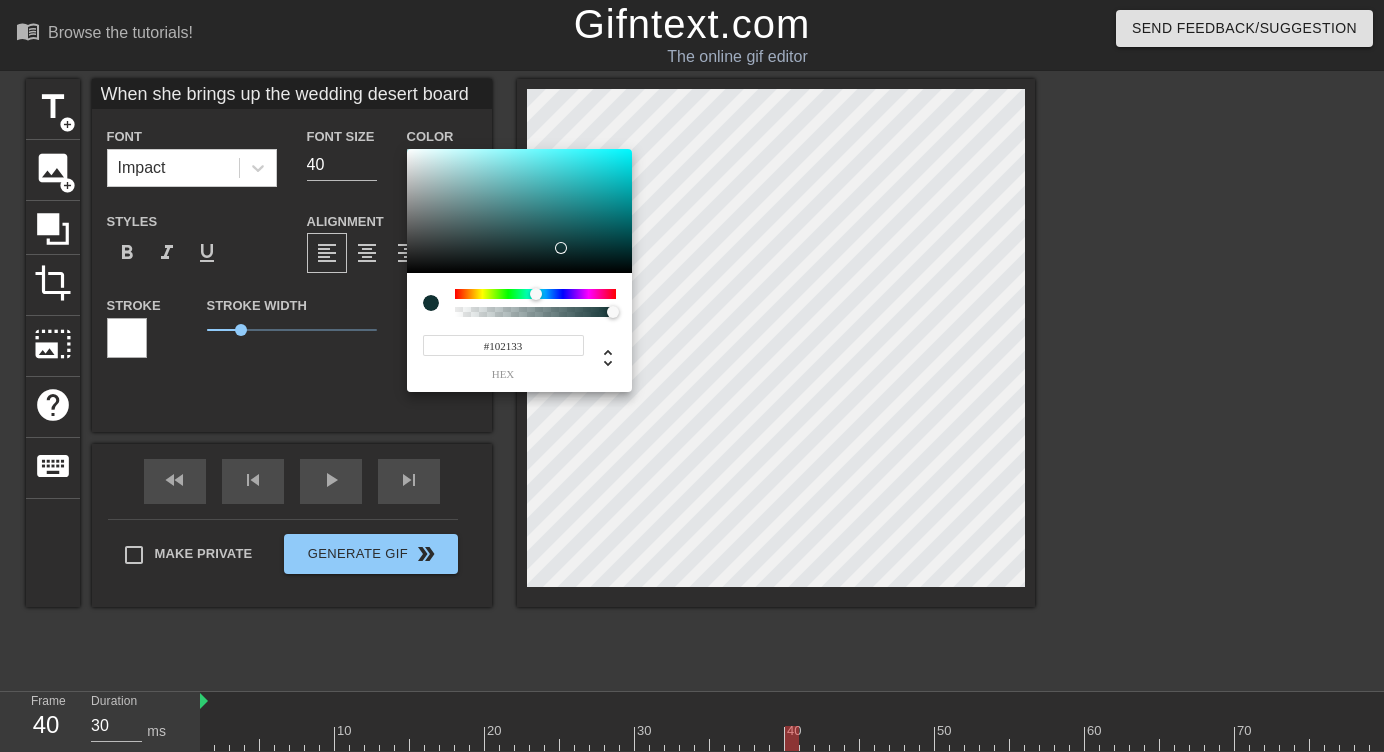 type on "When she brings up the wedding desert board" 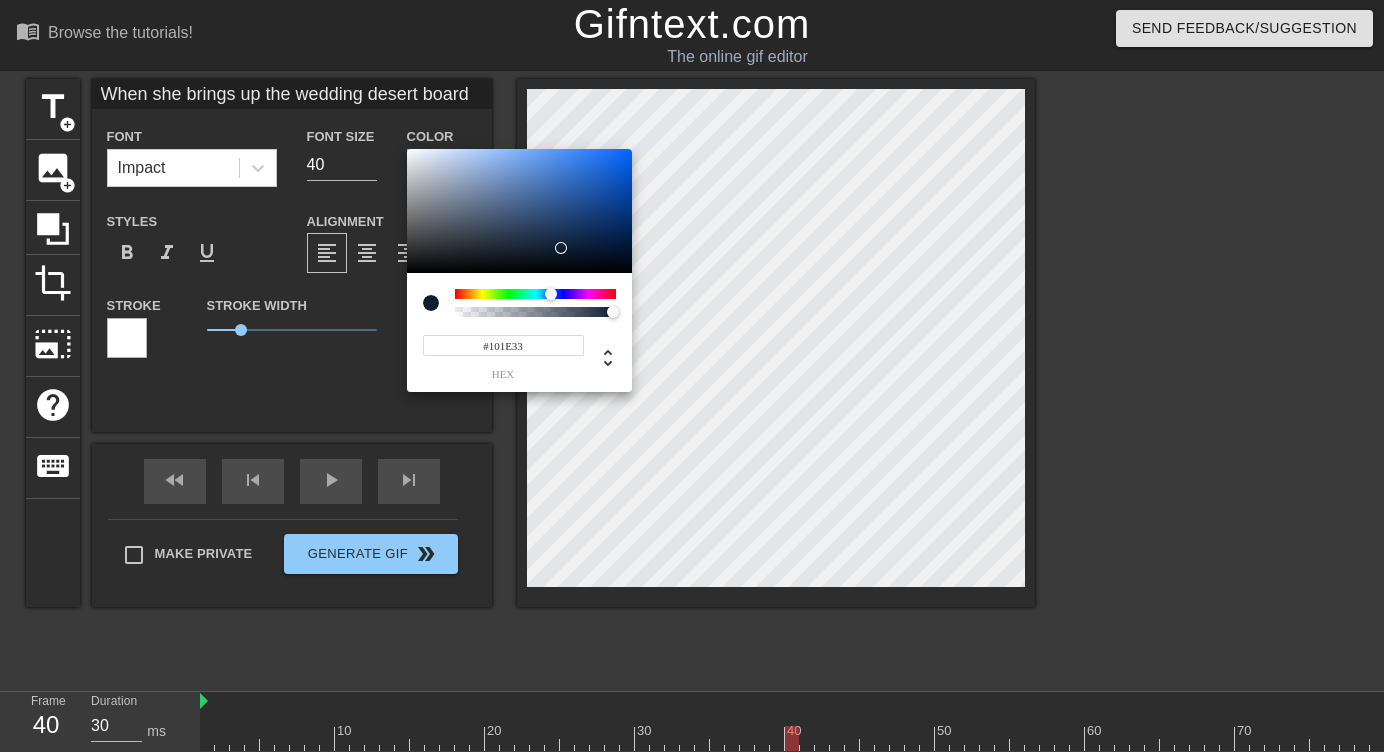 click at bounding box center [557, 295] 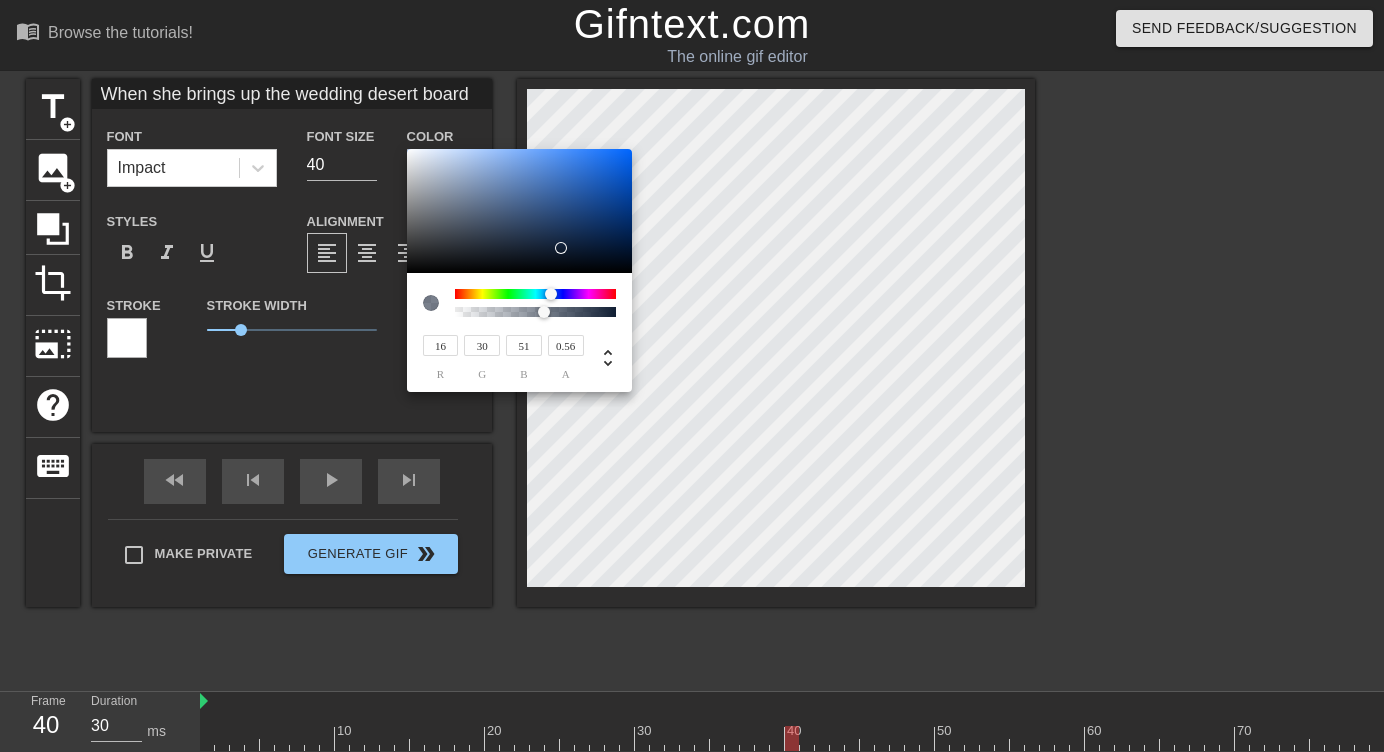 type on "When she brings up the wedding desert board" 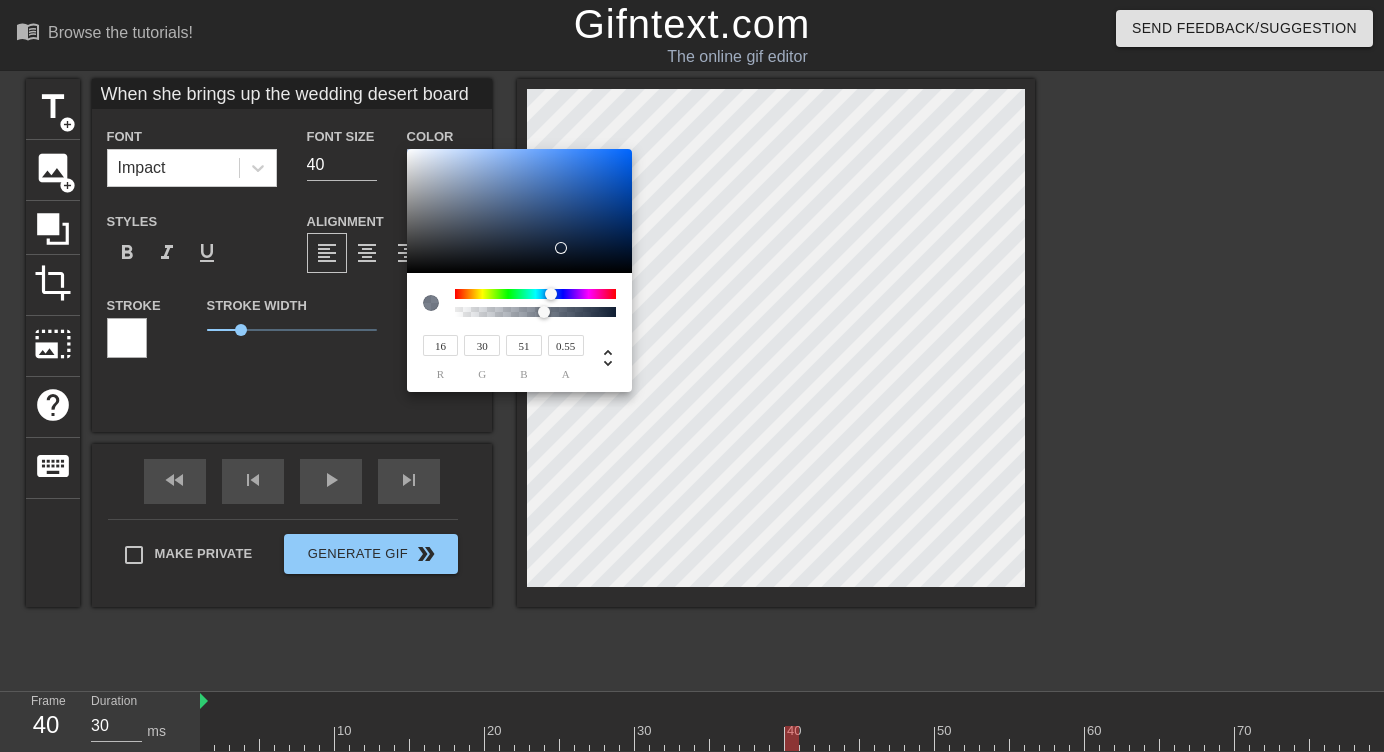 type on "When she brings up the wedding desert board" 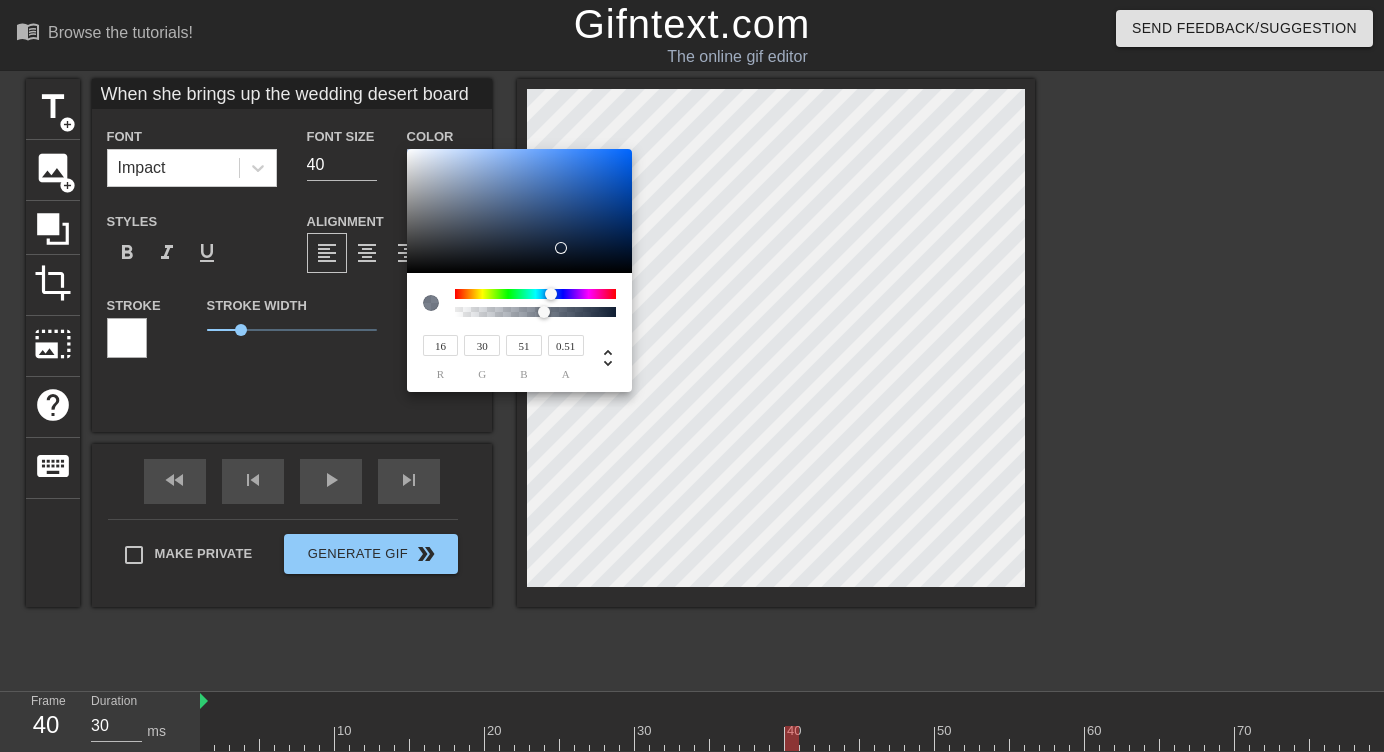 type on "When she brings up the wedding desert board" 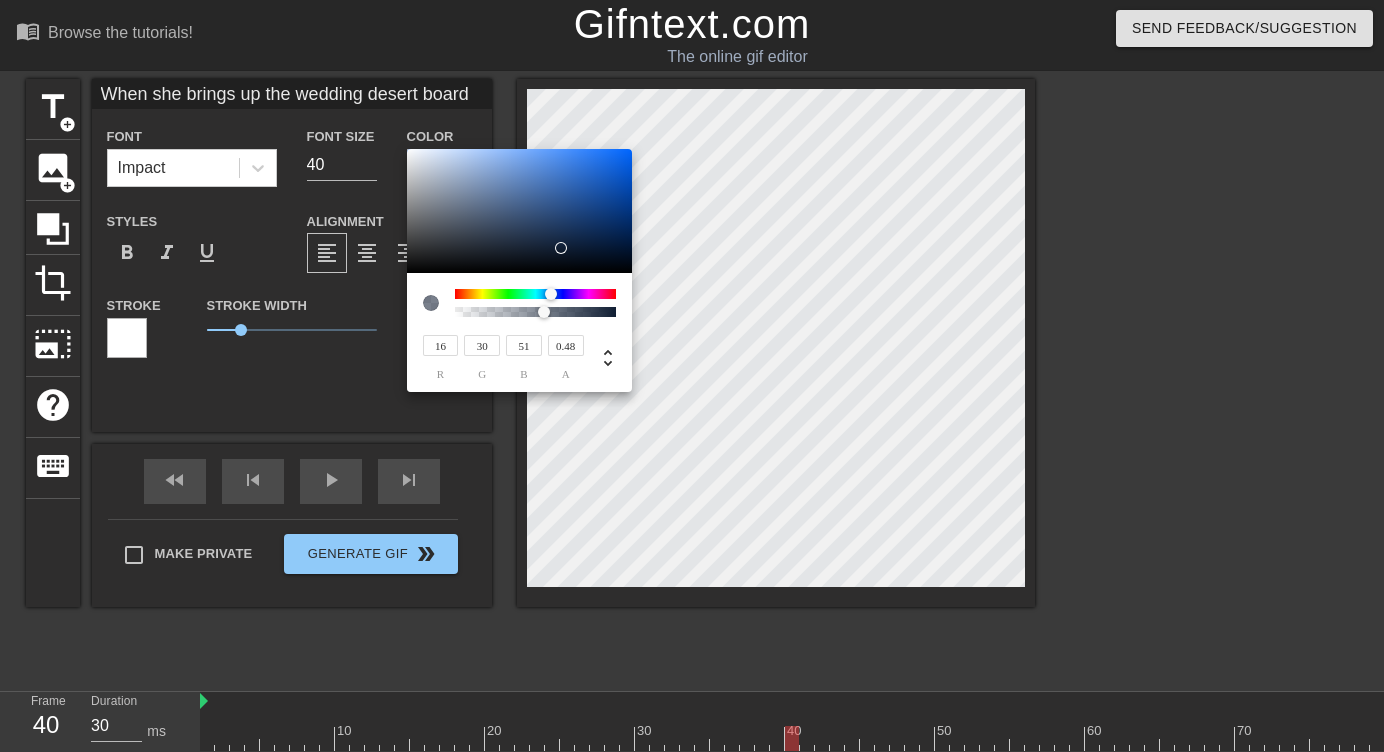 type on "When she brings up the wedding desert board" 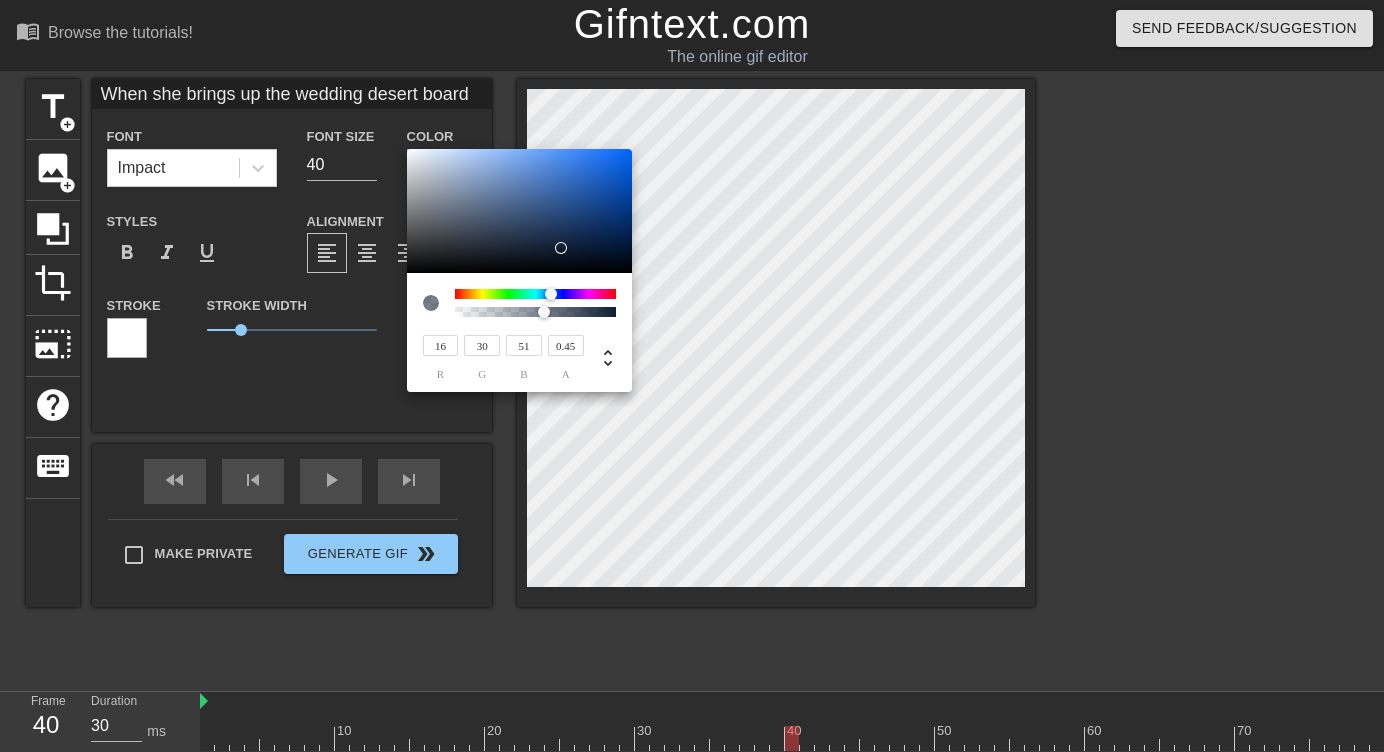 type on "When she brings up the wedding desert board" 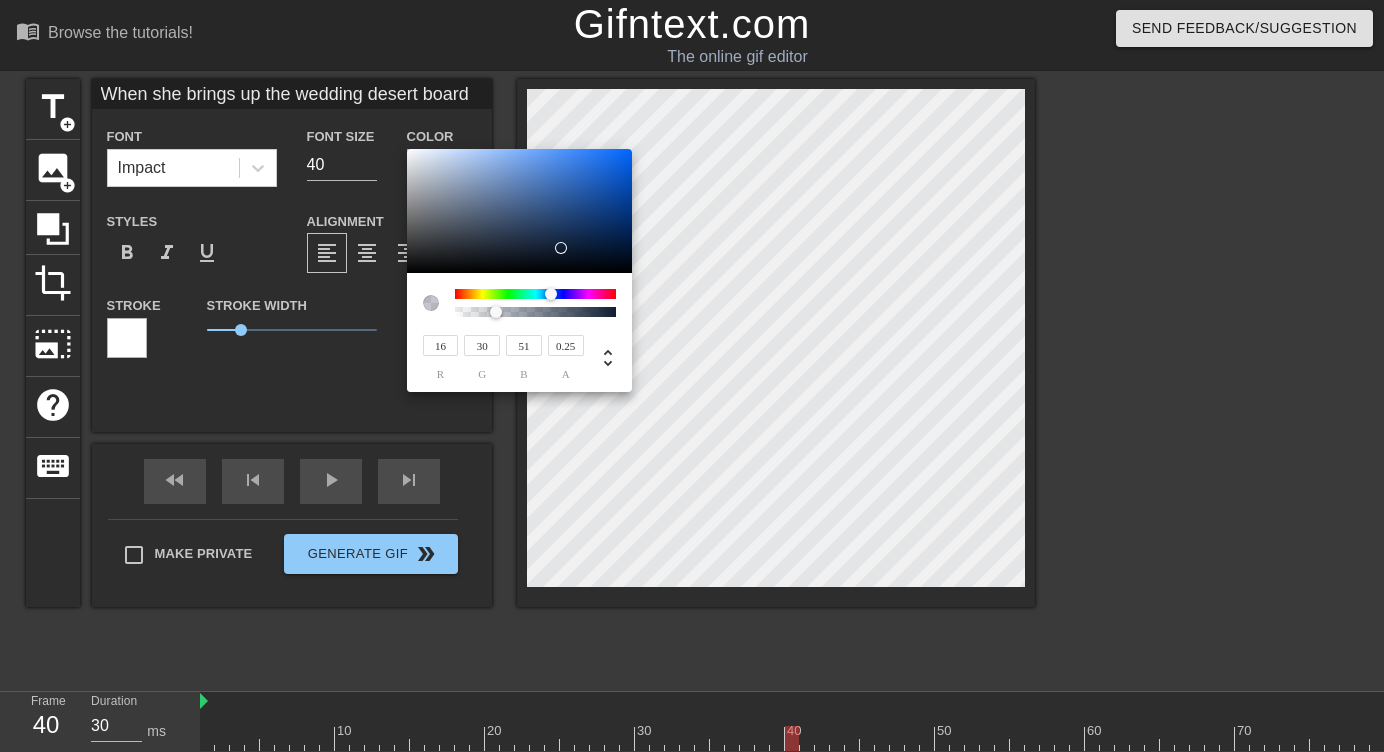 drag, startPoint x: 548, startPoint y: 315, endPoint x: 496, endPoint y: 315, distance: 52 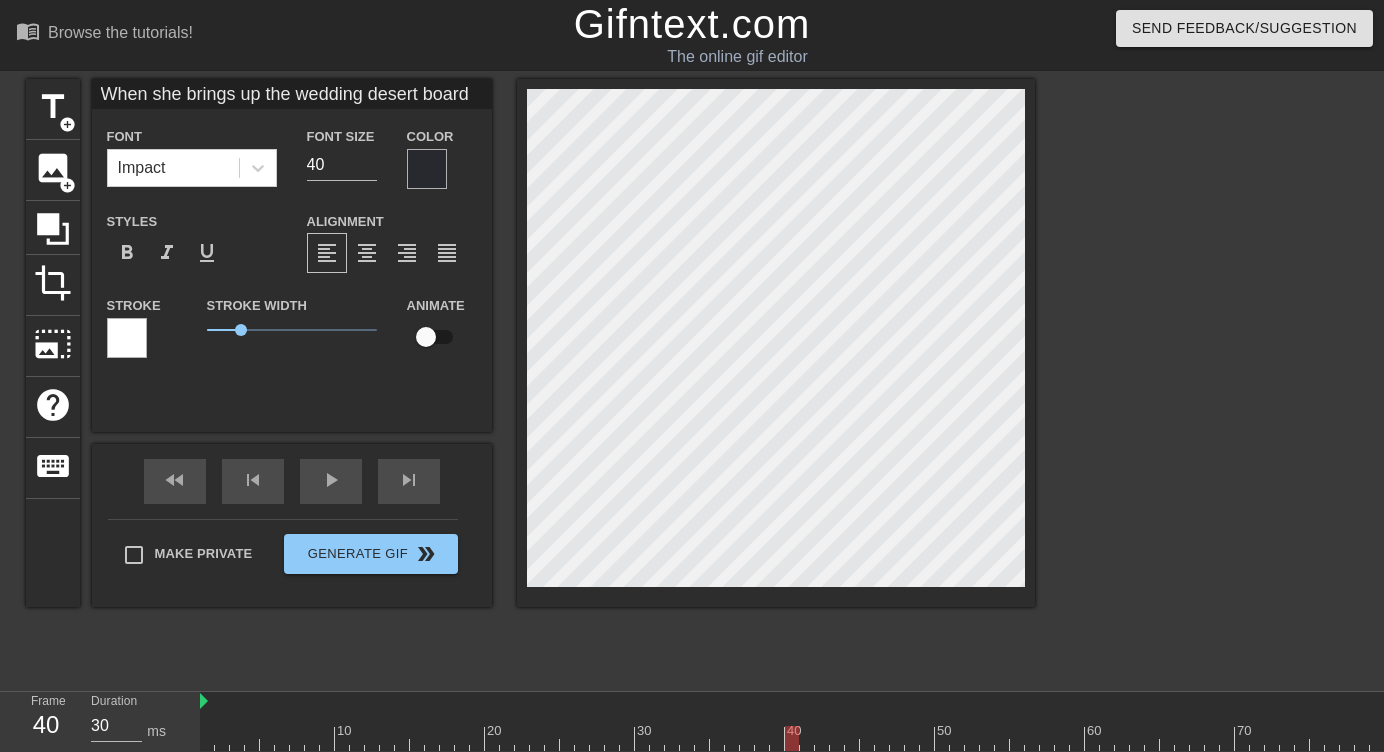 click on "Font Impact Font Size 40 Color Styles format_bold format_italic format_underline Alignment format_align_left format_align_center format_align_right format_align_justify Stroke Stroke Width 1 Animate" at bounding box center (292, 250) 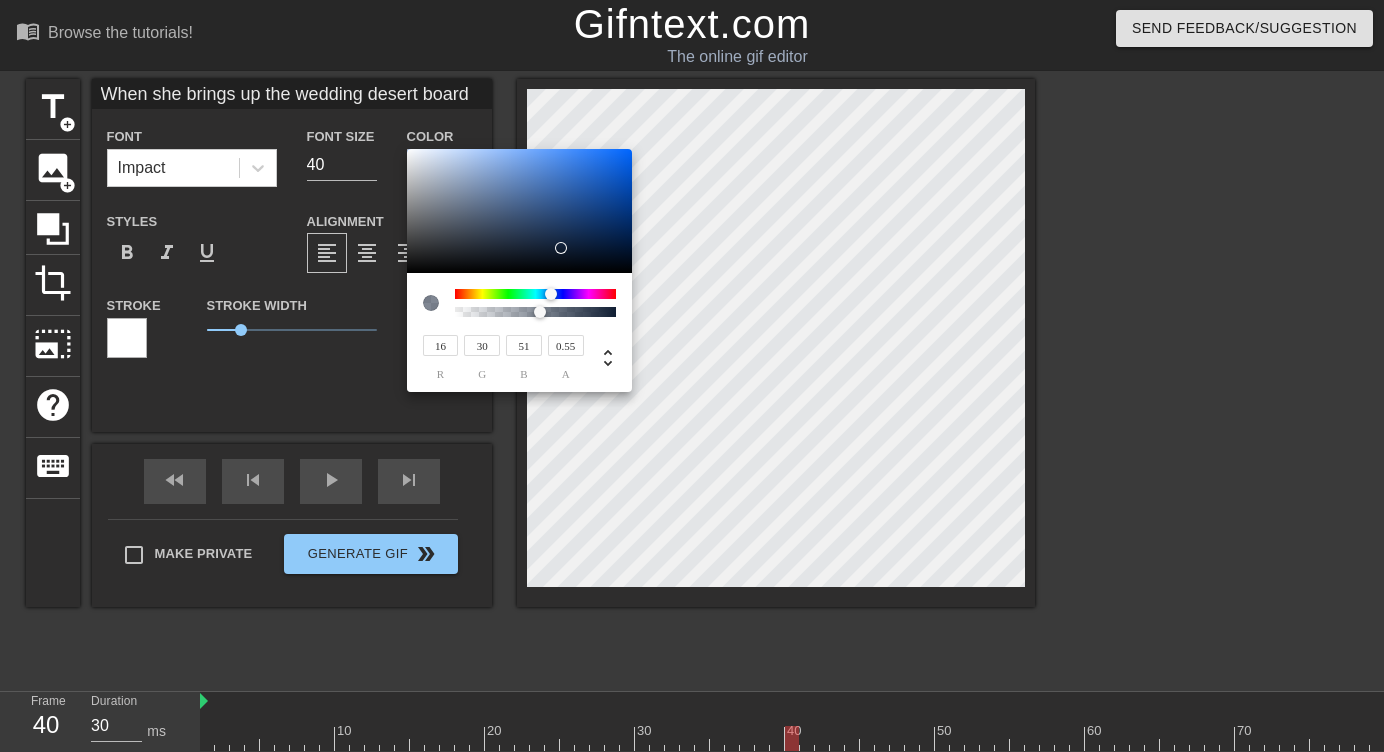 drag, startPoint x: 510, startPoint y: 308, endPoint x: 543, endPoint y: 308, distance: 33 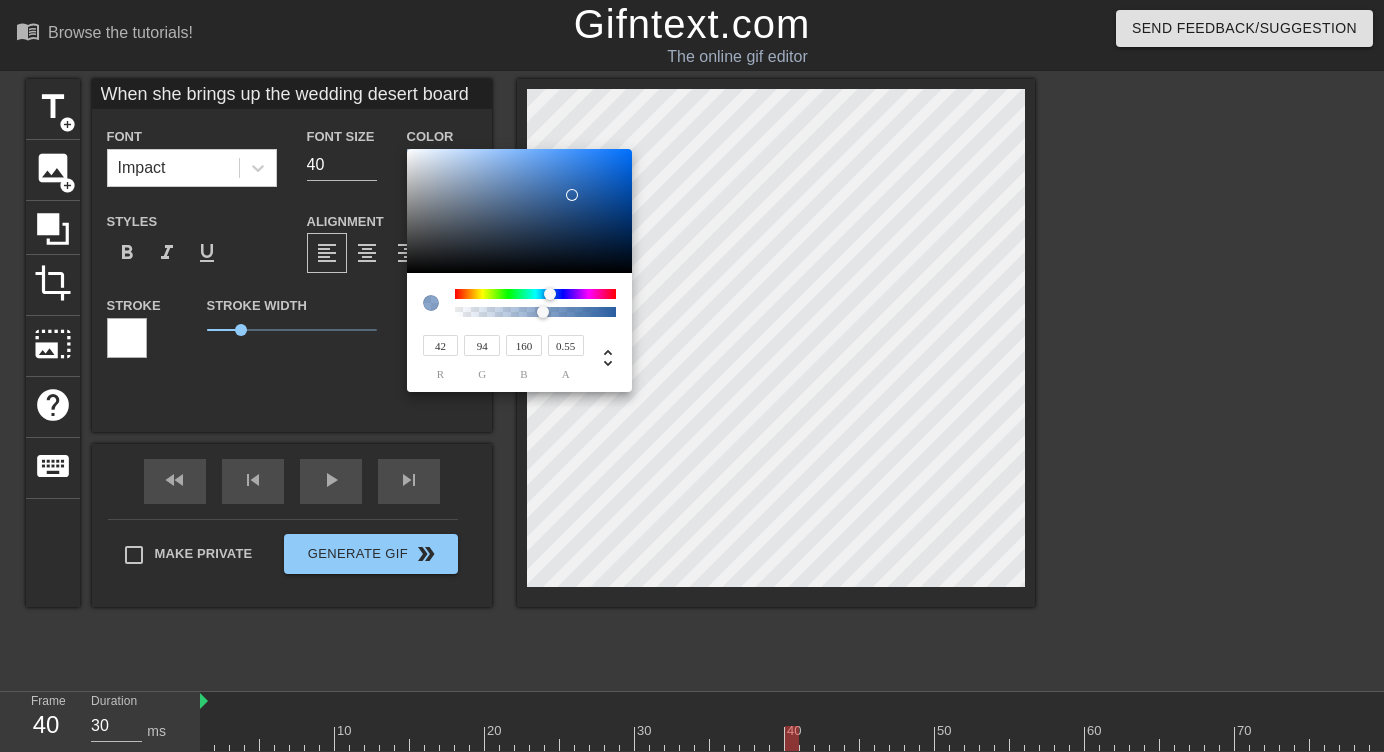 drag, startPoint x: 559, startPoint y: 238, endPoint x: 572, endPoint y: 195, distance: 44.922153 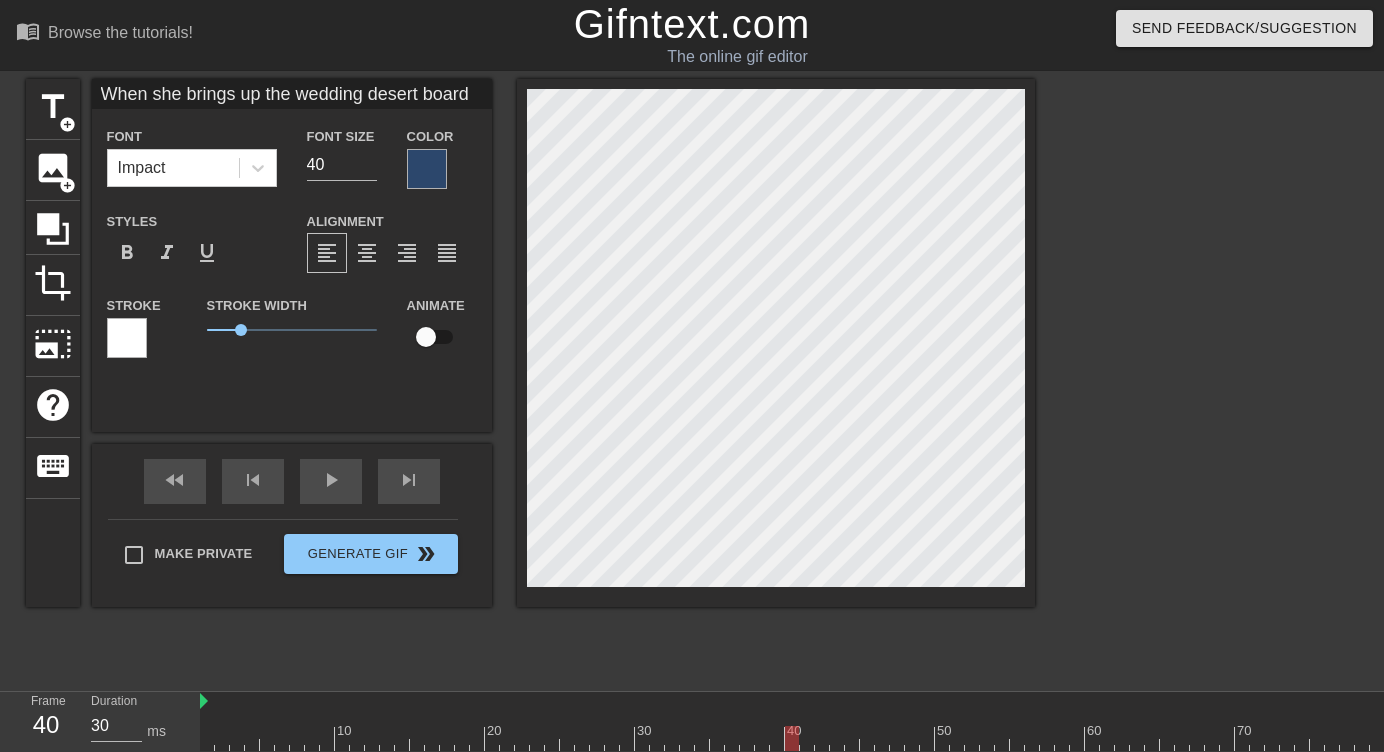 scroll, scrollTop: 0, scrollLeft: 3, axis: horizontal 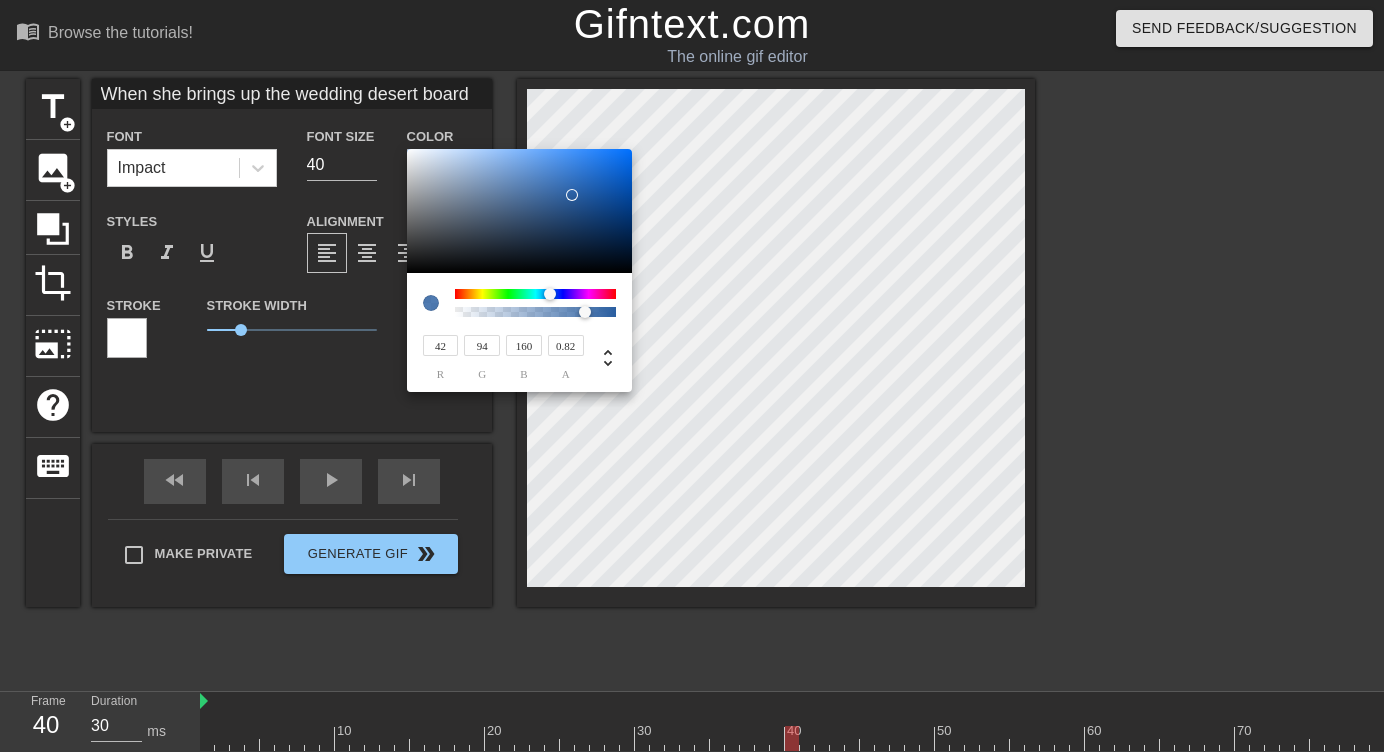 drag, startPoint x: 543, startPoint y: 310, endPoint x: 583, endPoint y: 310, distance: 40 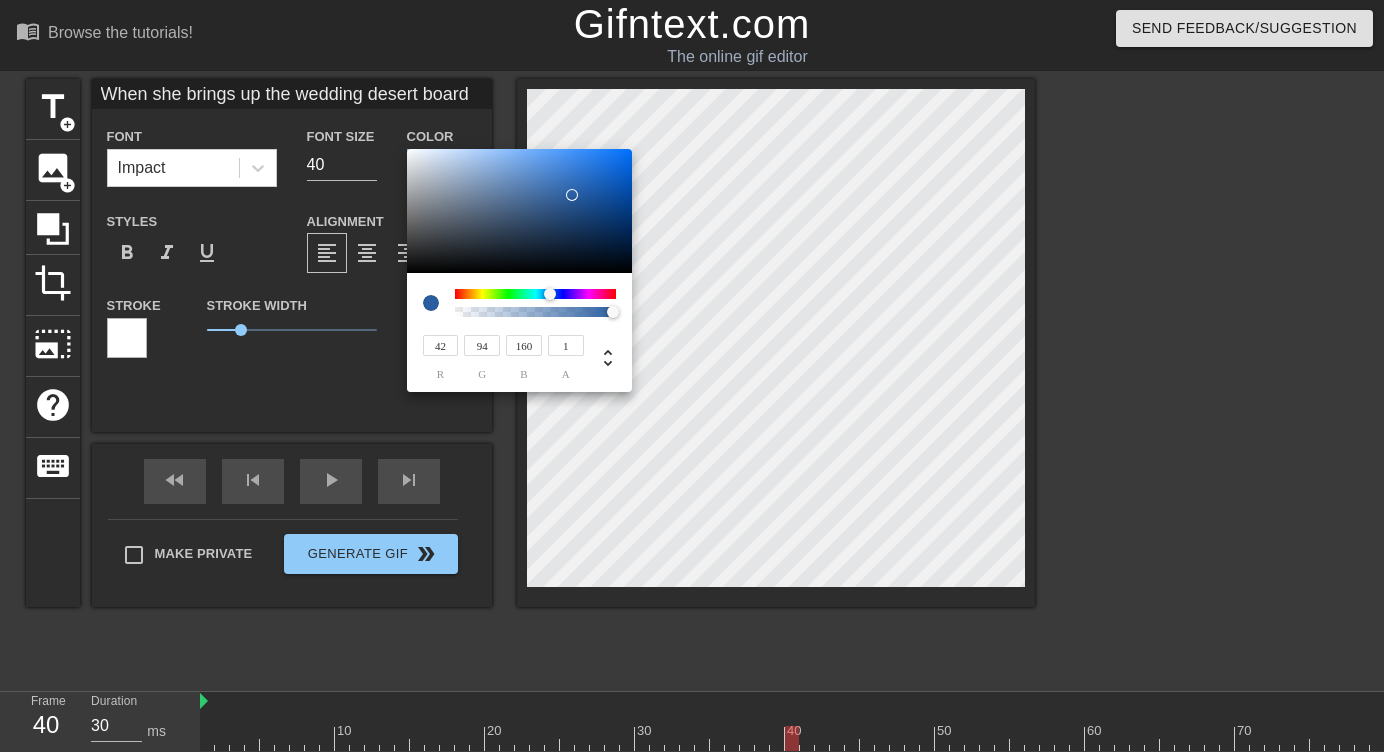 drag, startPoint x: 584, startPoint y: 311, endPoint x: 634, endPoint y: 311, distance: 50 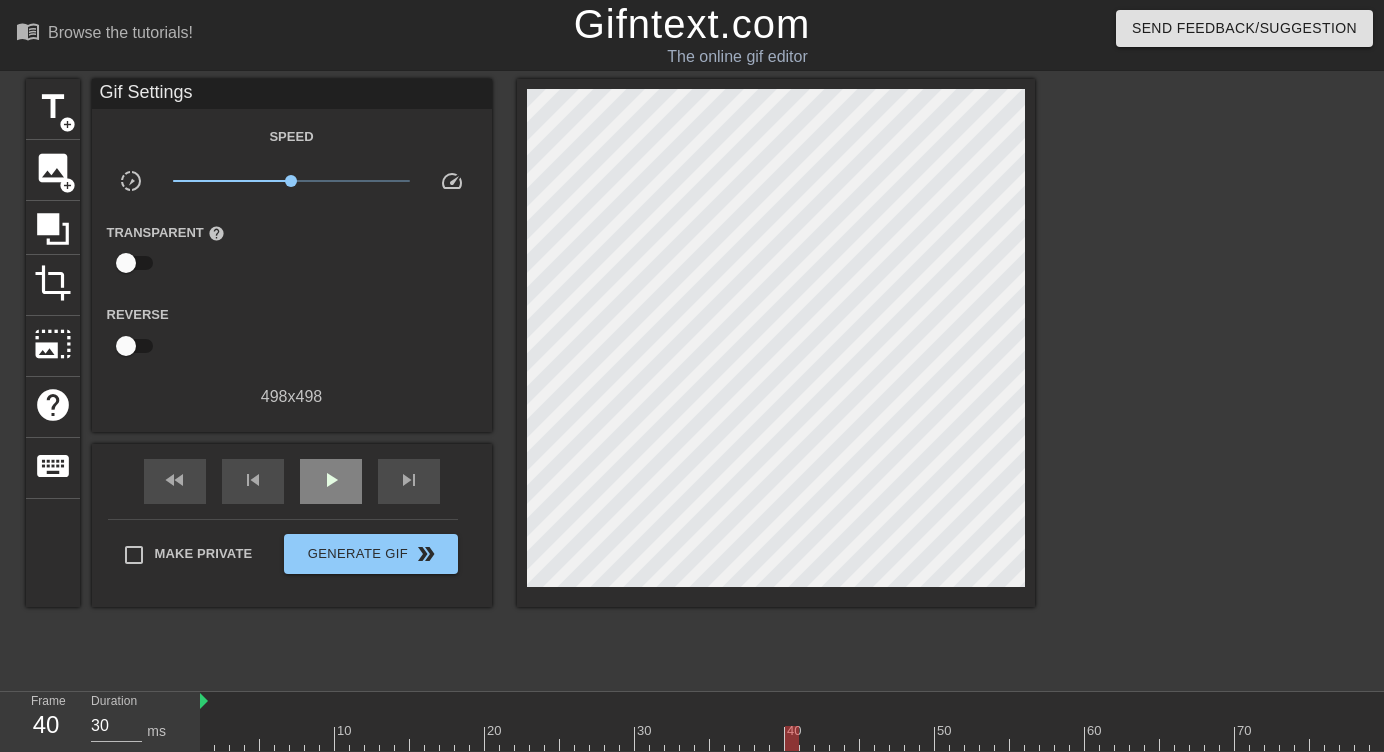 click on "play_arrow" at bounding box center (331, 481) 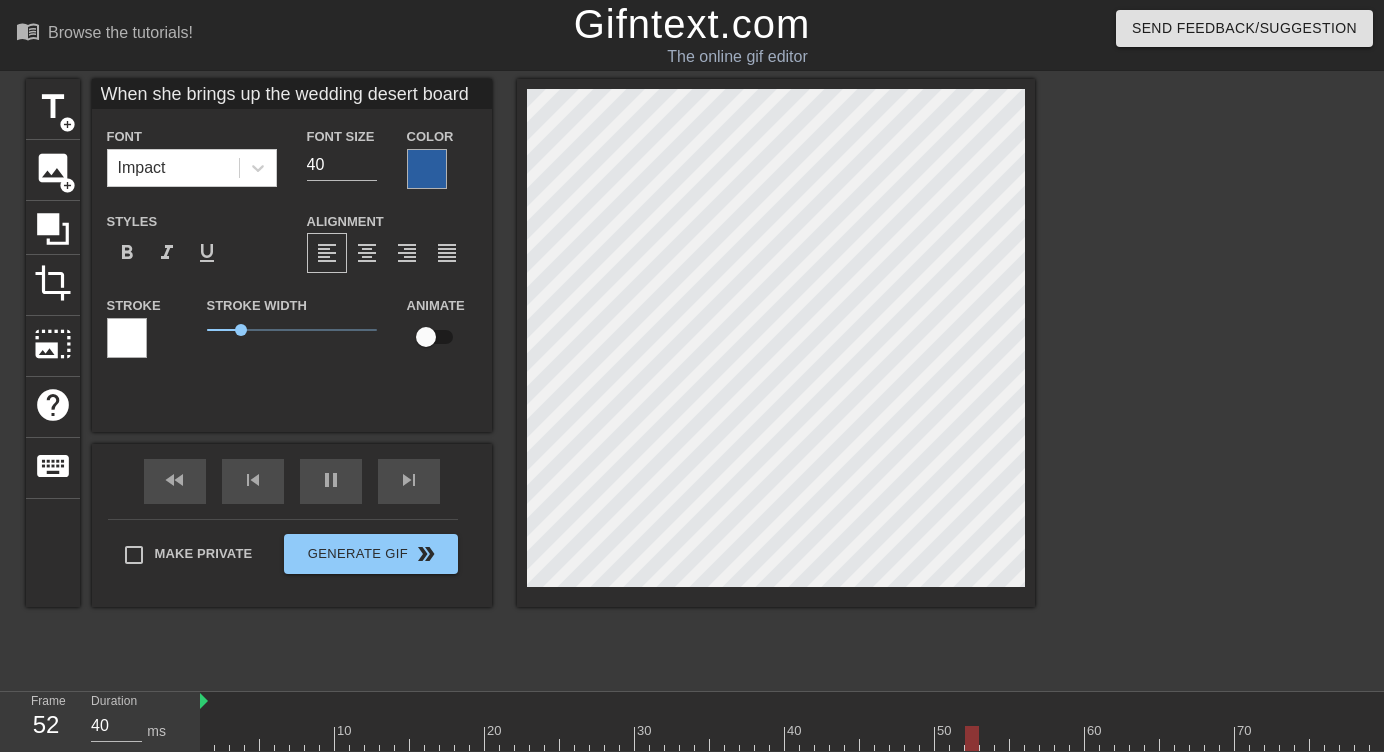 scroll, scrollTop: 0, scrollLeft: 1, axis: horizontal 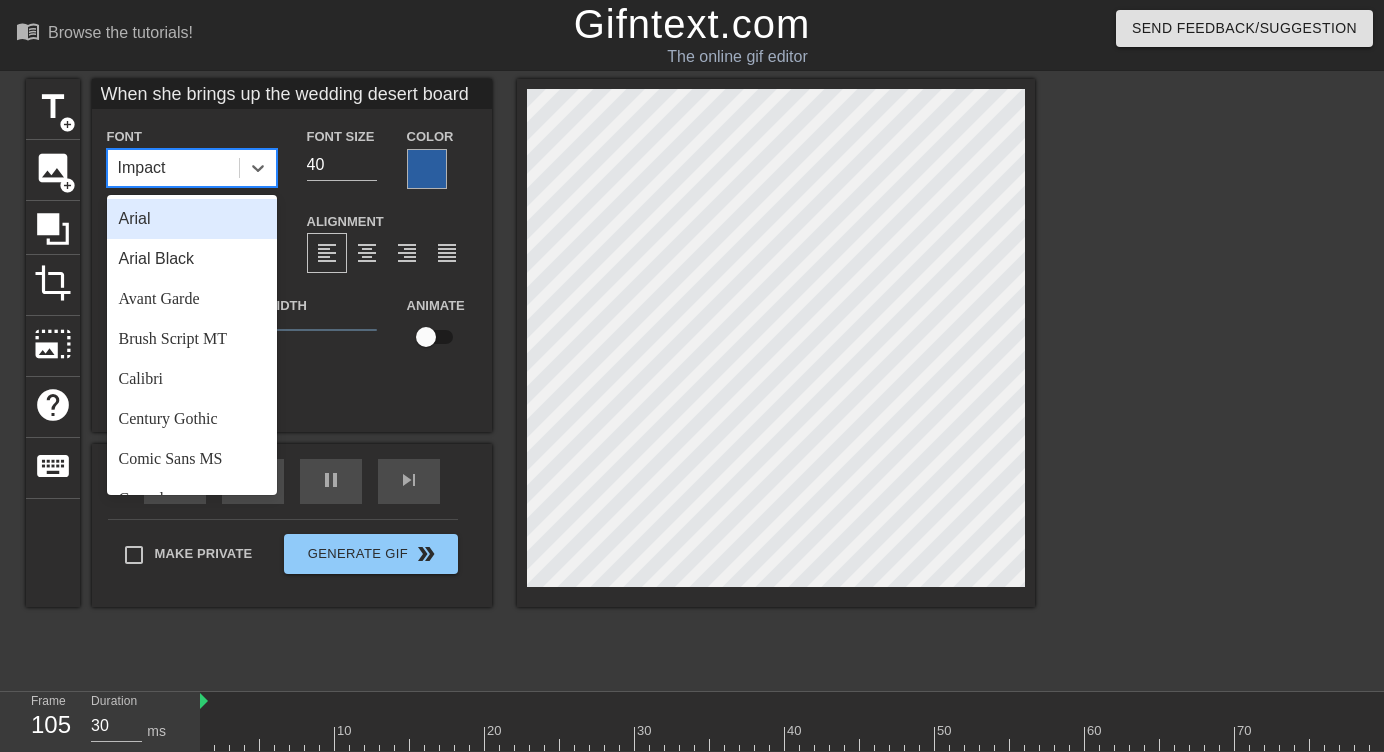 click on "Impact" at bounding box center (173, 168) 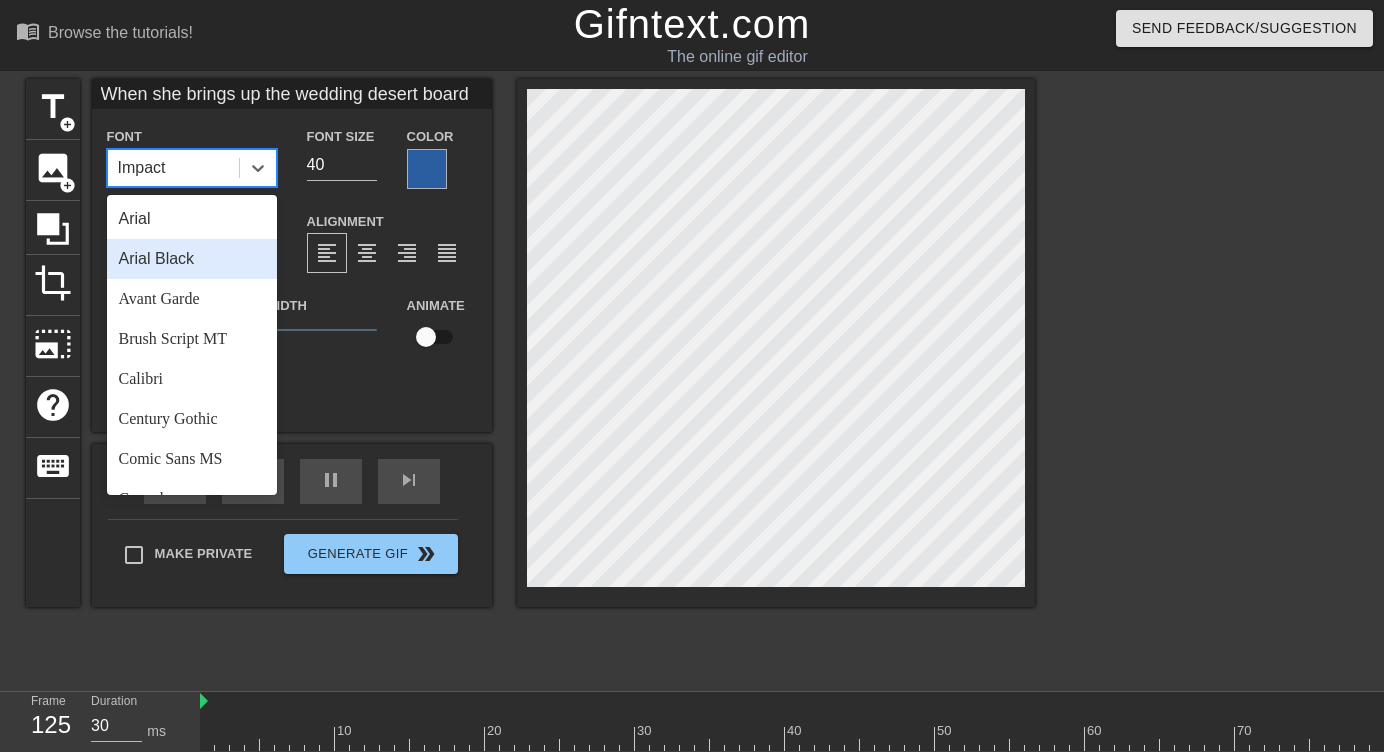 click on "Arial Black" at bounding box center (192, 259) 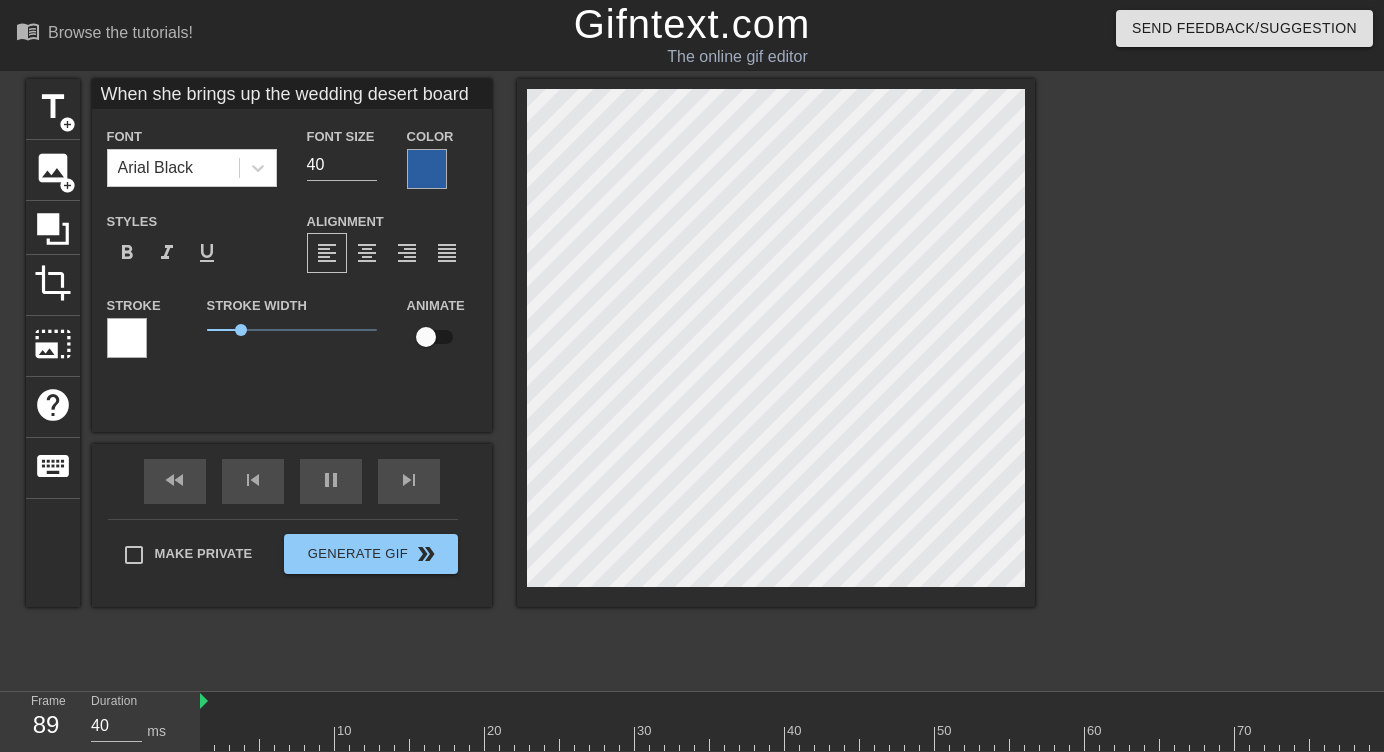 scroll, scrollTop: 1, scrollLeft: 4, axis: both 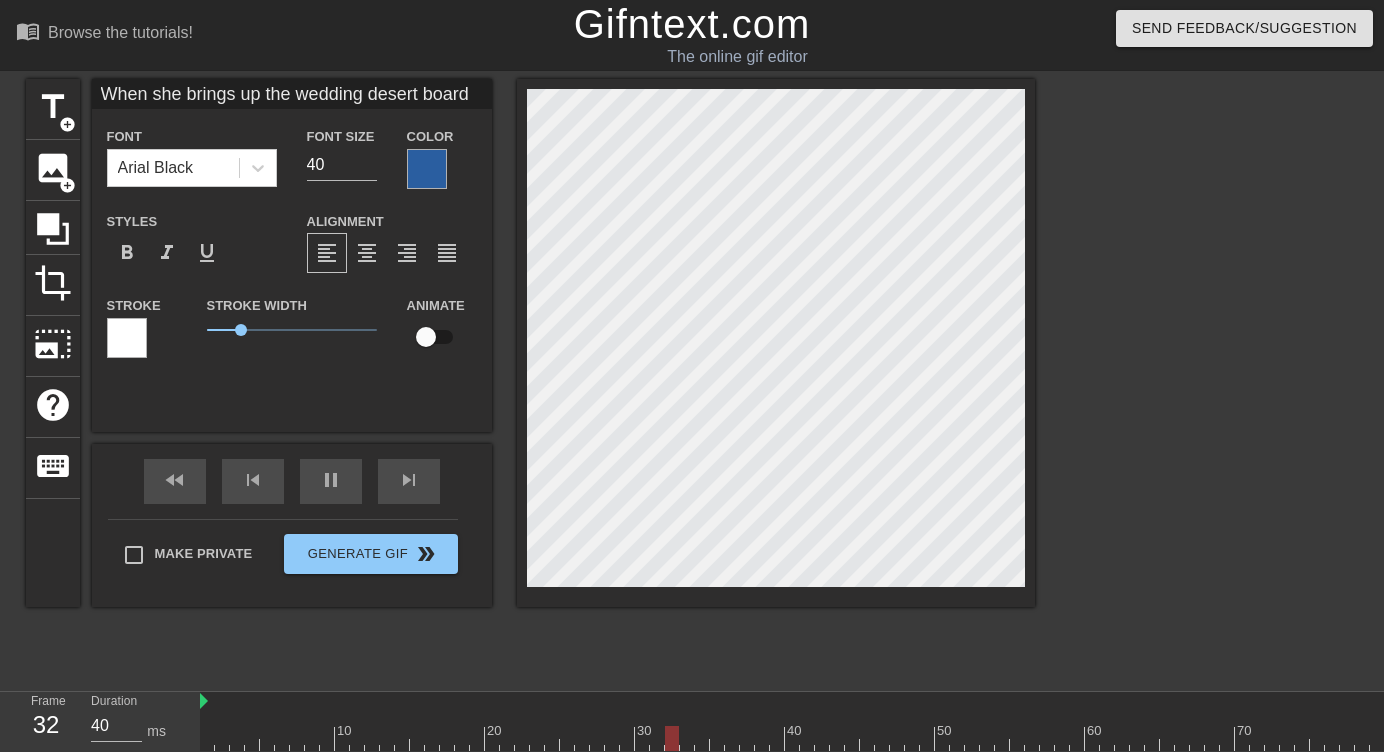 click at bounding box center (127, 338) 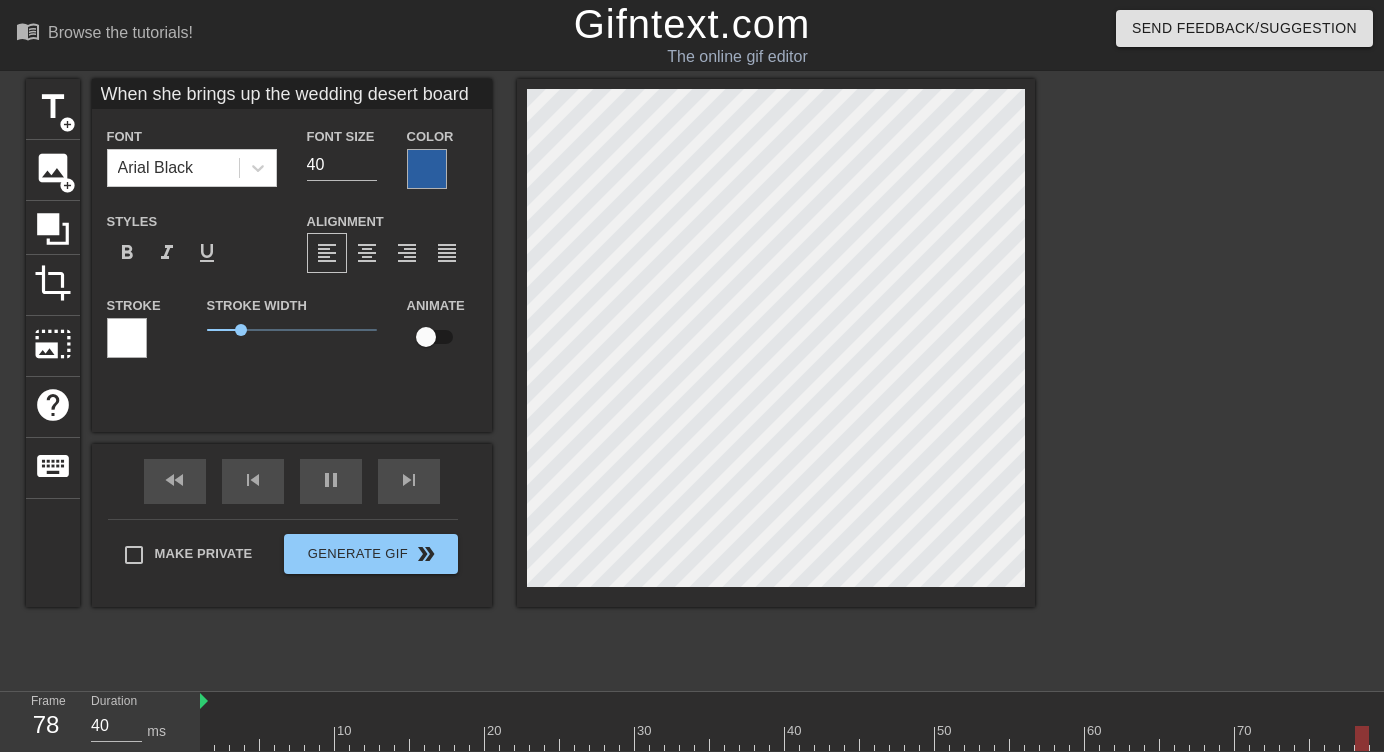 scroll, scrollTop: 1, scrollLeft: 4, axis: both 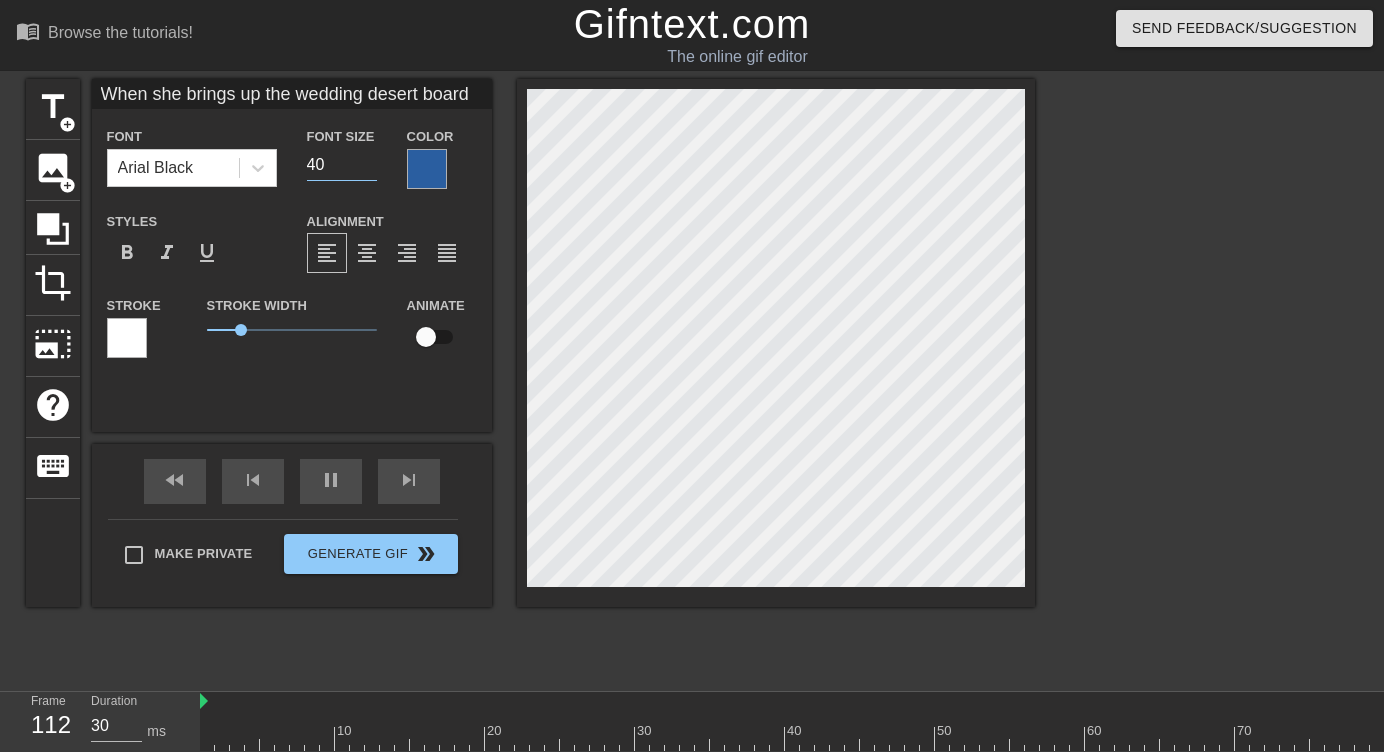 click on "40" at bounding box center (342, 165) 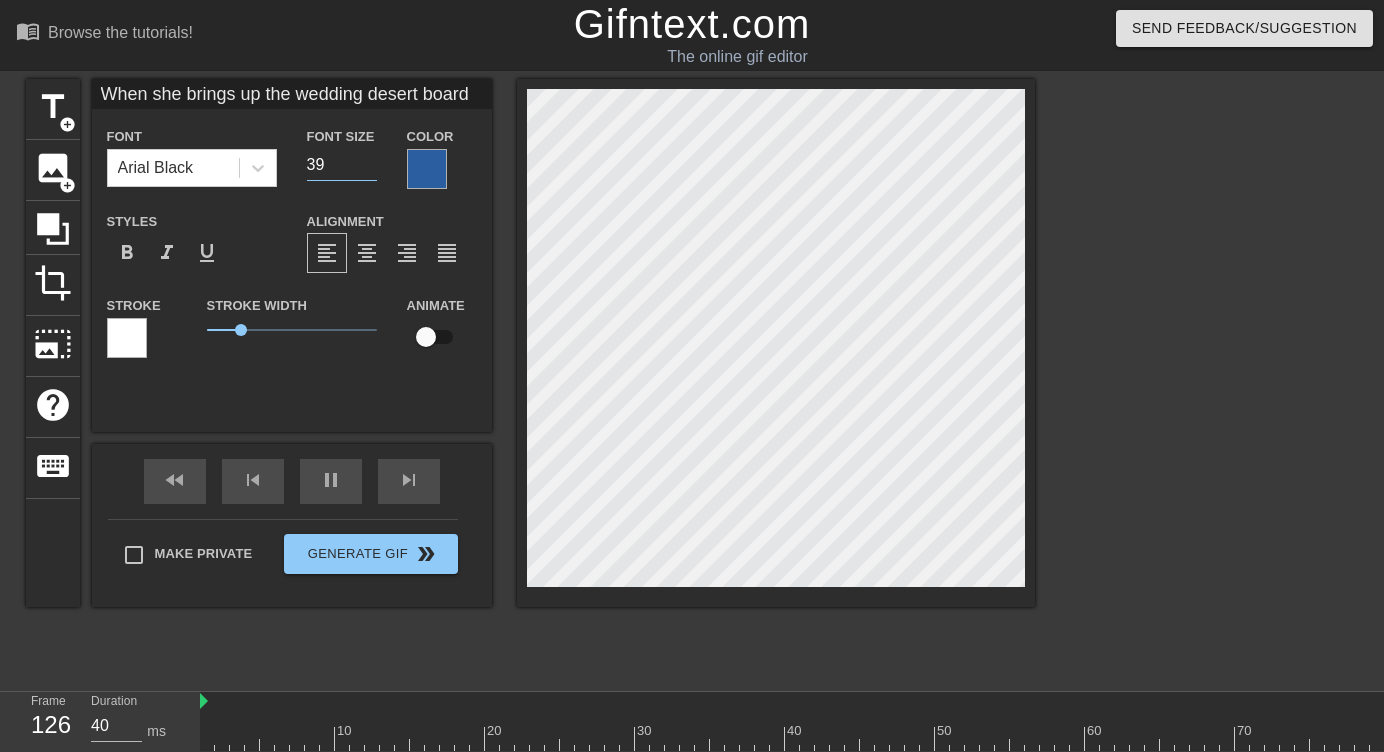 click on "39" at bounding box center (342, 165) 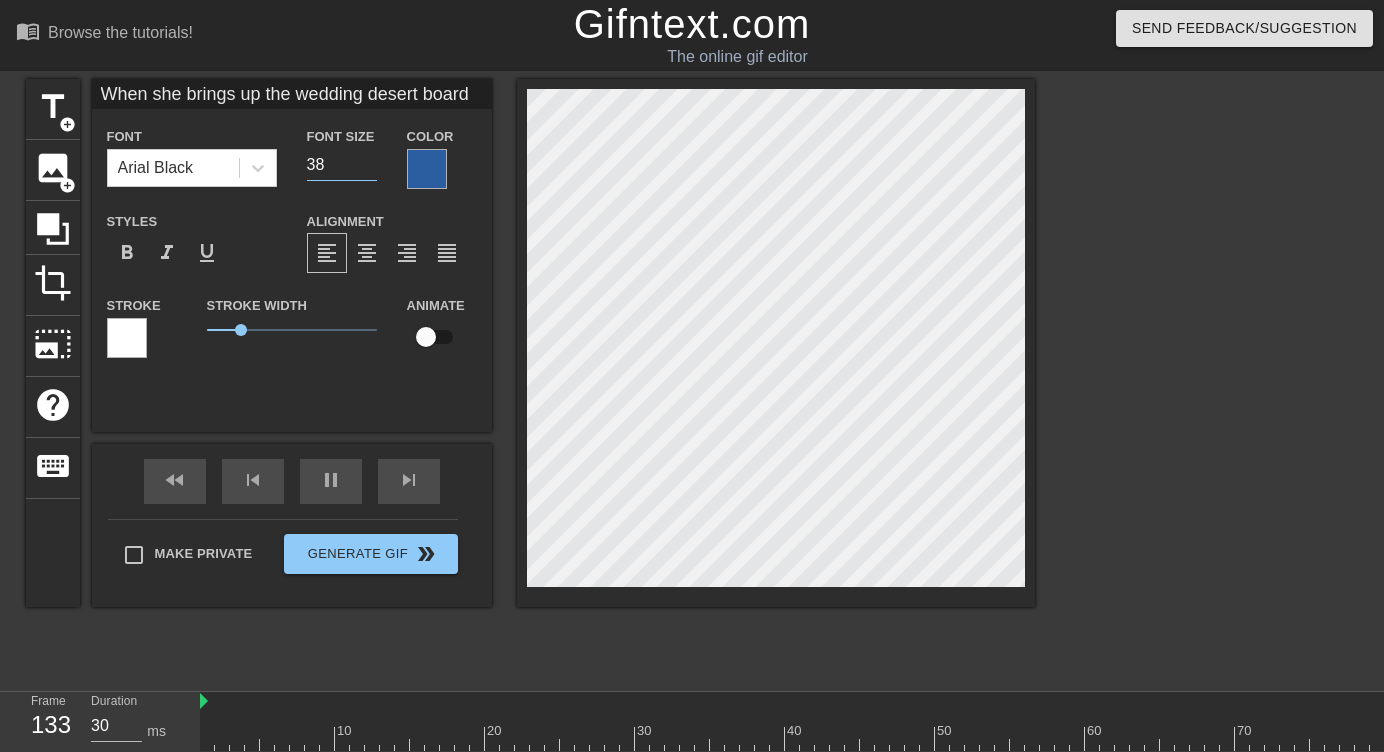 click on "38" at bounding box center (342, 165) 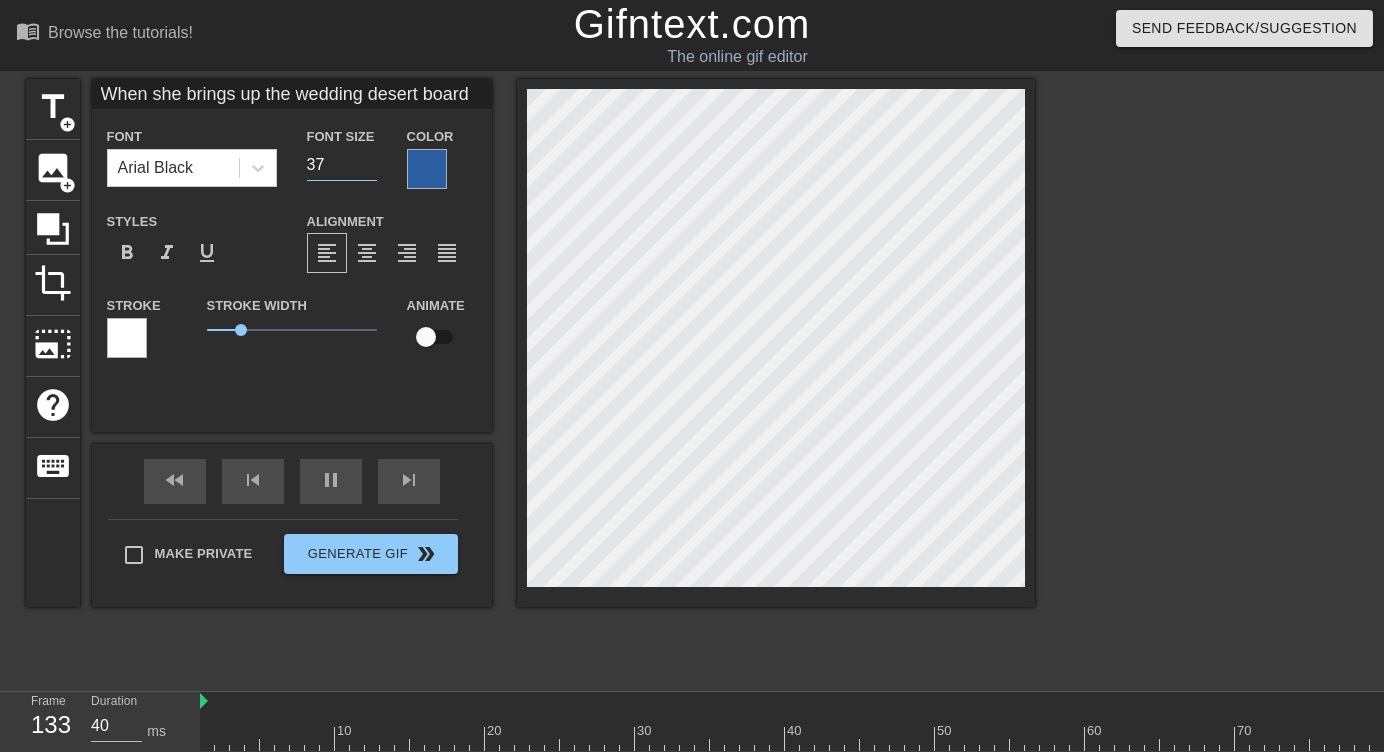 click on "37" at bounding box center [342, 165] 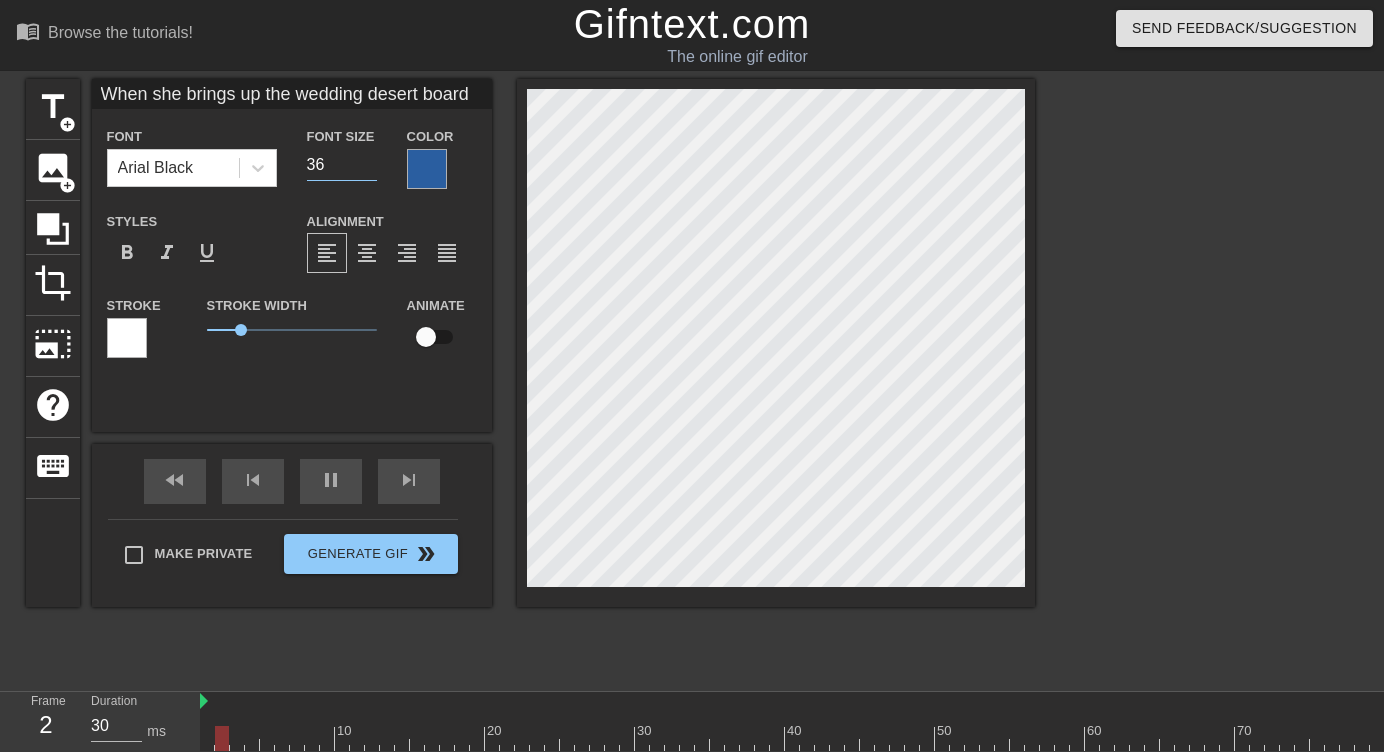 click on "36" at bounding box center [342, 165] 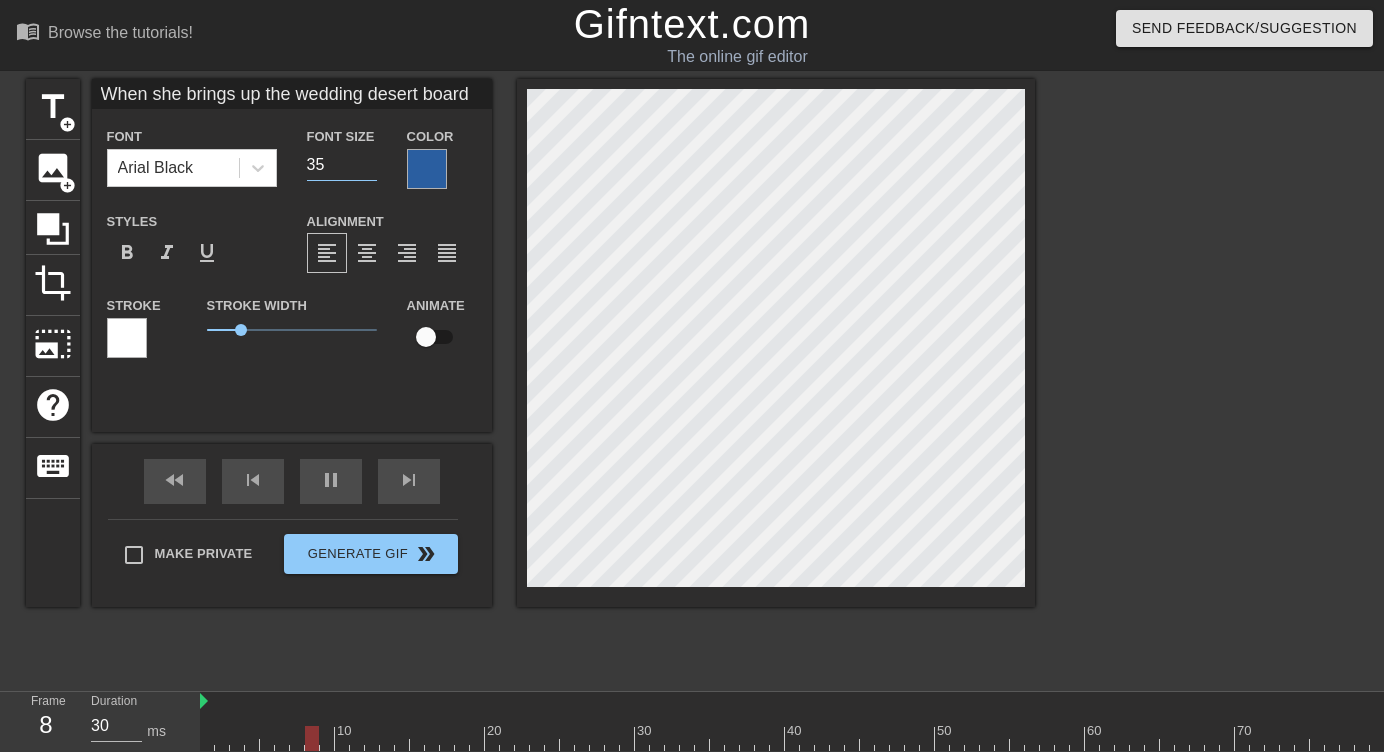 click on "35" at bounding box center [342, 165] 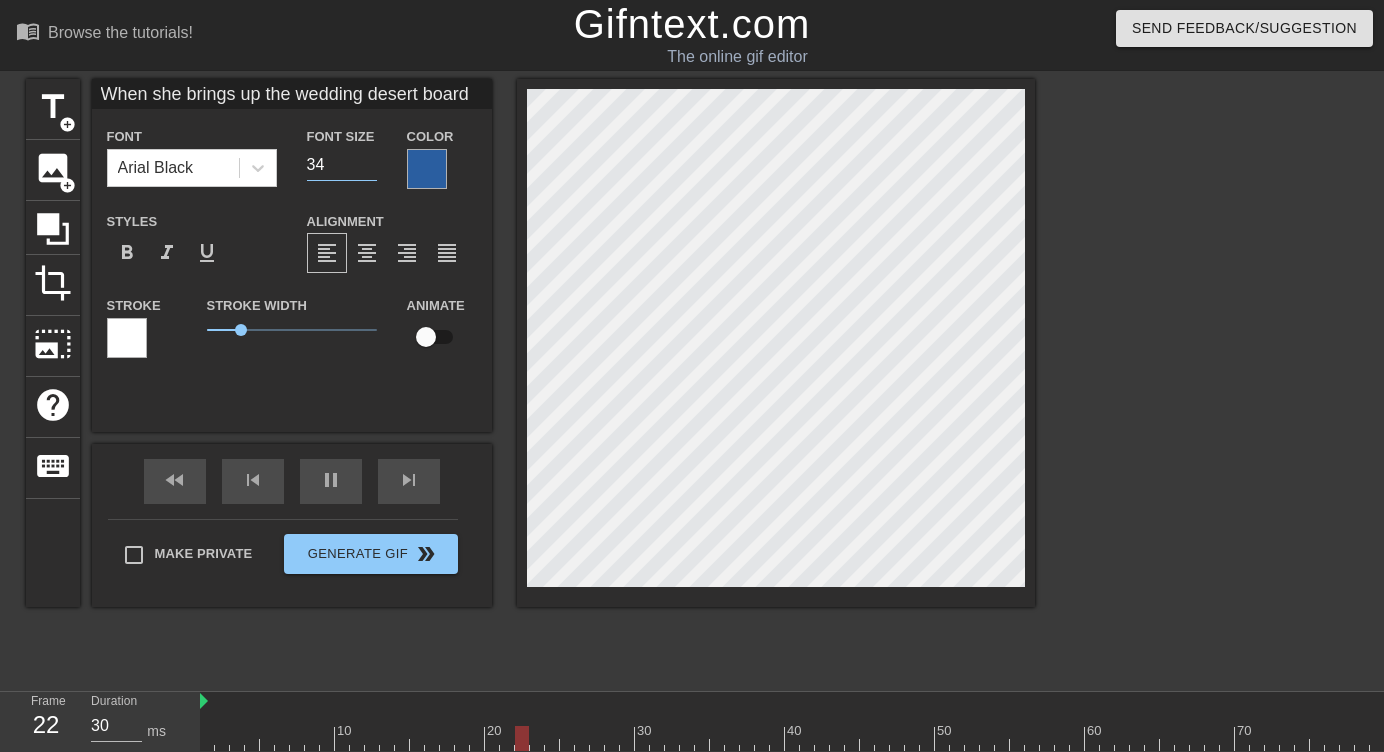click on "34" at bounding box center (342, 165) 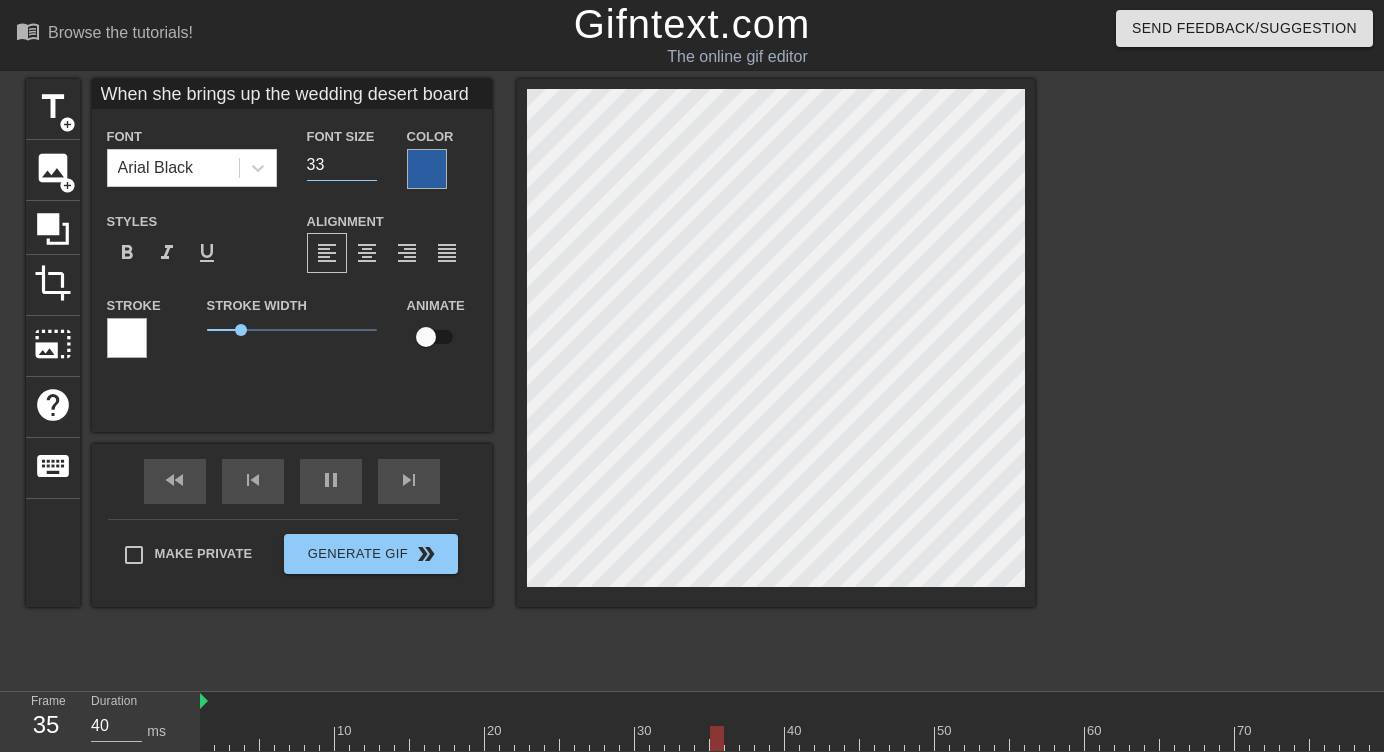 click on "33" at bounding box center [342, 165] 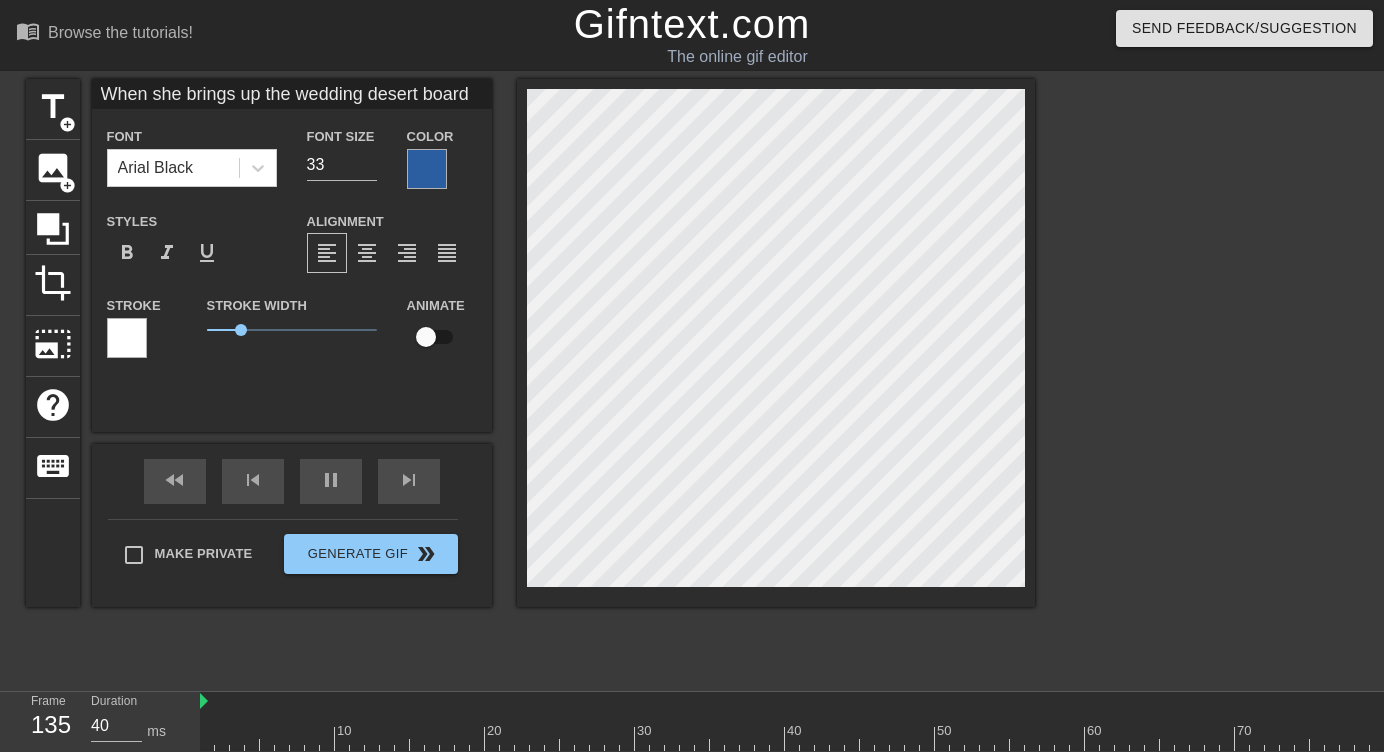 scroll, scrollTop: 0, scrollLeft: 3, axis: horizontal 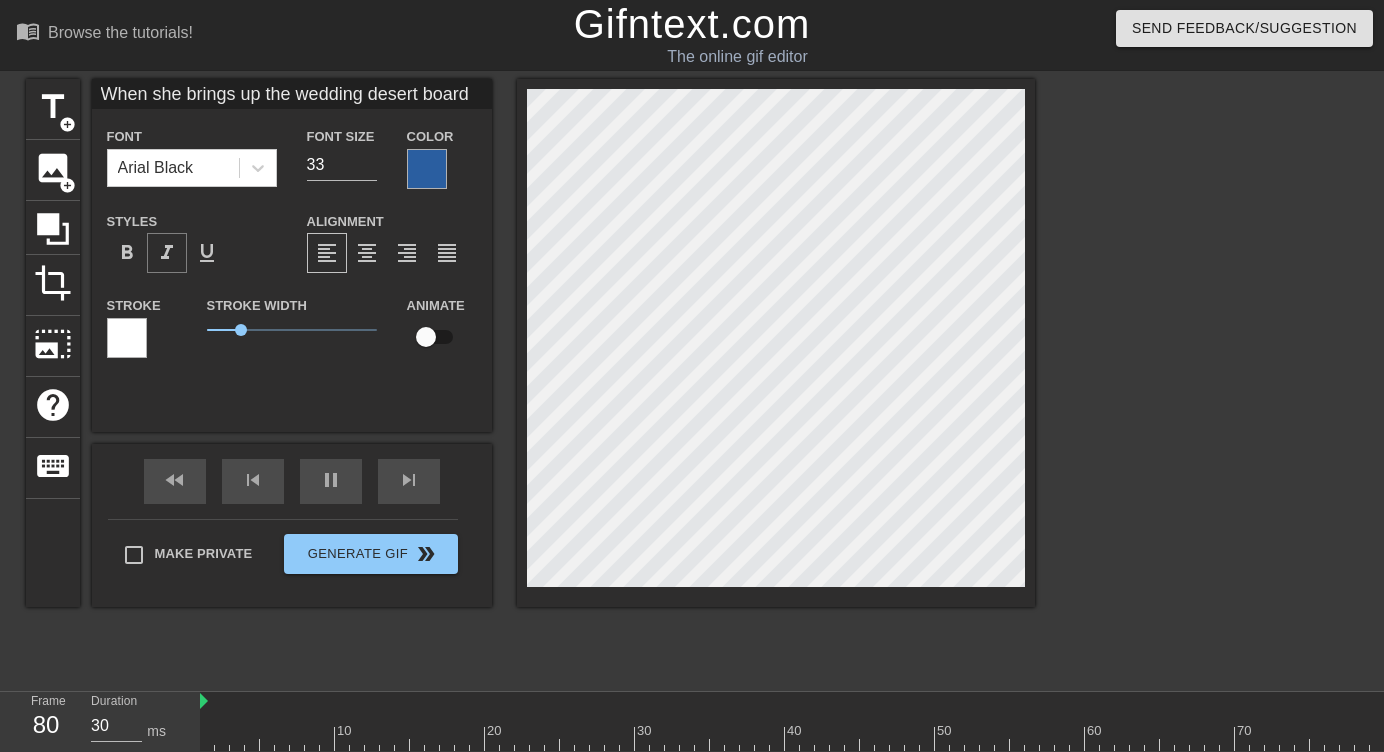 click on "format_italic" at bounding box center [167, 253] 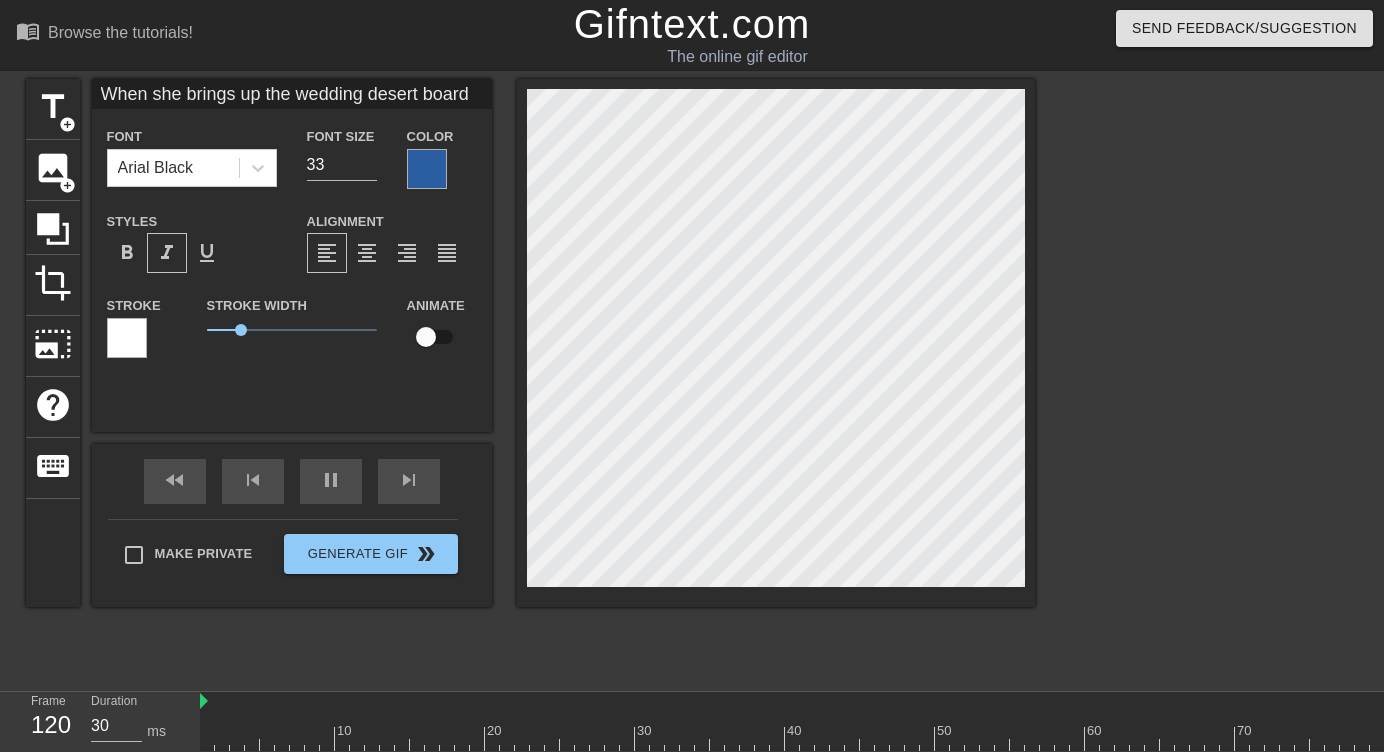 click on "format_italic" at bounding box center [167, 253] 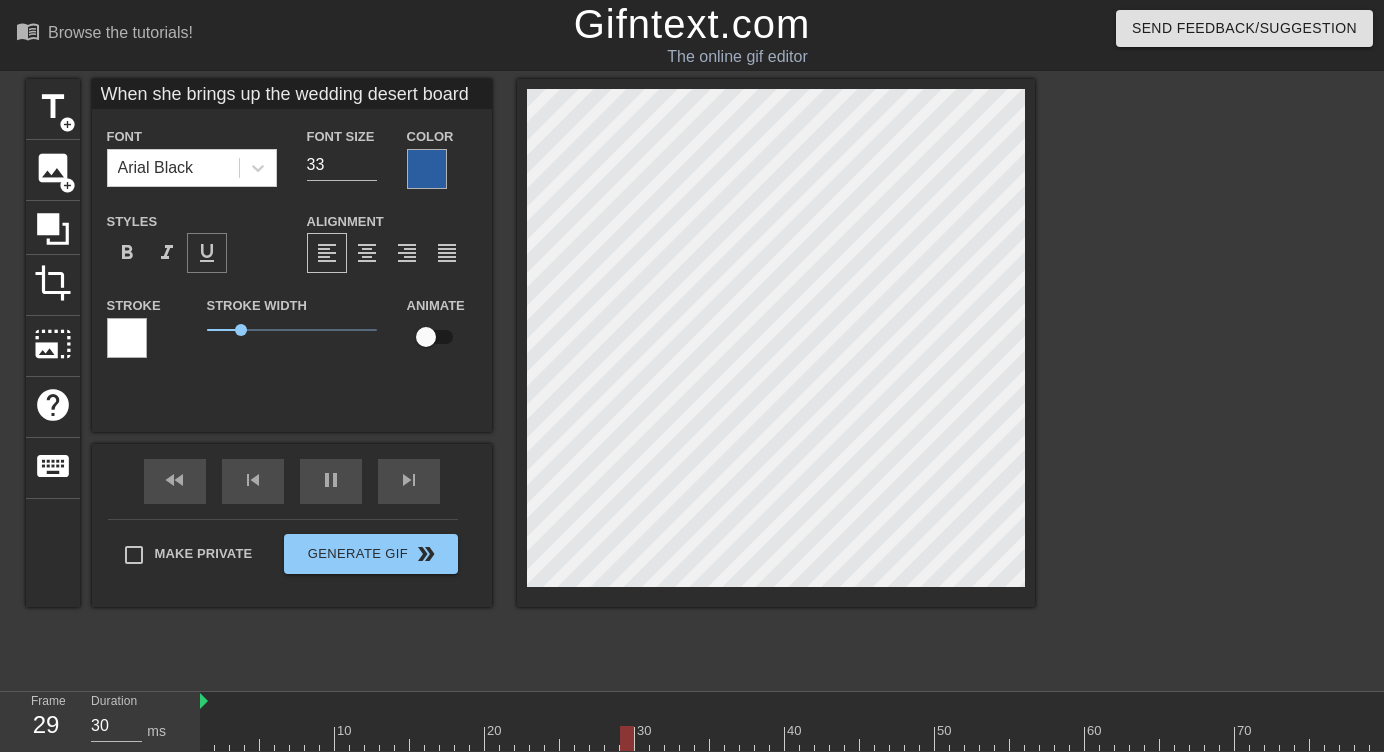 click on "format_underline" at bounding box center (207, 253) 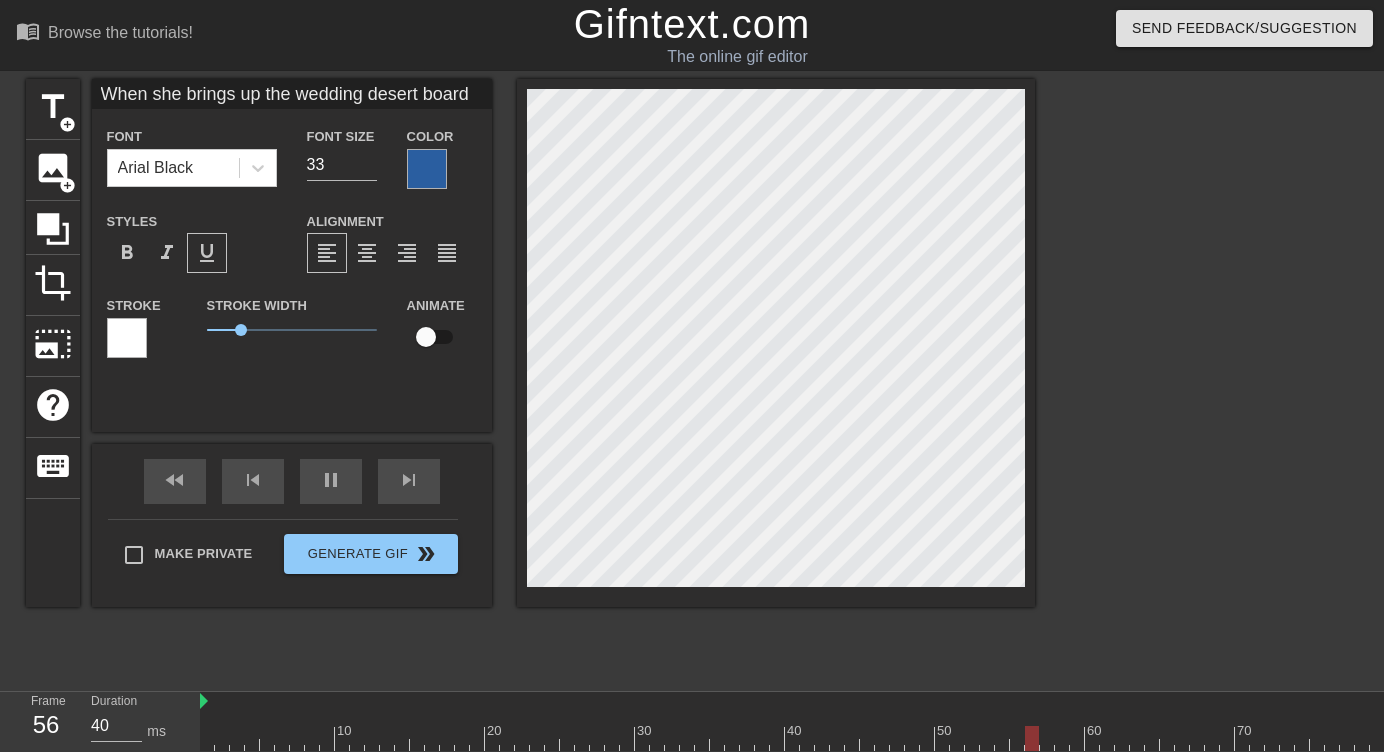 click on "format_underline" at bounding box center (207, 253) 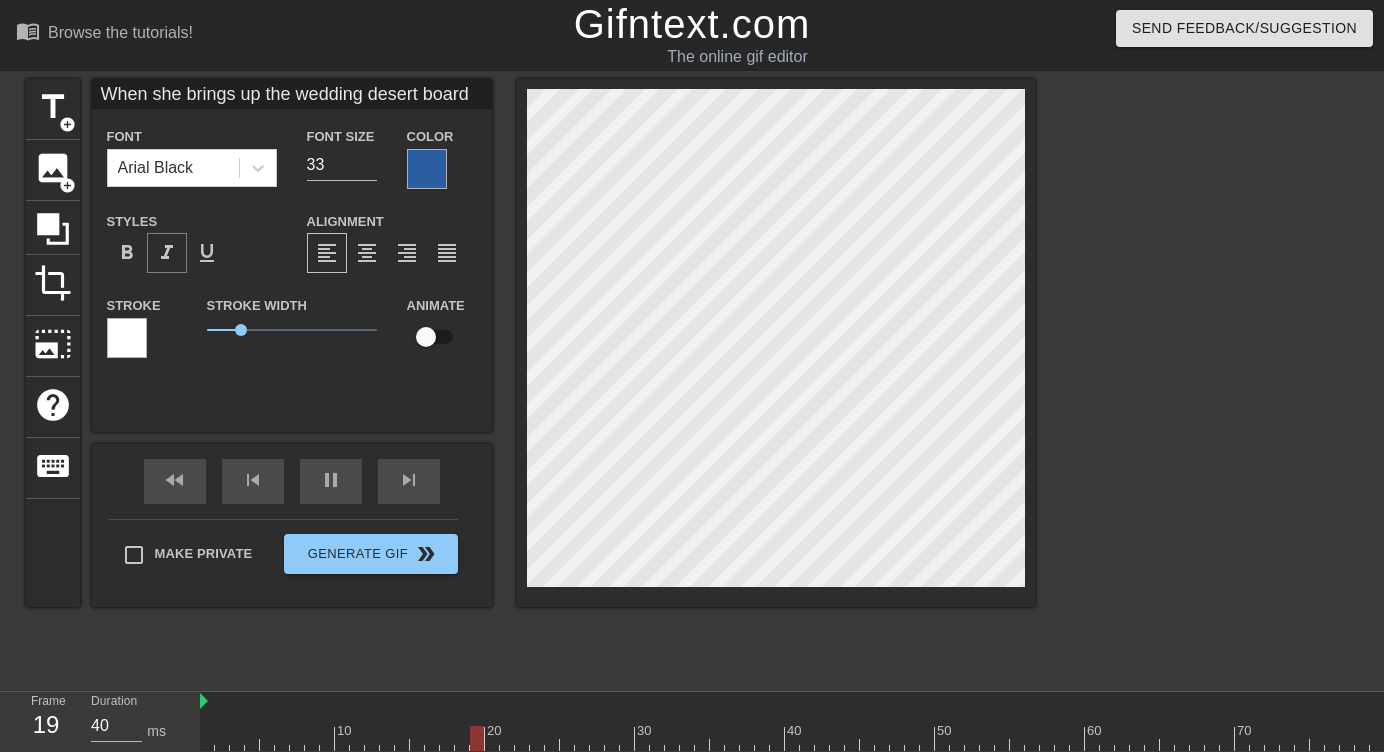 click on "format_italic" at bounding box center [167, 253] 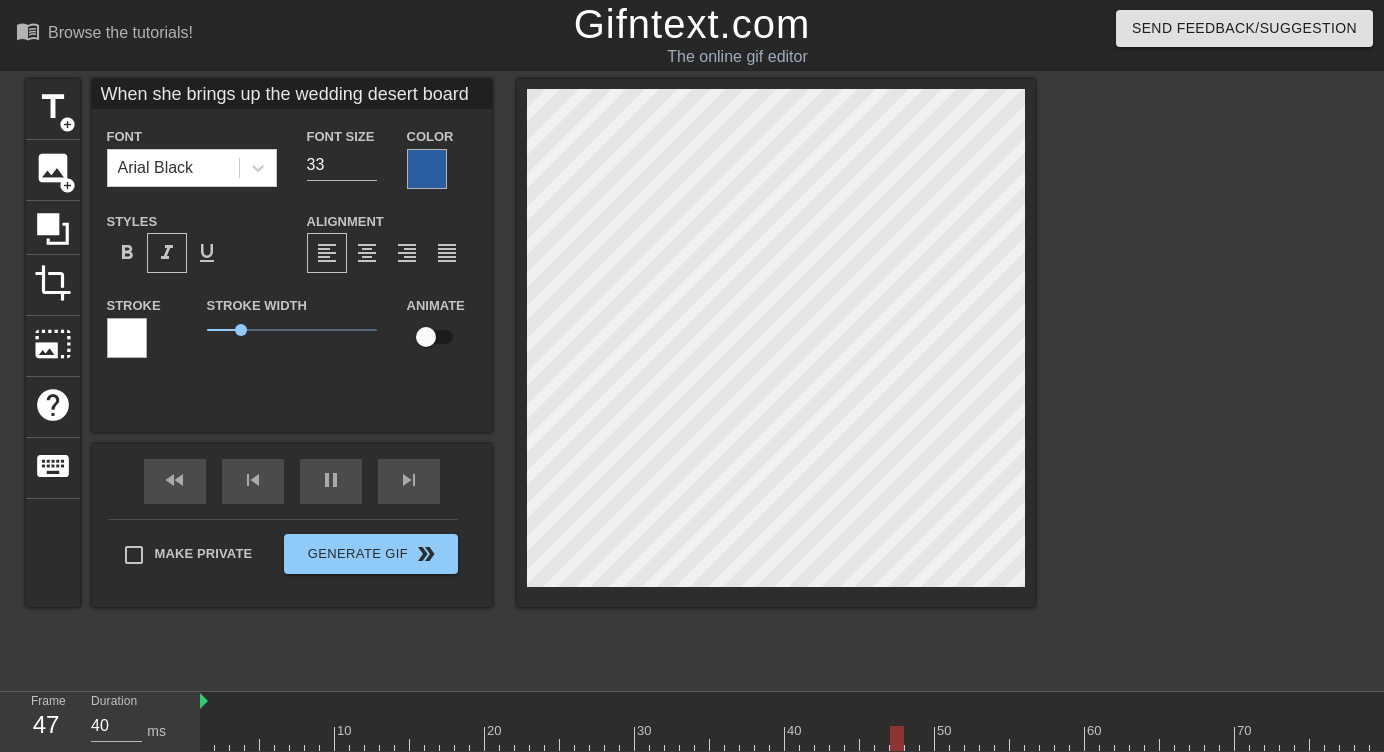 scroll, scrollTop: 0, scrollLeft: 5, axis: horizontal 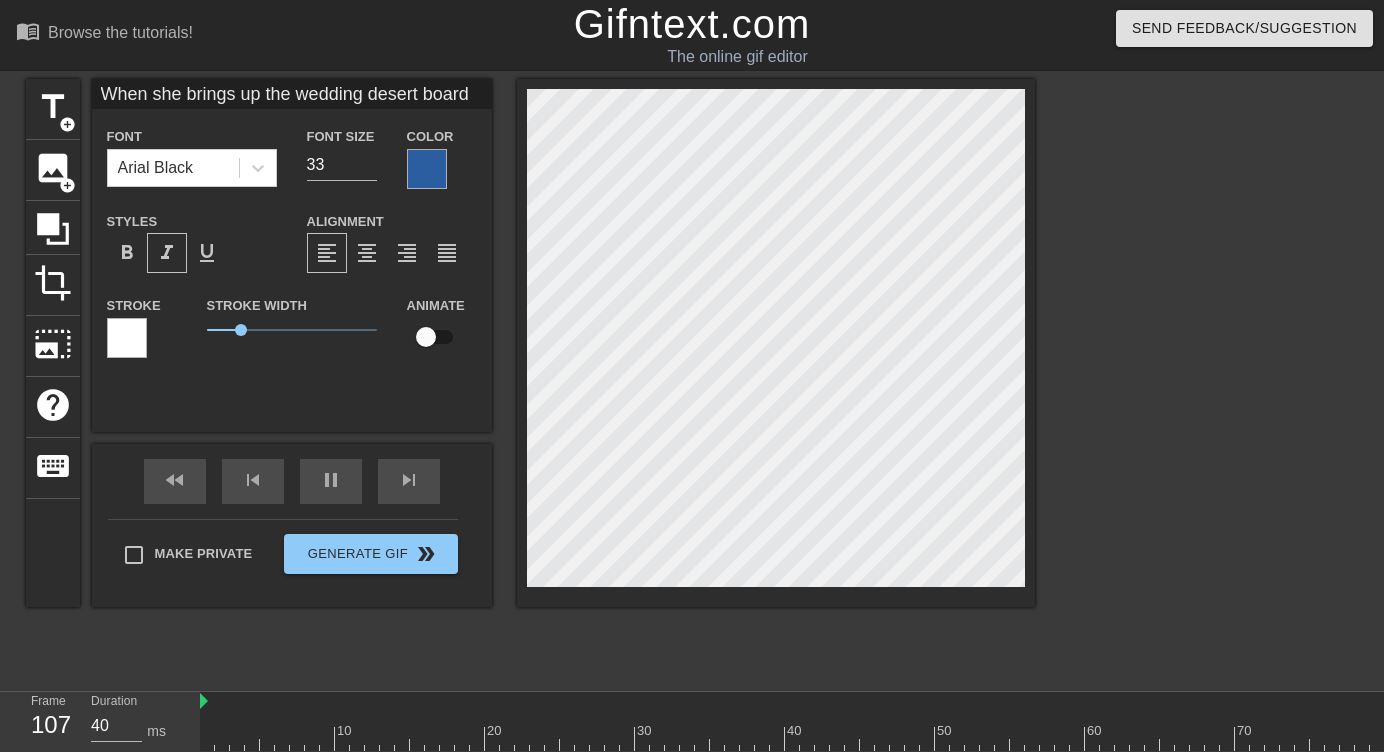 click on "Stroke Width 1" at bounding box center [292, 334] 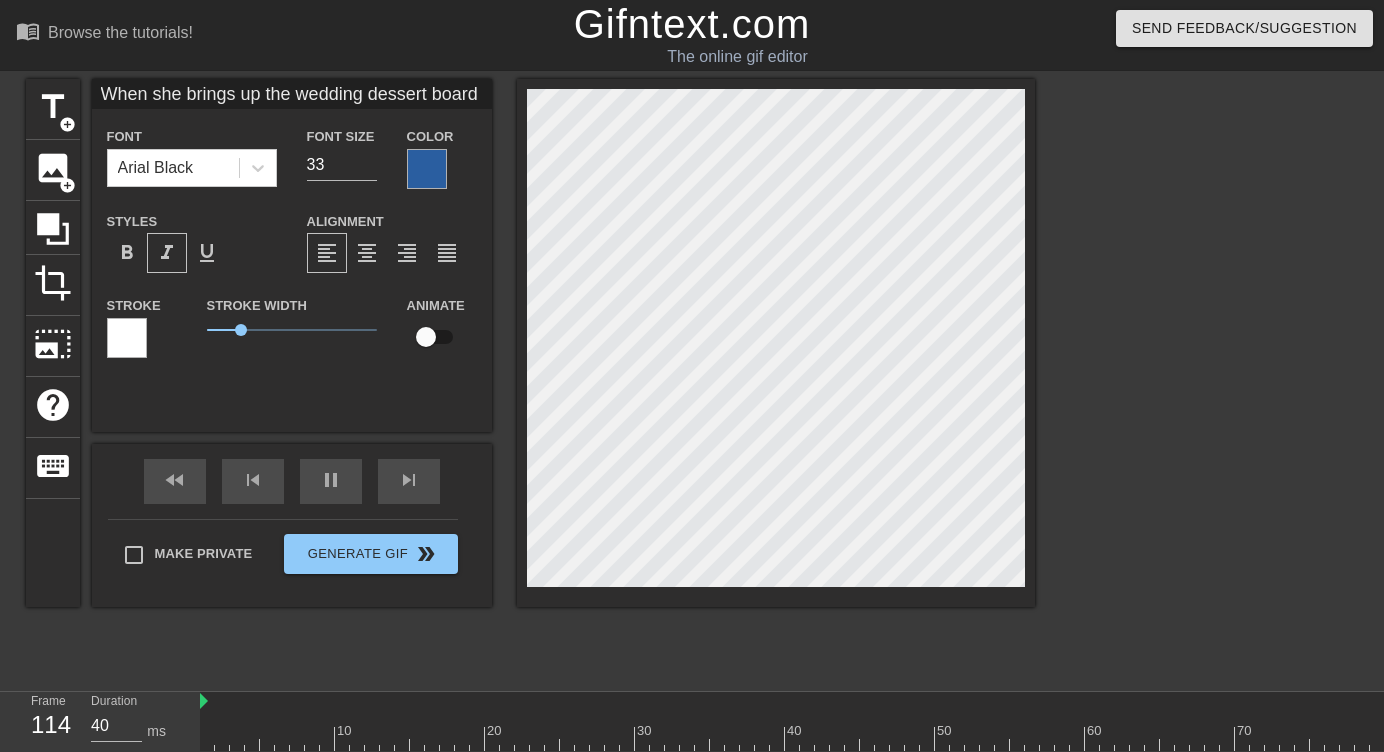 scroll, scrollTop: 0, scrollLeft: 7, axis: horizontal 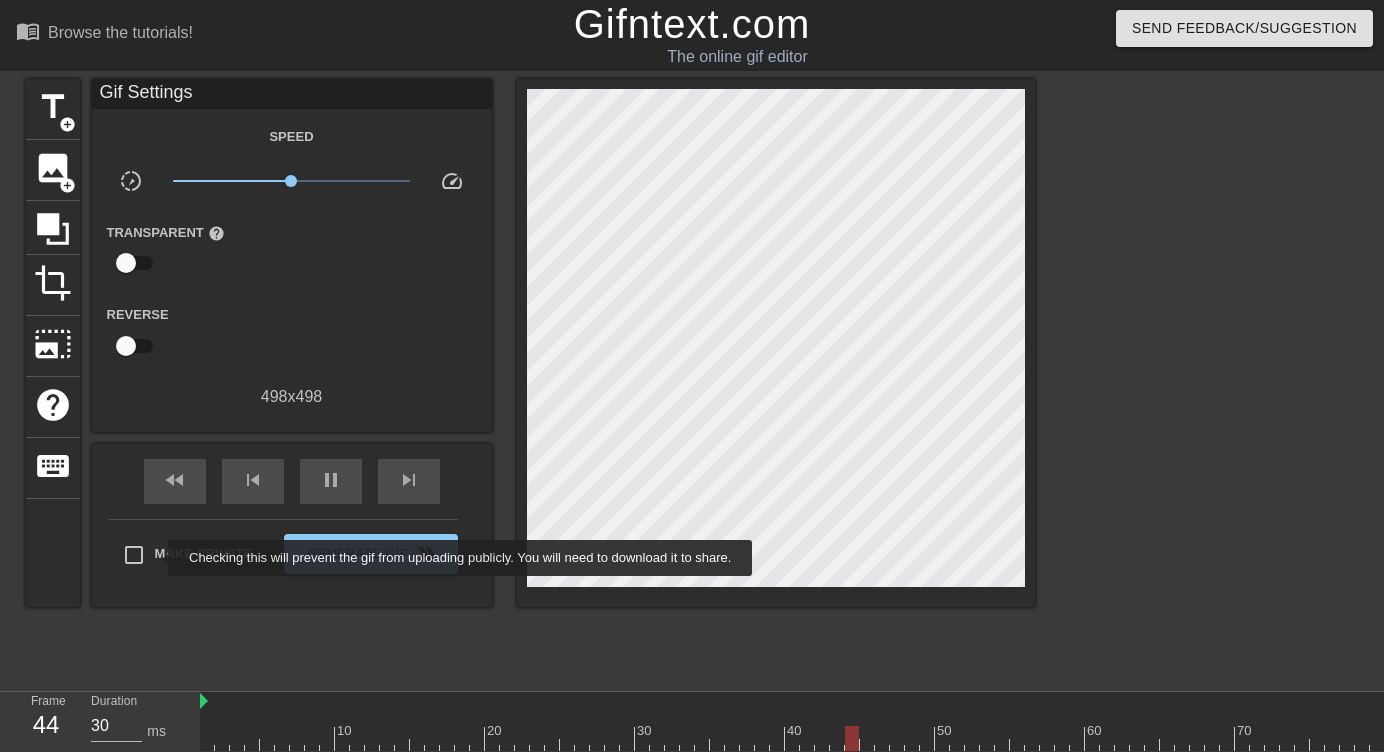 click on "Make Private" at bounding box center [204, 554] 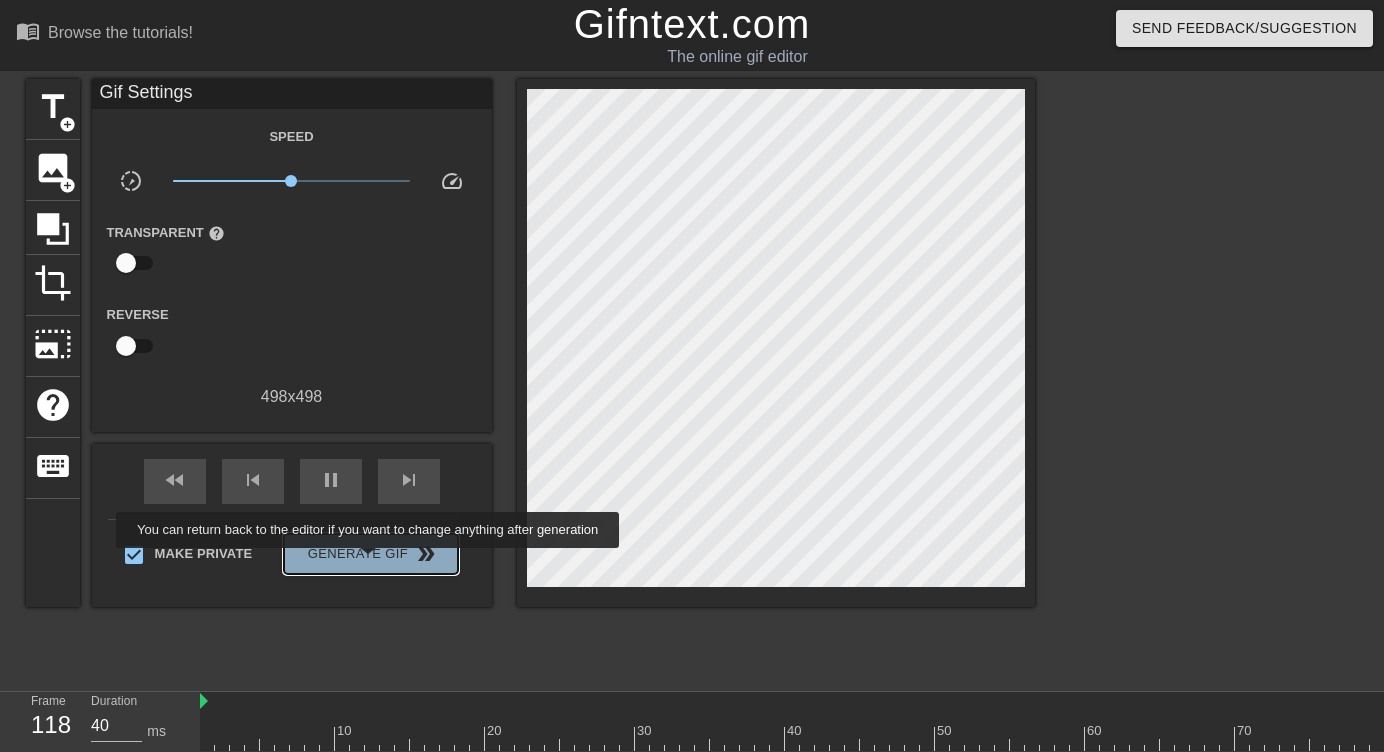 click on "Generate Gif double_arrow" at bounding box center (370, 554) 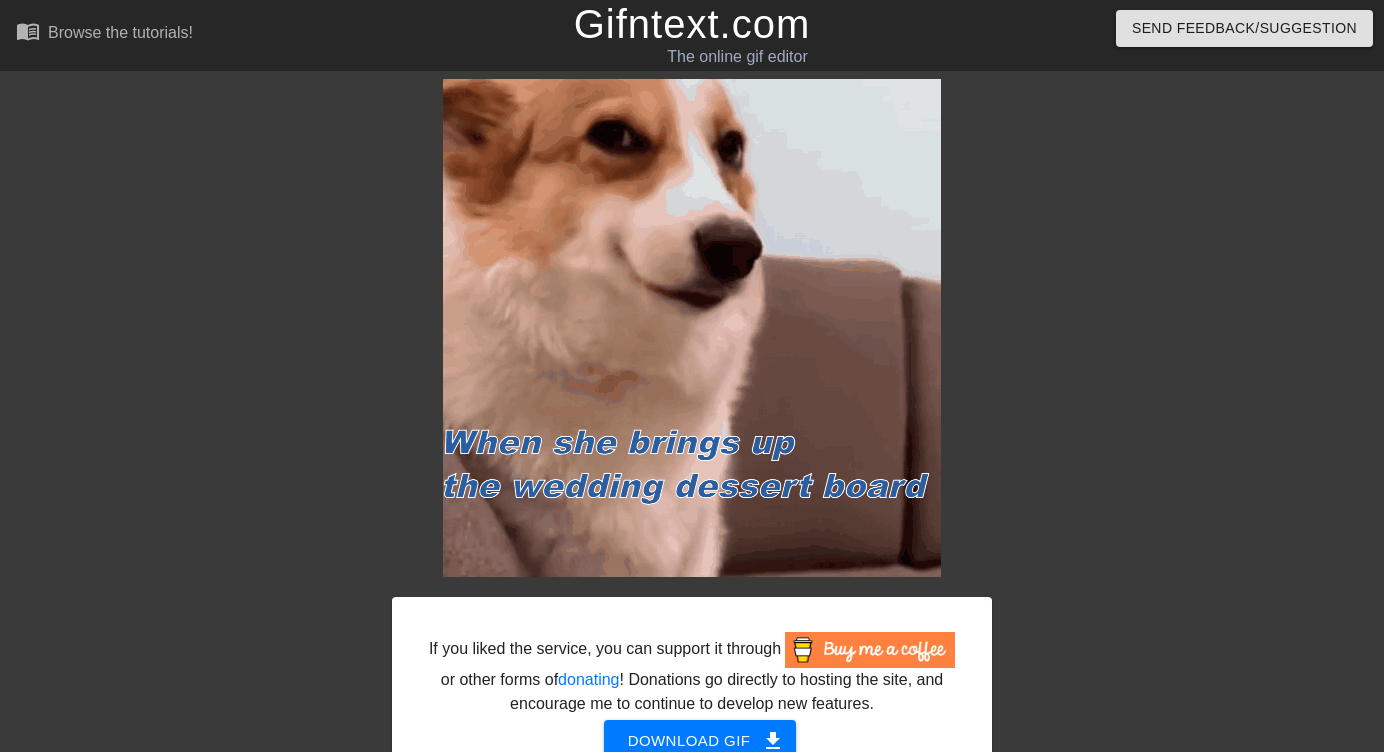 scroll, scrollTop: 124, scrollLeft: 0, axis: vertical 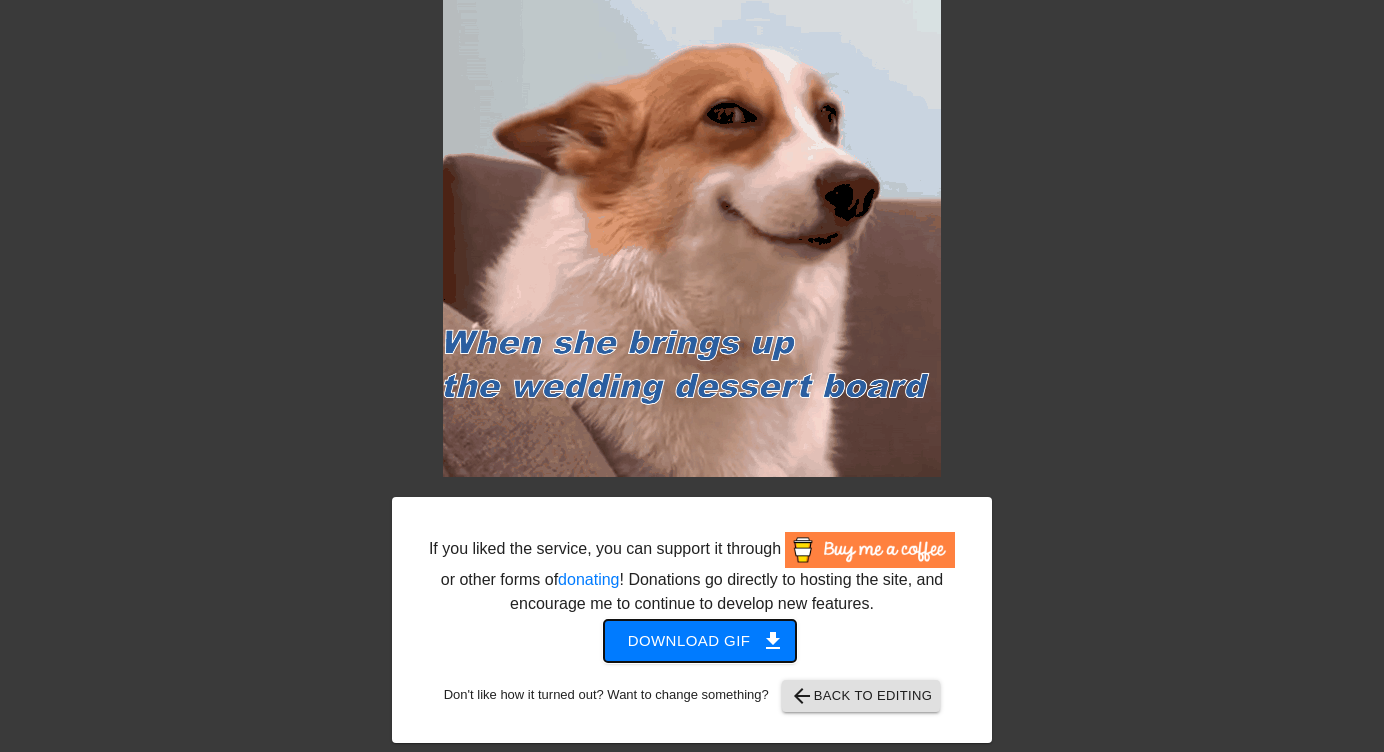 click on "Download gif get_app" at bounding box center (700, 641) 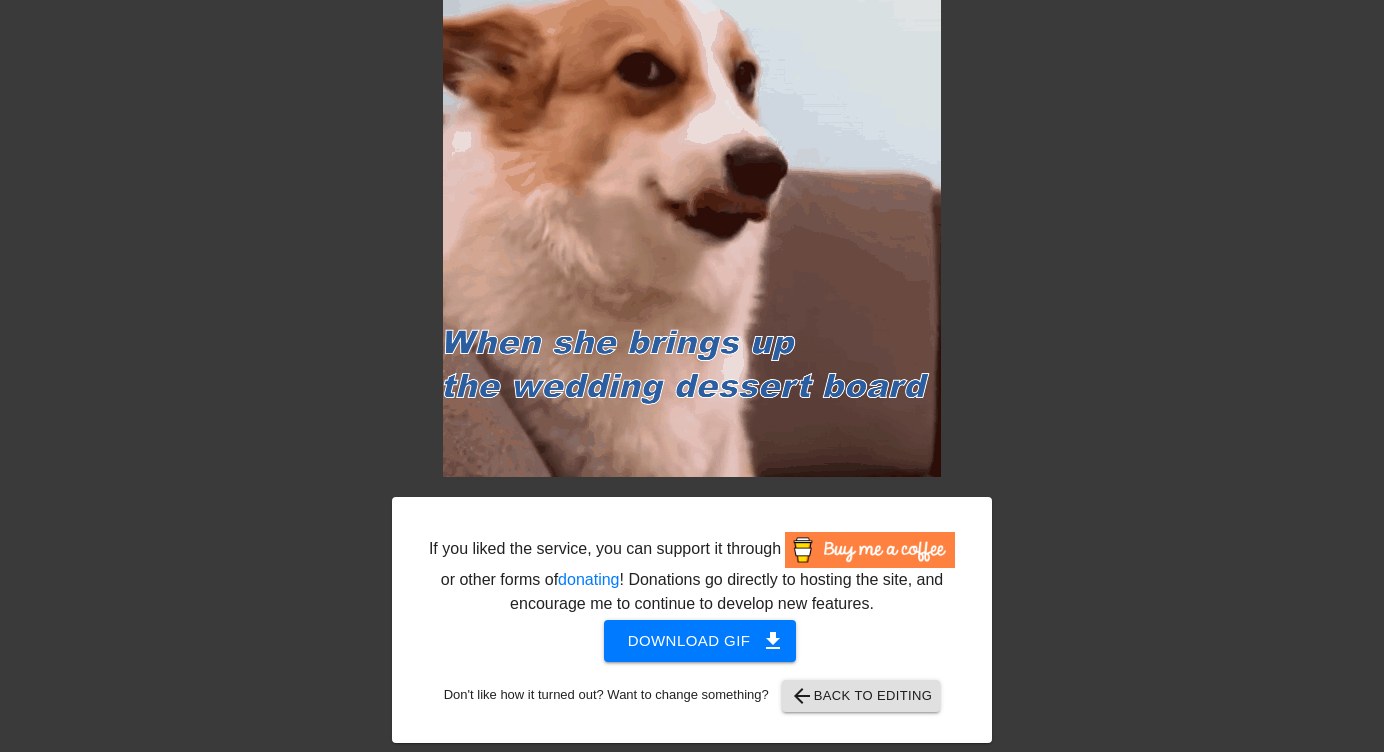click on "If you liked the service, you can support it through  or other forms of  donating ! Donations go directly to hosting the site, and encourage me to continue to develop new features. Download gif get_app Don't like how it turned out? Want to change something? arrow_back Back to Editing title add_circle image add_circle crop photo_size_select_large help keyboard fast_rewind skip_previous pause skip_next Make Private GenerateGif double_arrow" at bounding box center [692, 361] 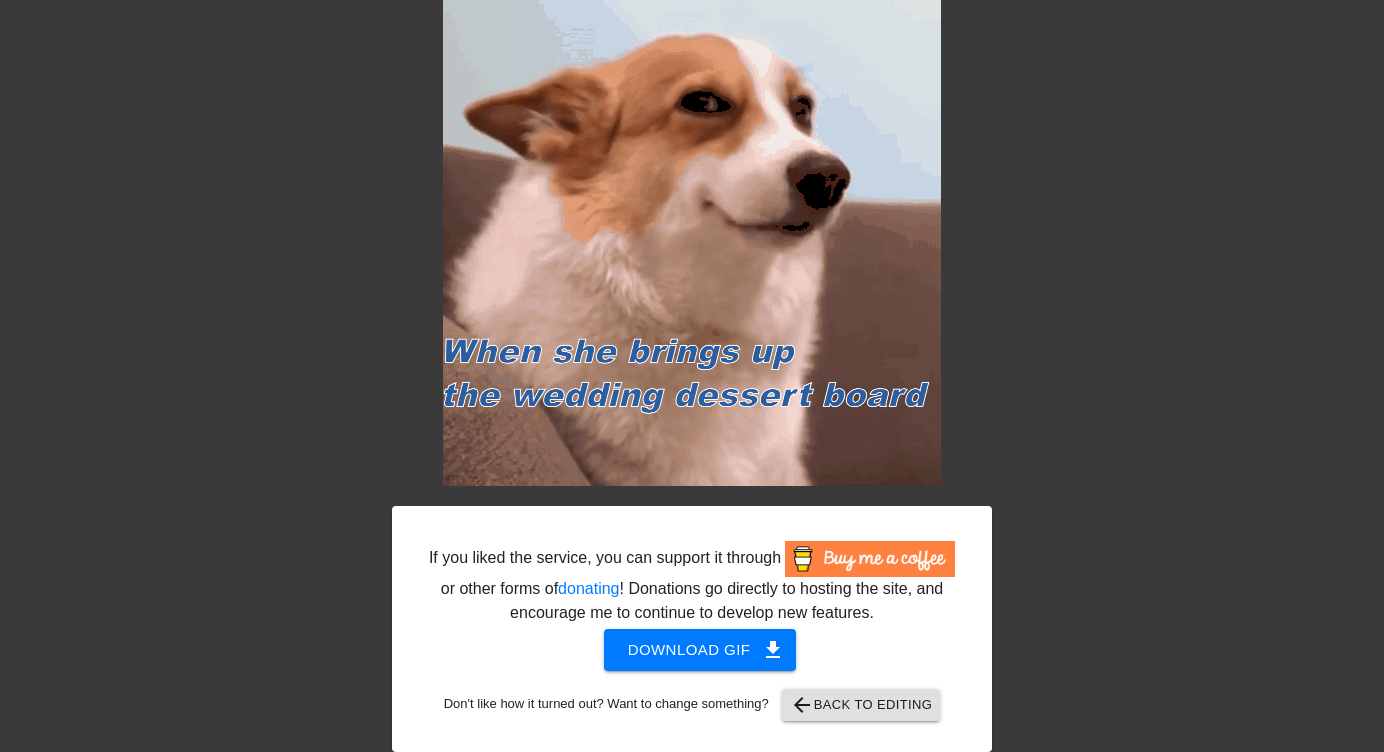 scroll, scrollTop: 124, scrollLeft: 0, axis: vertical 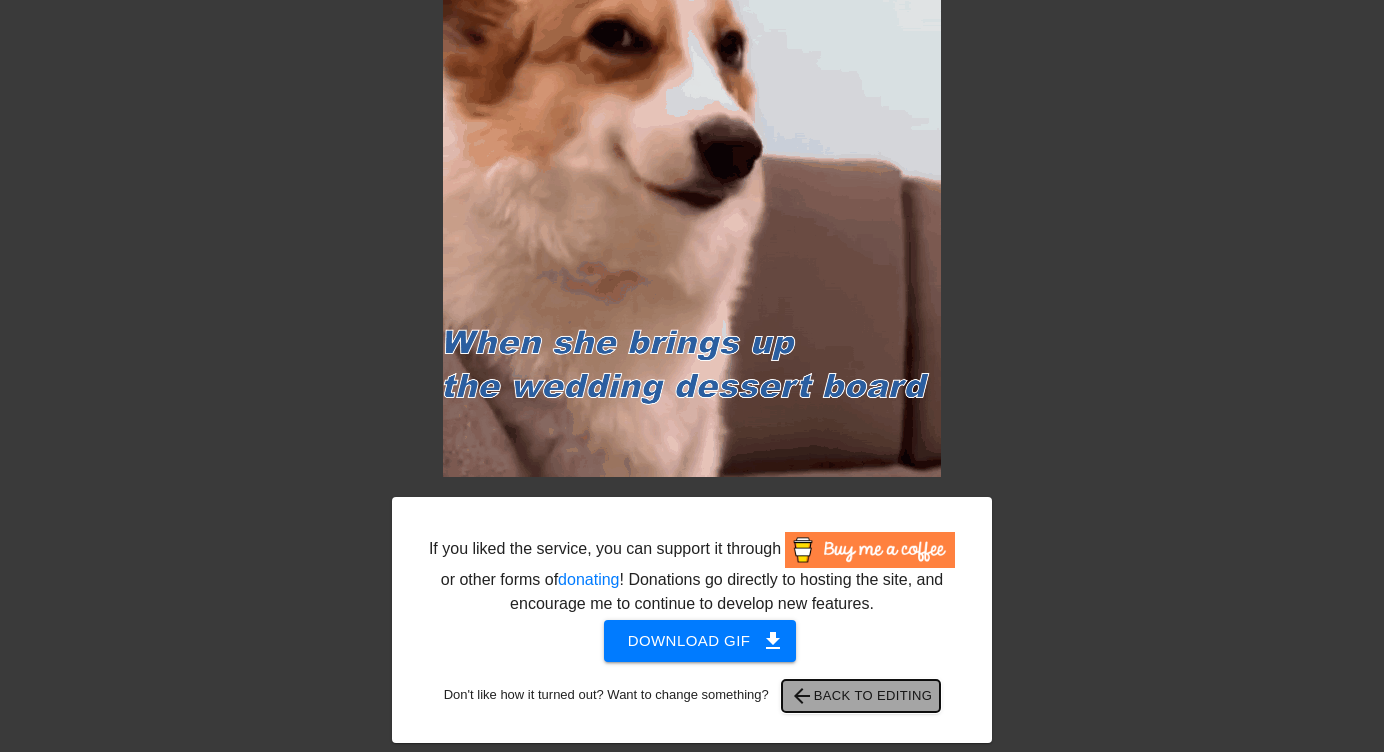 click on "arrow_back Back to Editing" at bounding box center (861, 696) 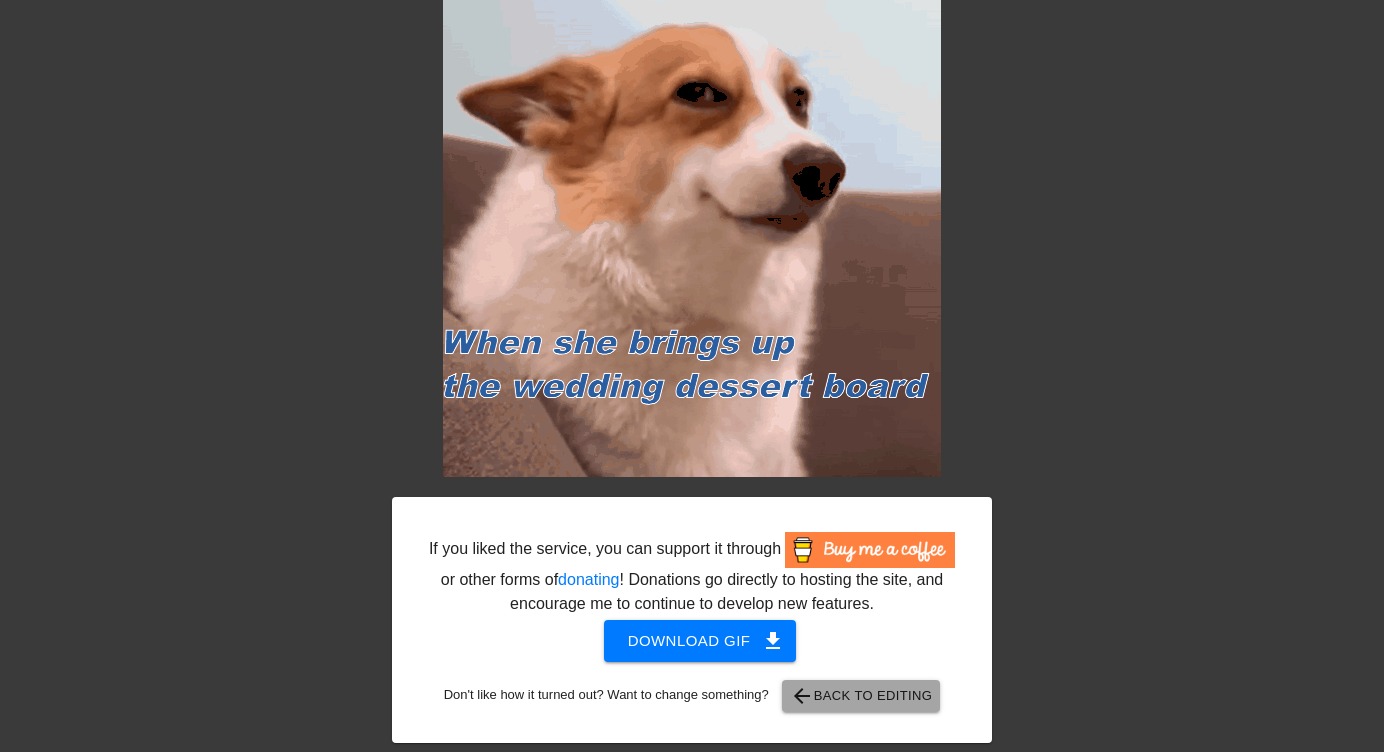 scroll, scrollTop: 48, scrollLeft: 0, axis: vertical 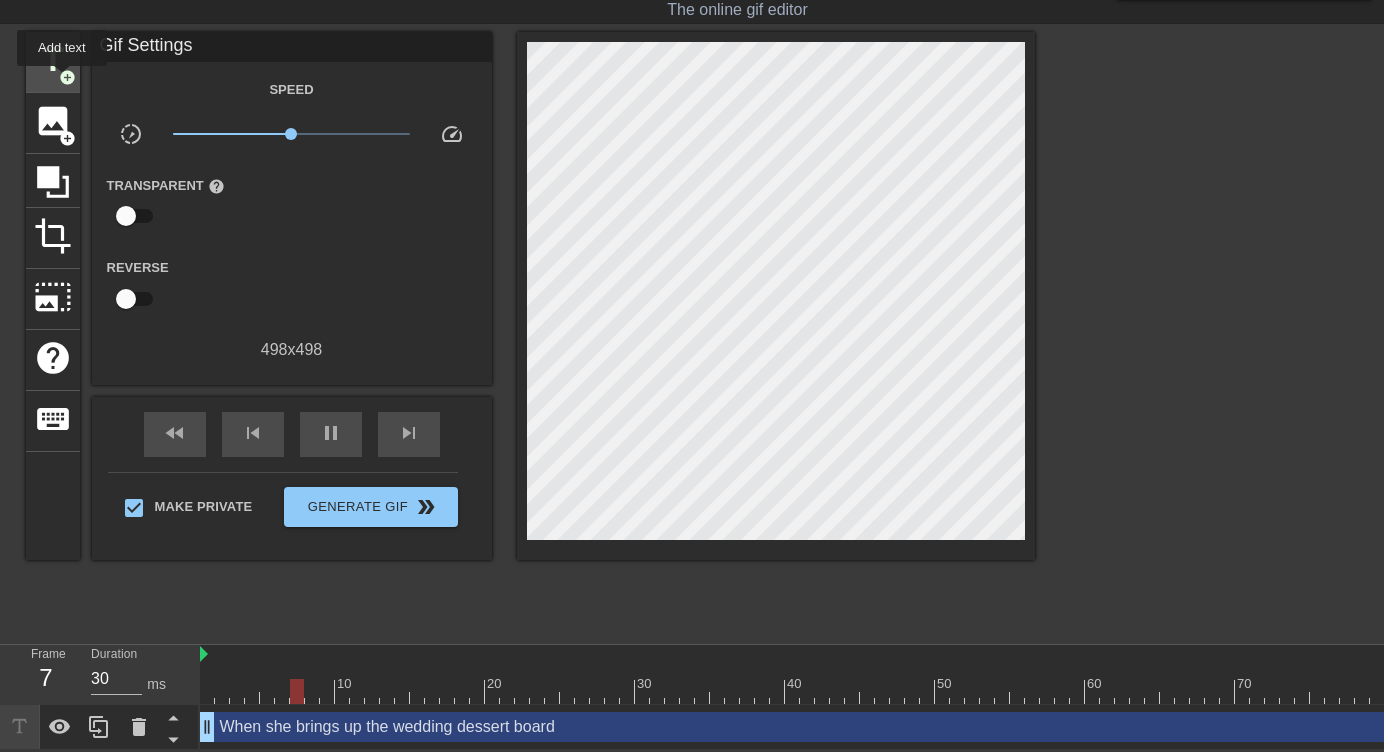 click on "add_circle" at bounding box center (67, 77) 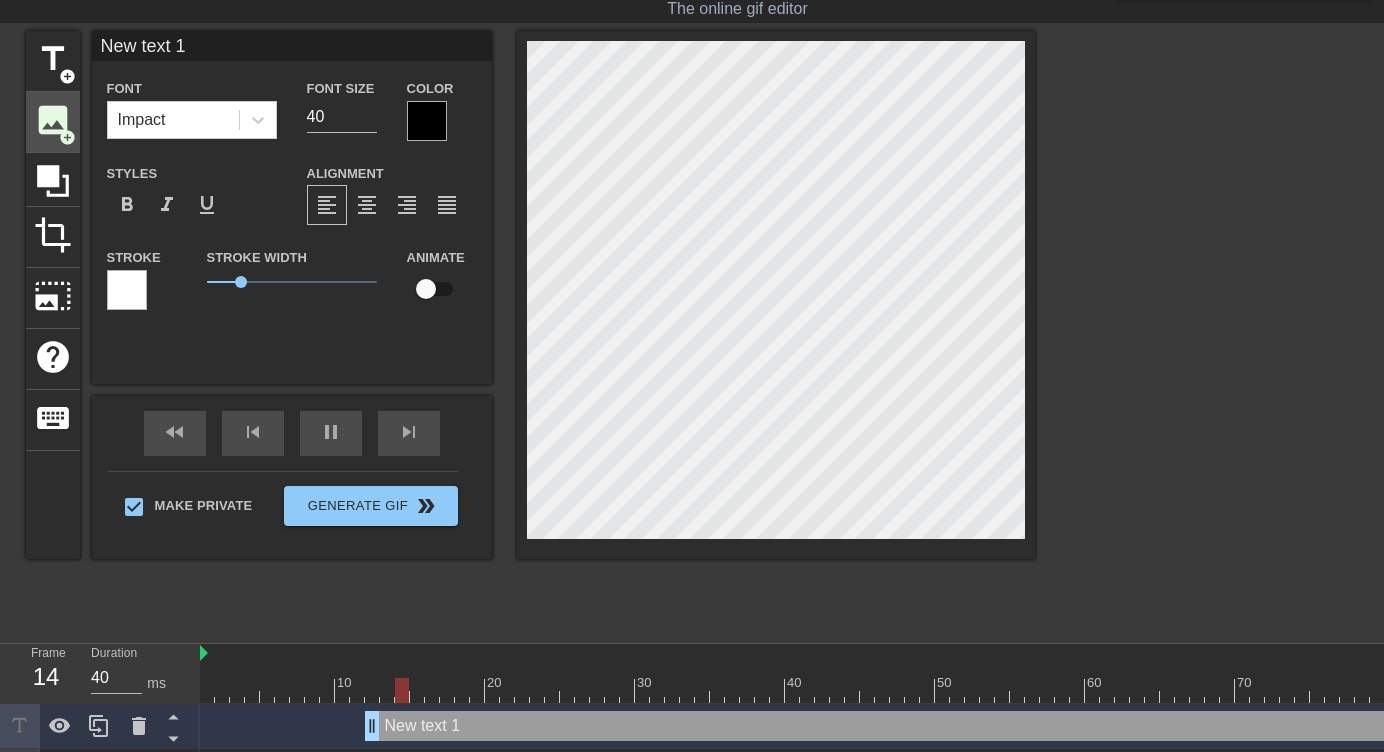 scroll, scrollTop: 93, scrollLeft: 0, axis: vertical 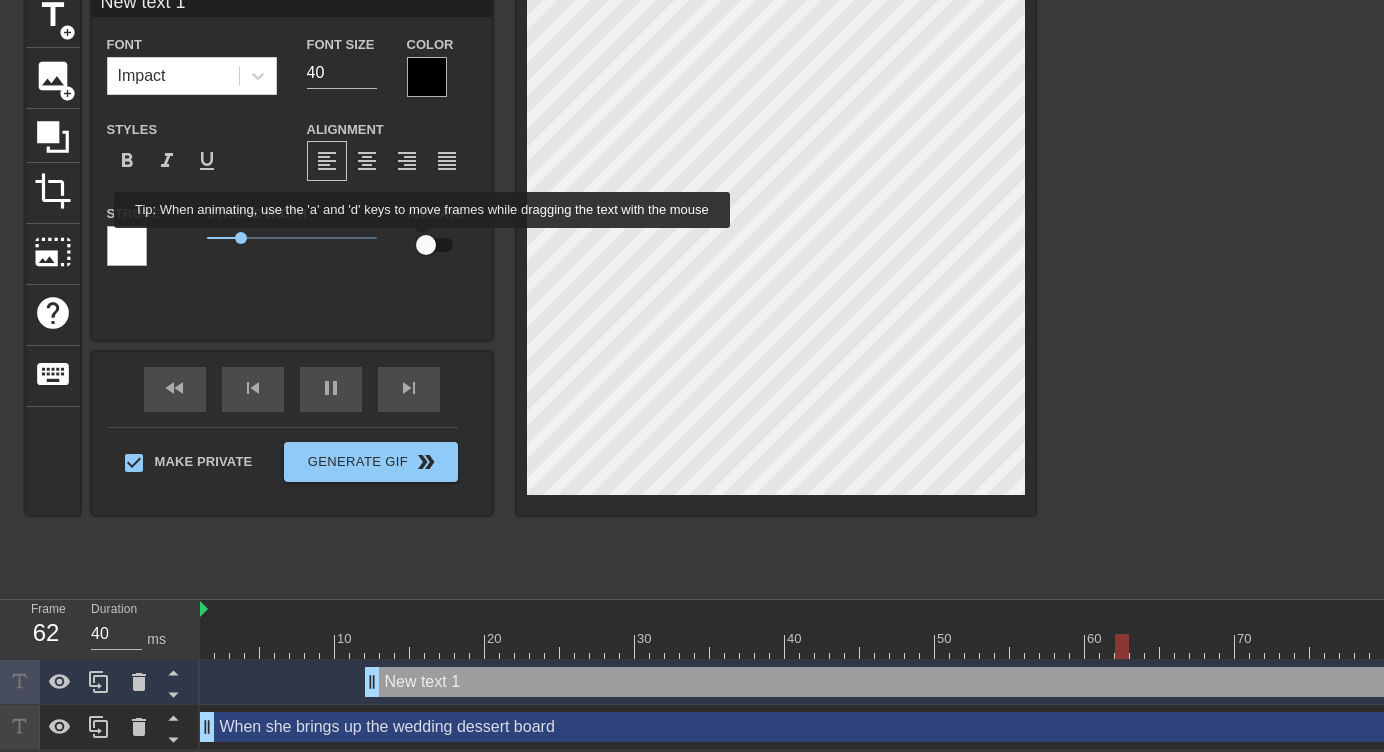 click at bounding box center (426, 245) 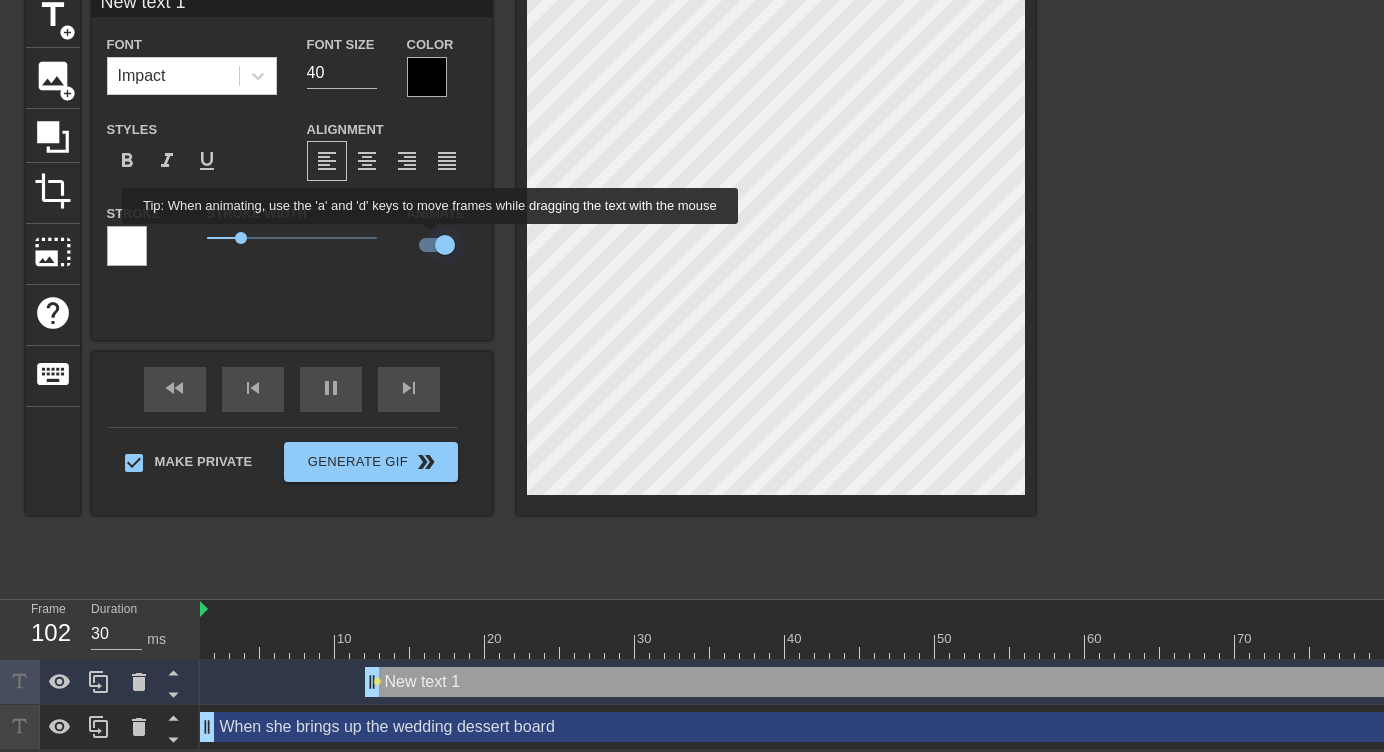 click at bounding box center [445, 245] 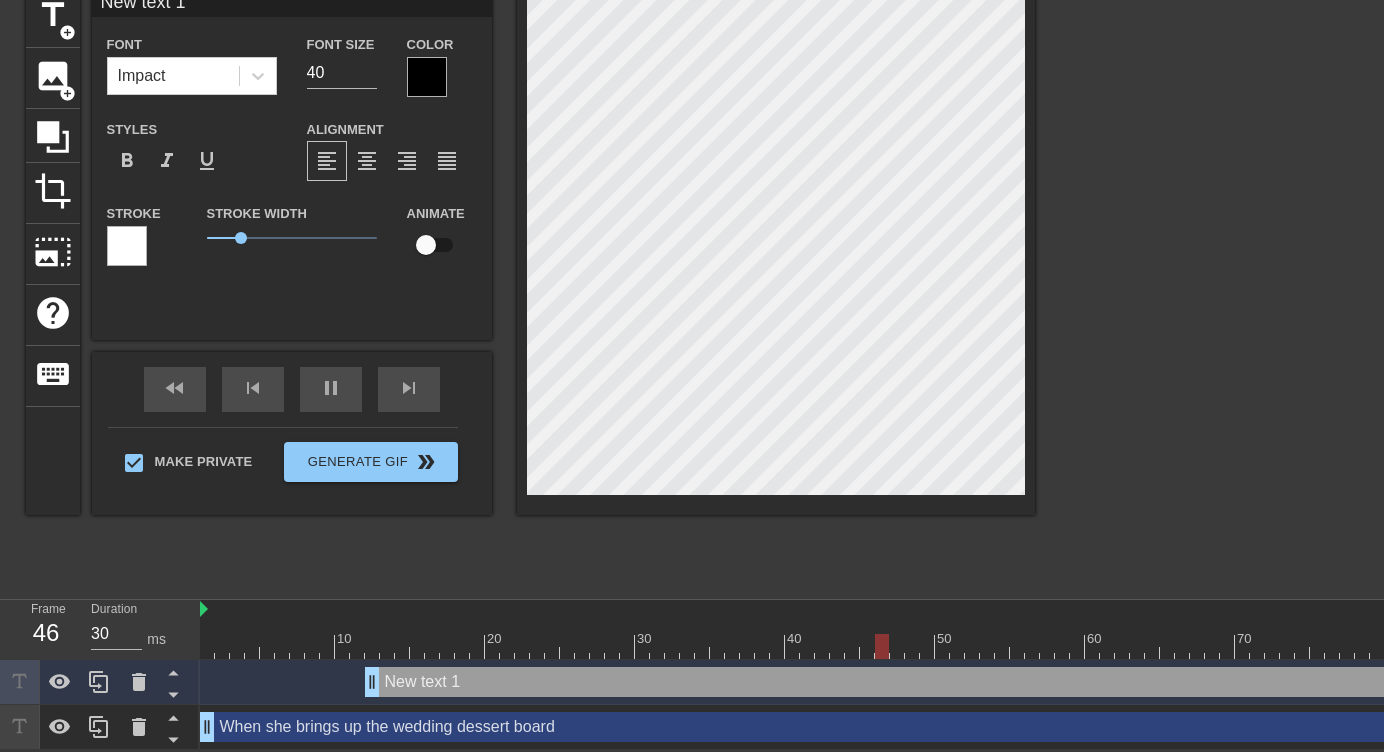 scroll, scrollTop: 48, scrollLeft: 0, axis: vertical 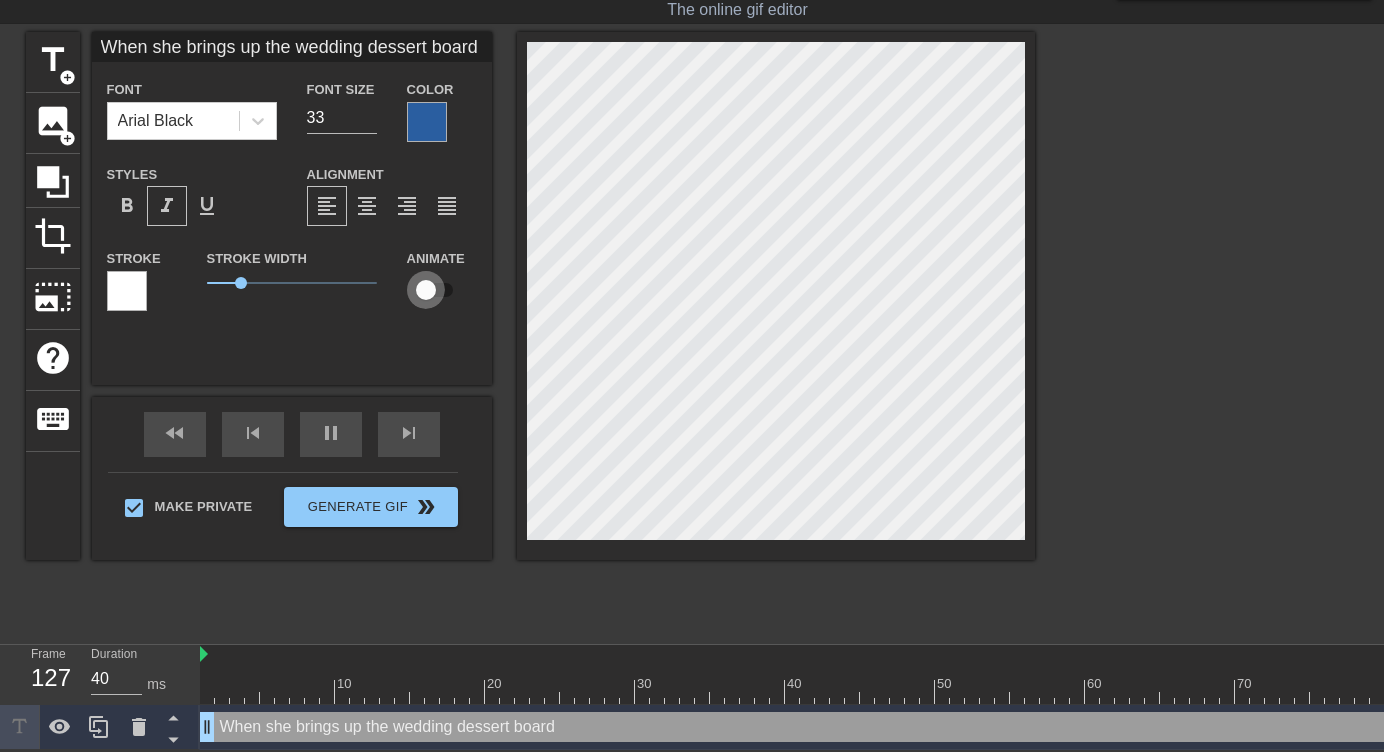 click at bounding box center [426, 290] 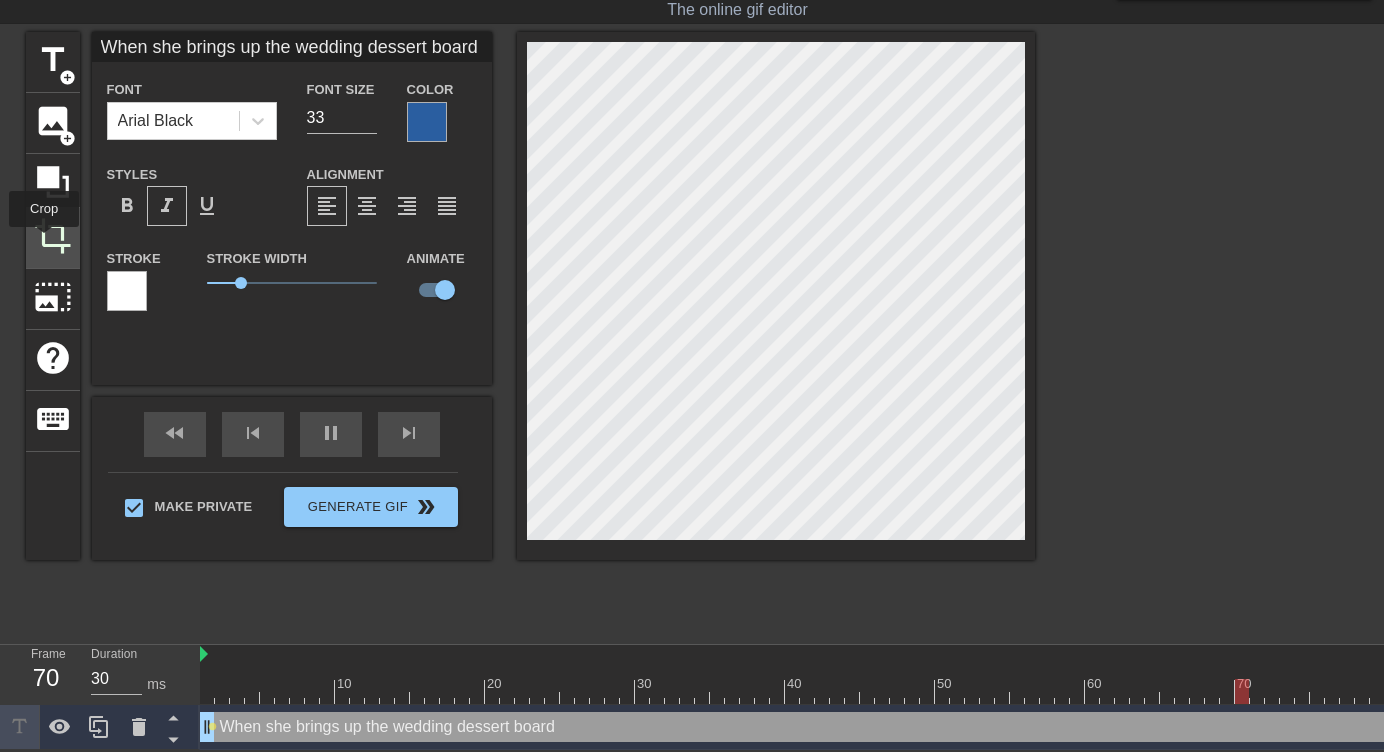 click on "crop" at bounding box center (53, 236) 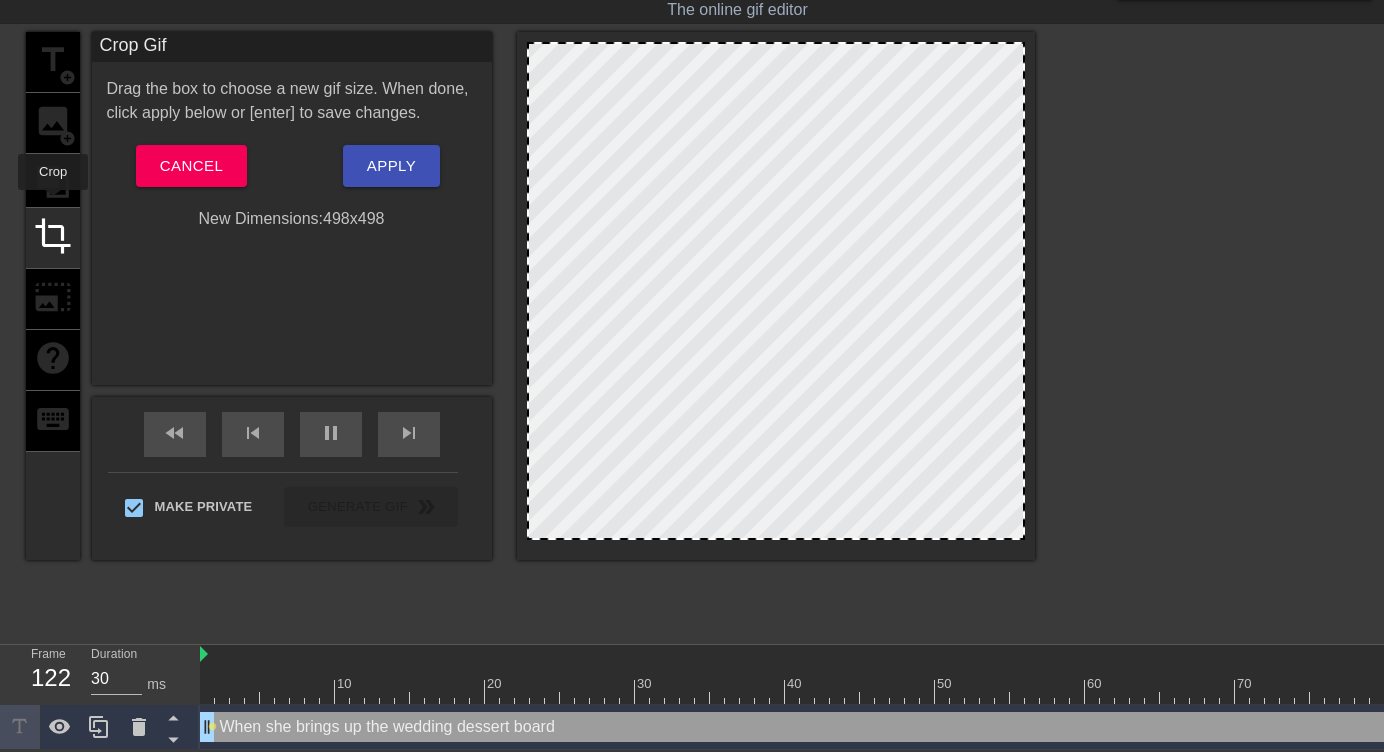 click on "title add_circle image add_circle crop photo_size_select_large help keyboard" at bounding box center [53, 296] 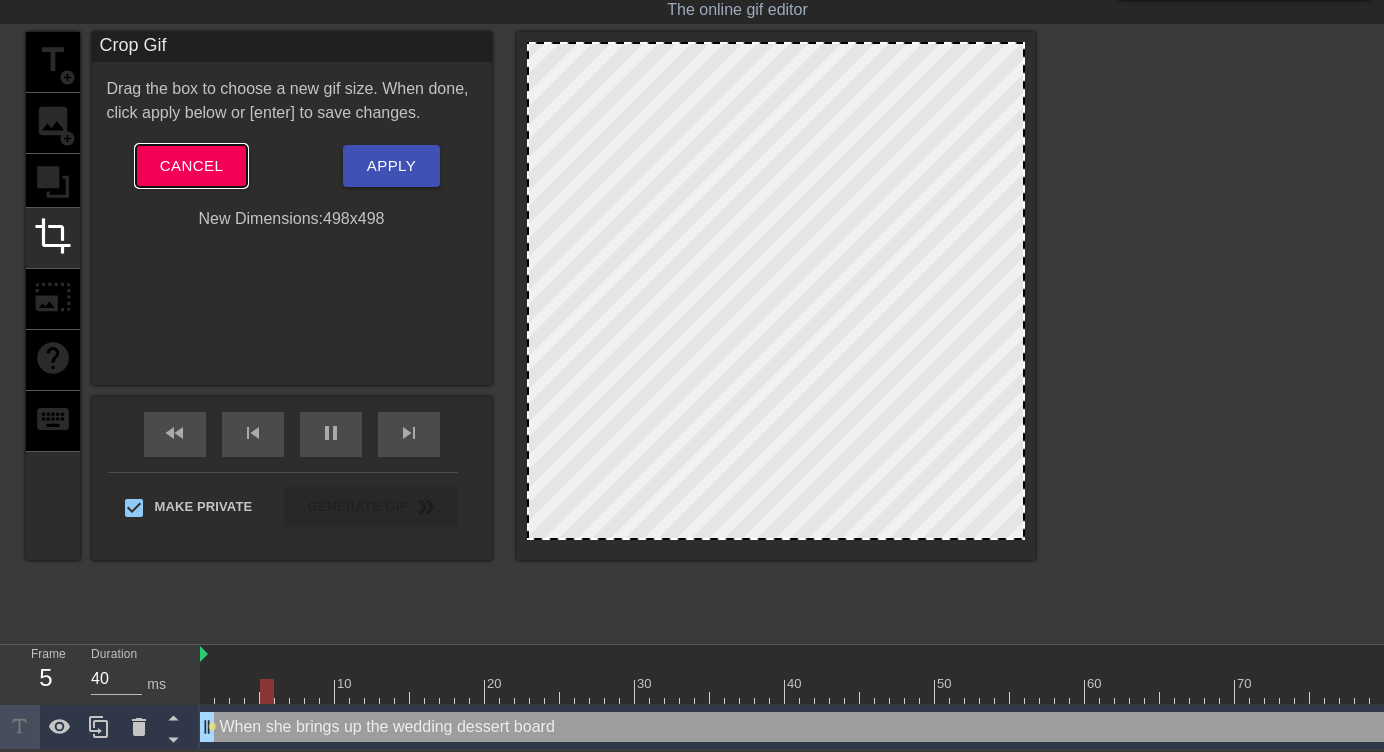 click on "Cancel" at bounding box center [191, 166] 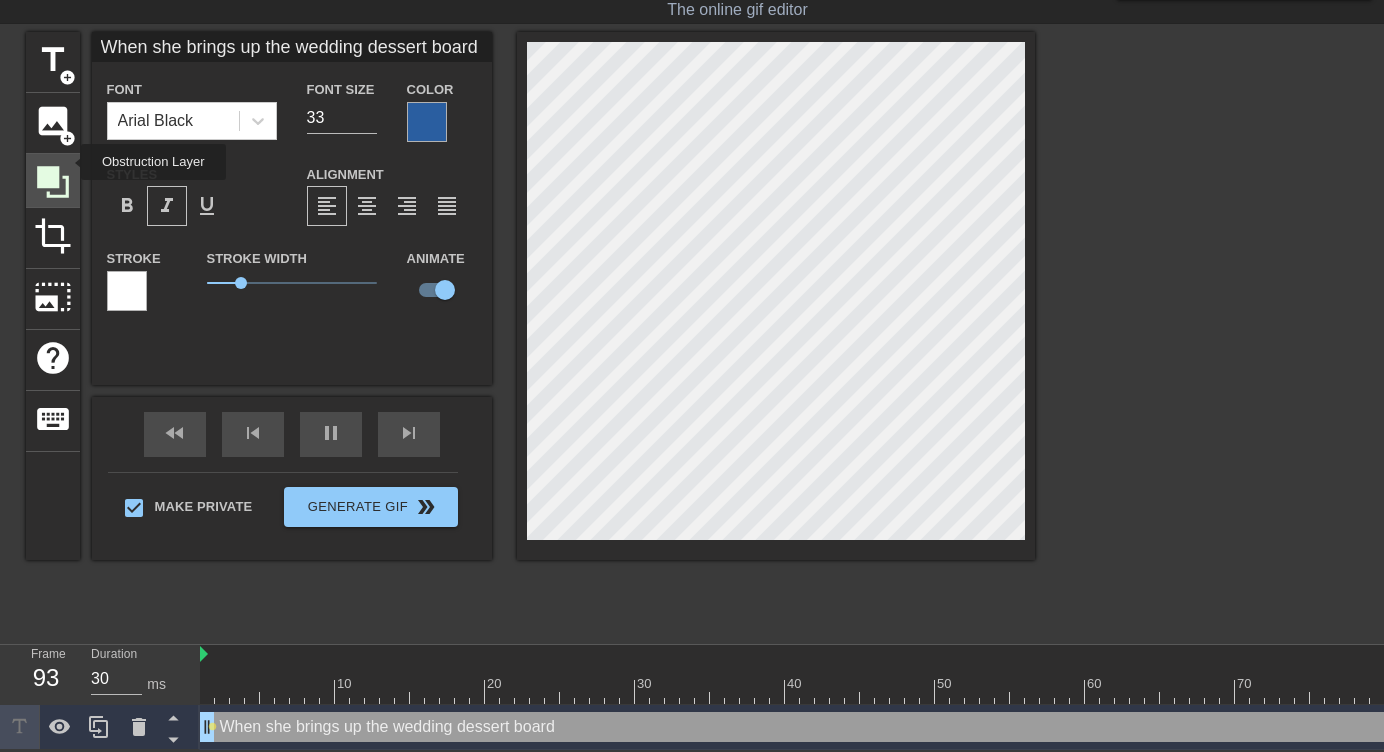 click 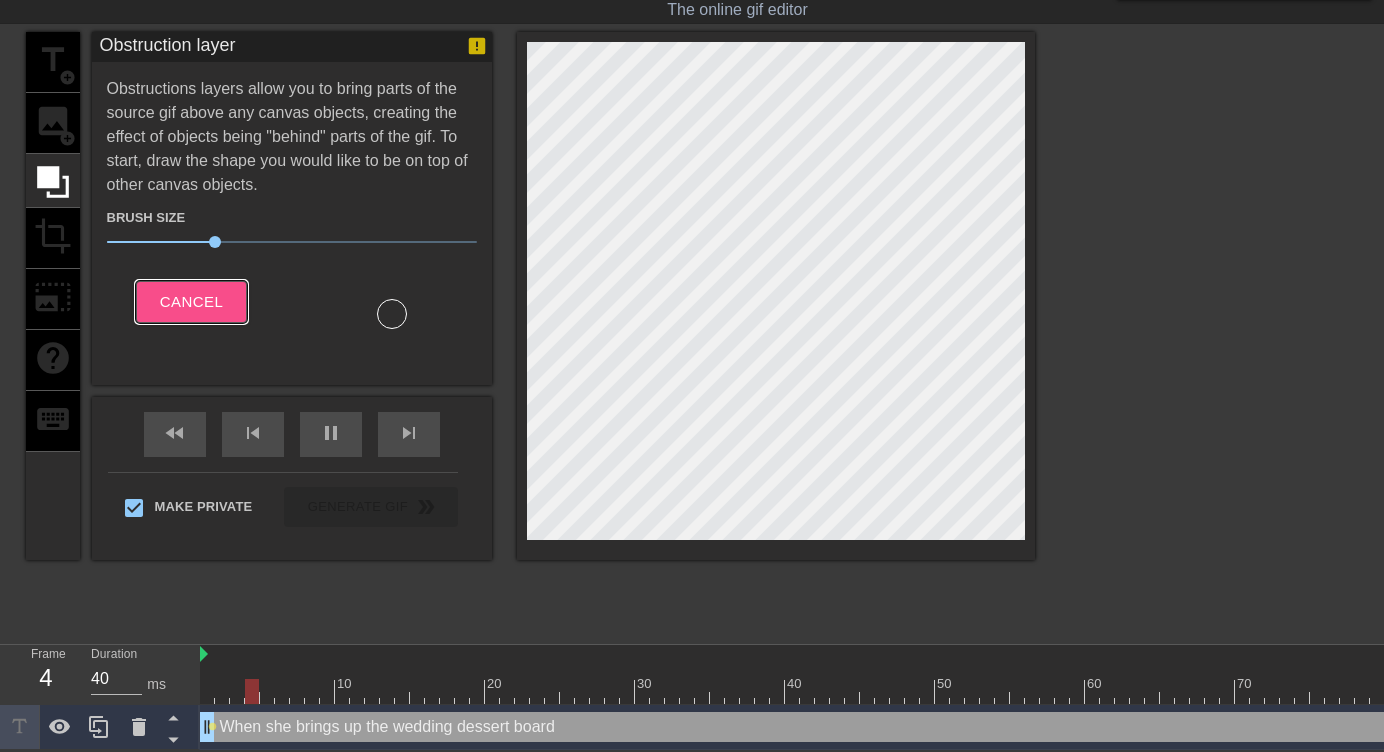 click on "Cancel" at bounding box center [191, 302] 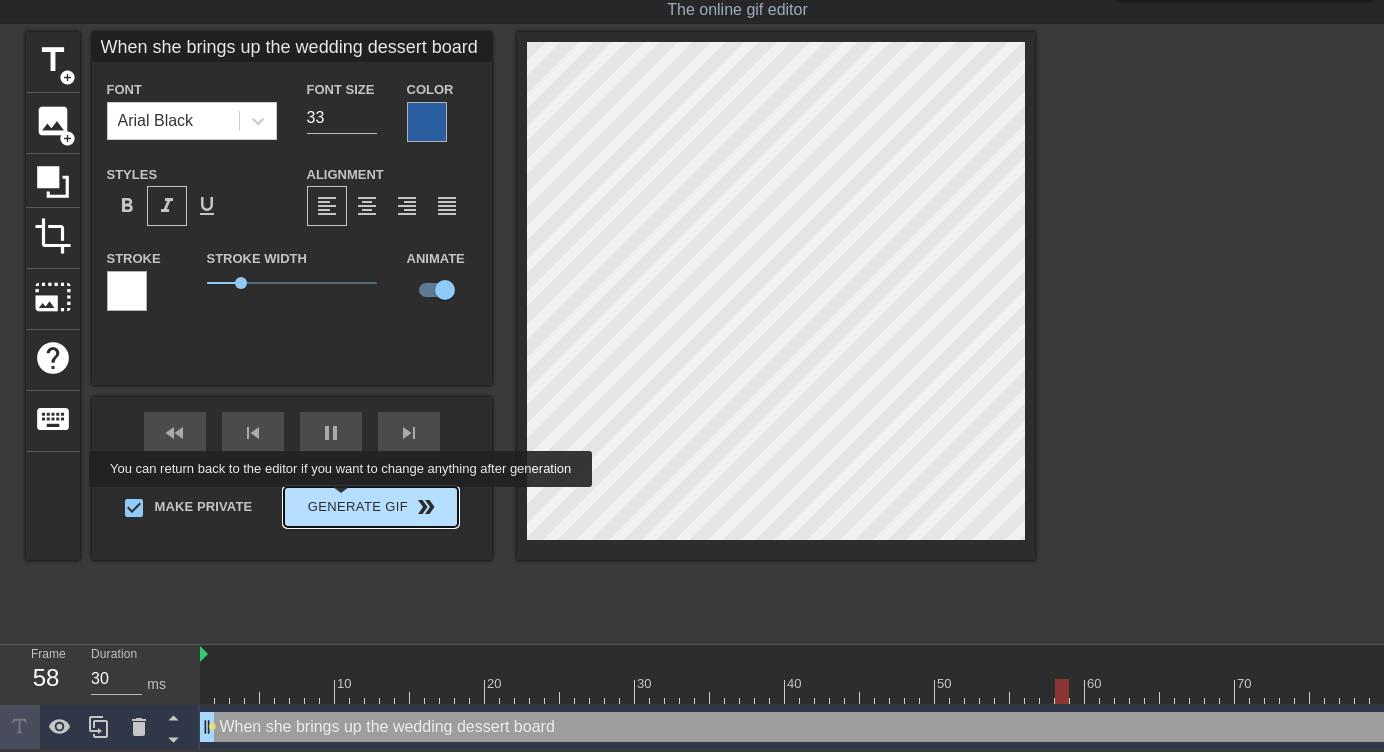 click on "Generate Gif double_arrow" at bounding box center [370, 507] 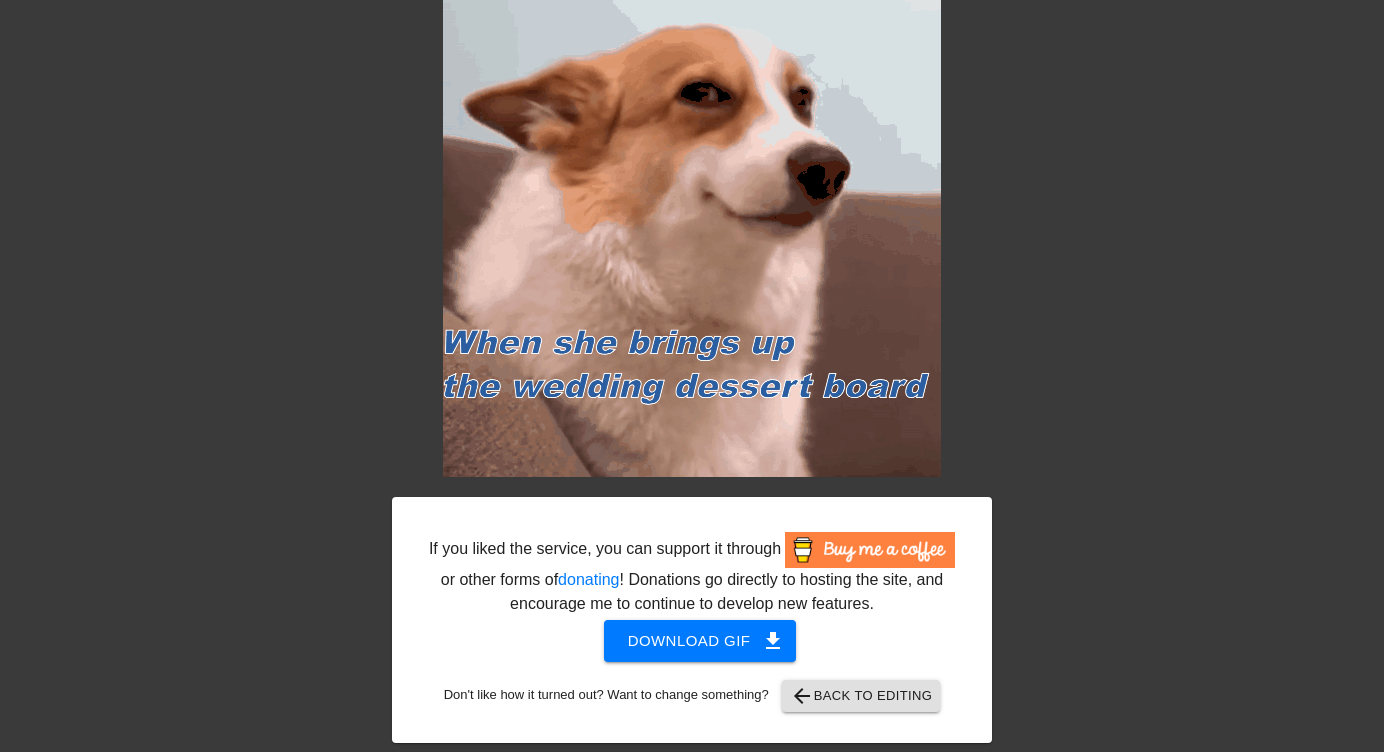 scroll, scrollTop: 0, scrollLeft: 0, axis: both 